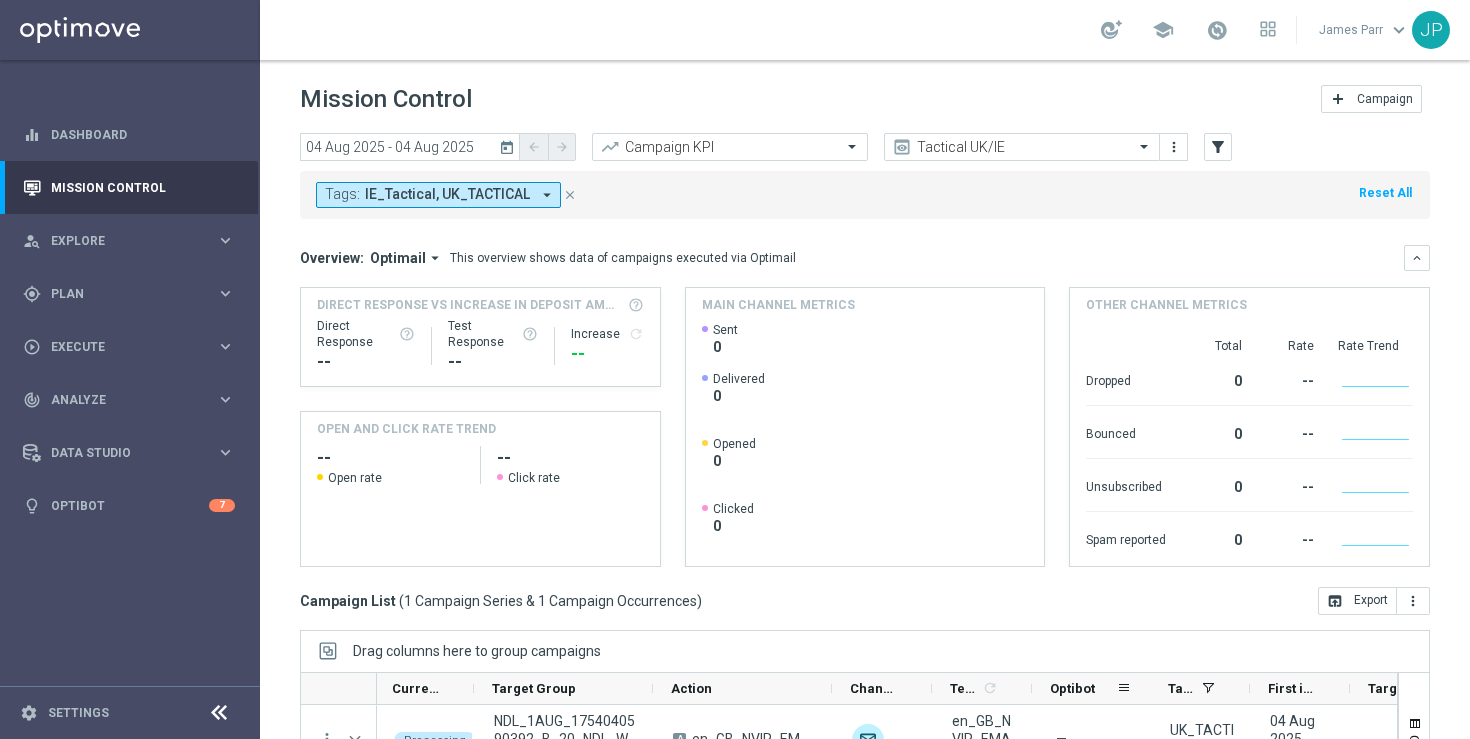 scroll, scrollTop: 0, scrollLeft: 0, axis: both 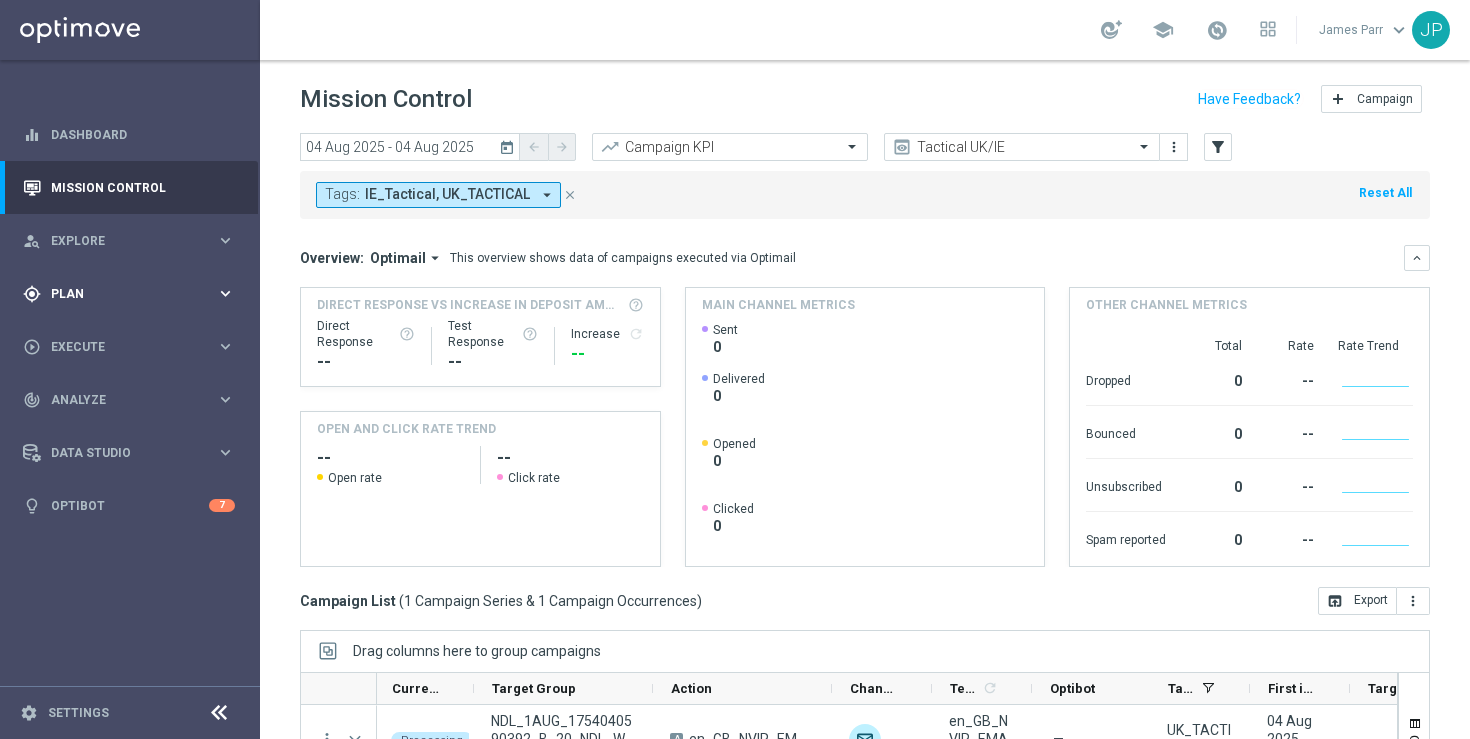 click on "Plan" at bounding box center [133, 294] 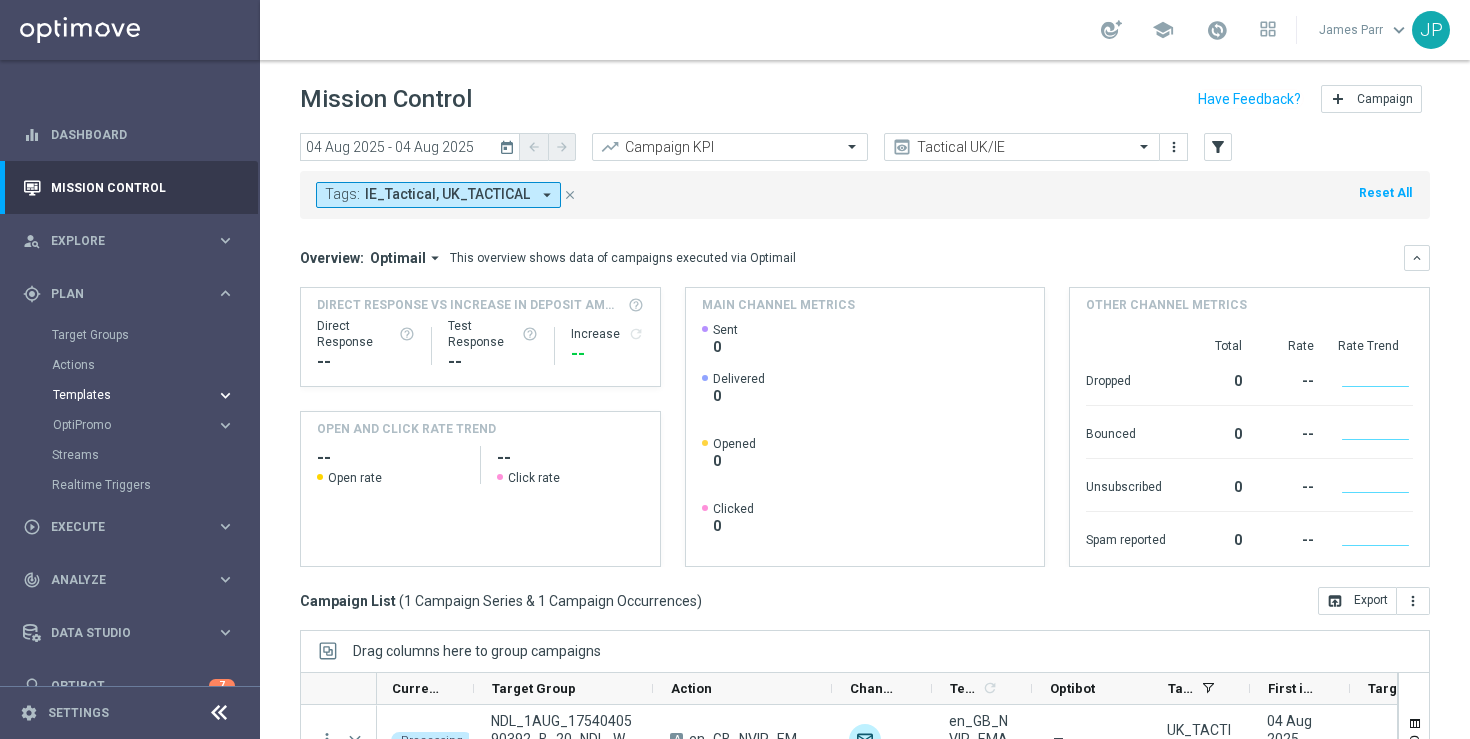 click on "Templates
keyboard_arrow_right" at bounding box center (144, 395) 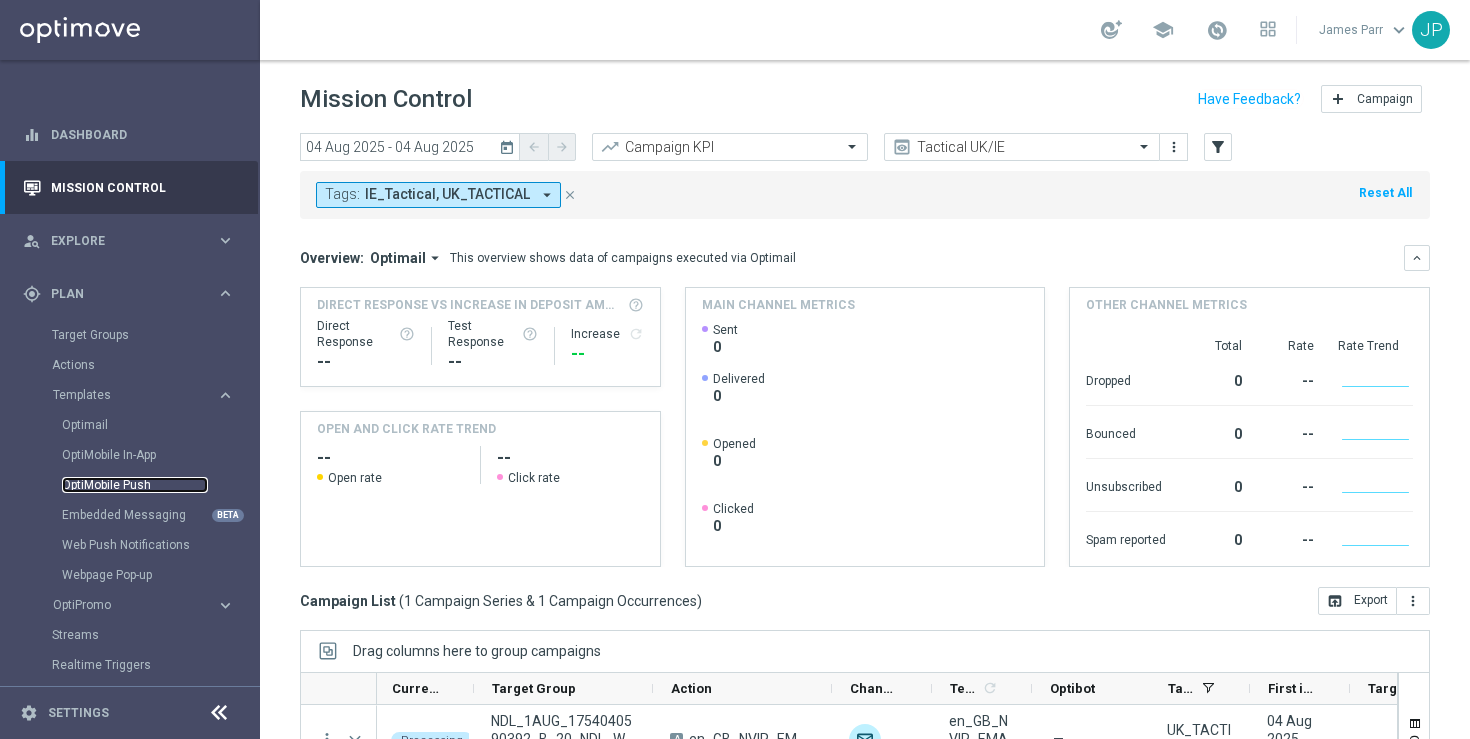 click on "OptiMobile Push" at bounding box center (135, 485) 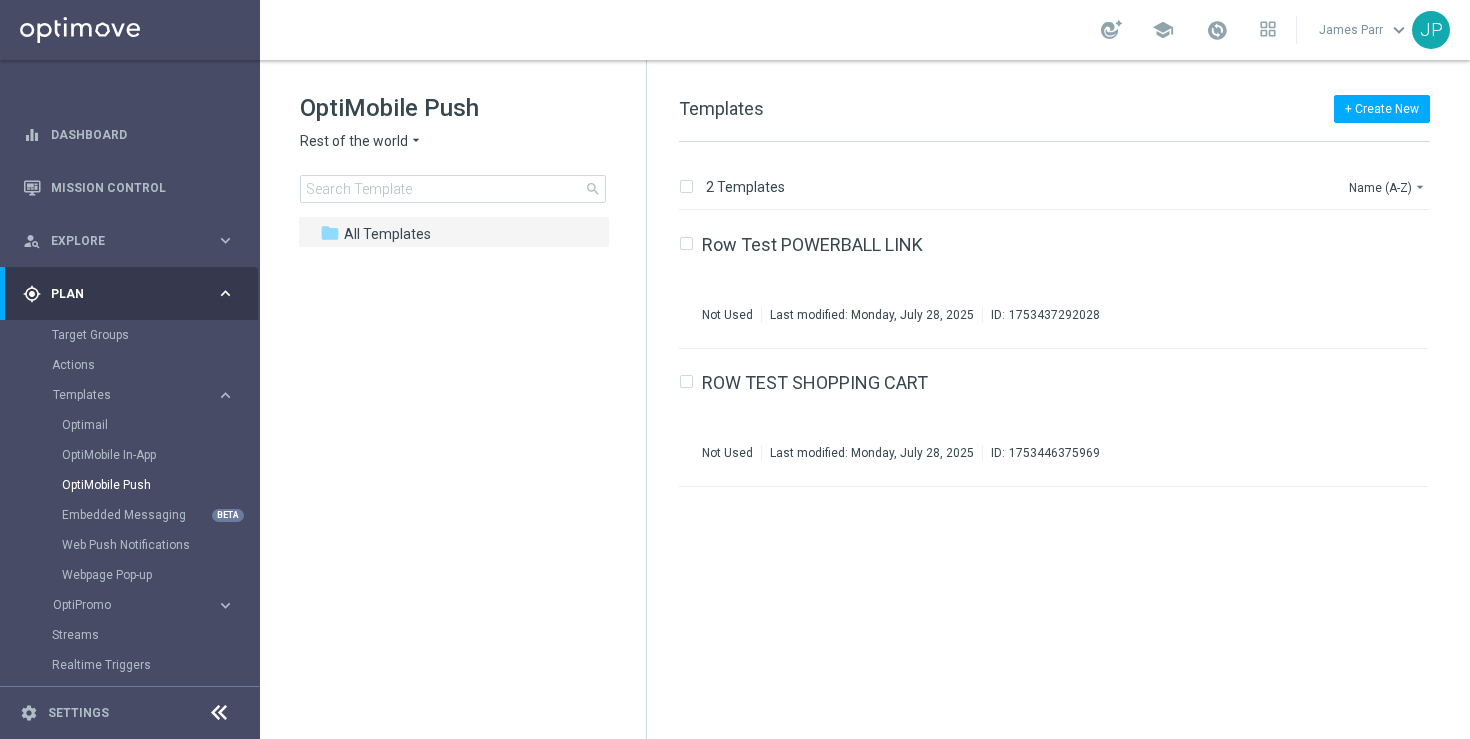 click on "arrow_drop_down" 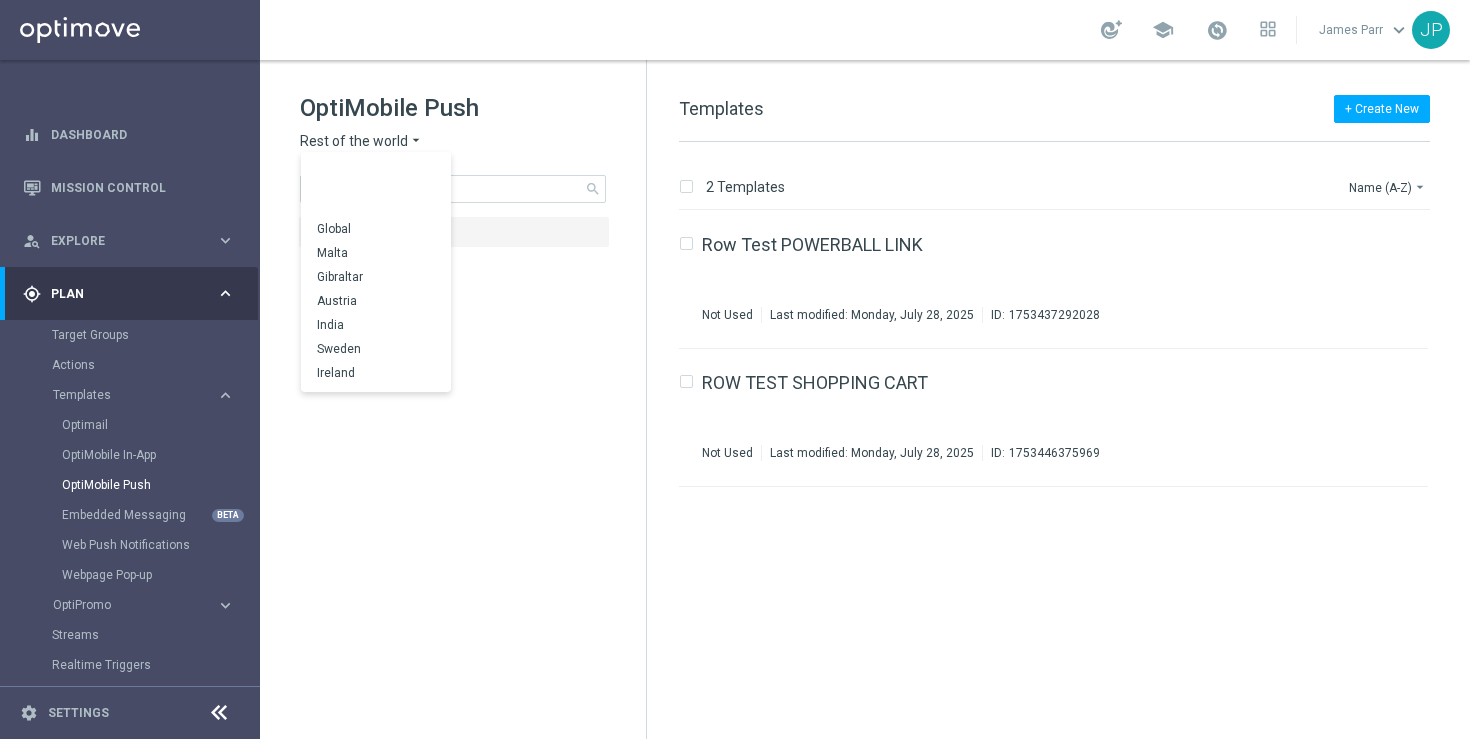scroll, scrollTop: 624, scrollLeft: 0, axis: vertical 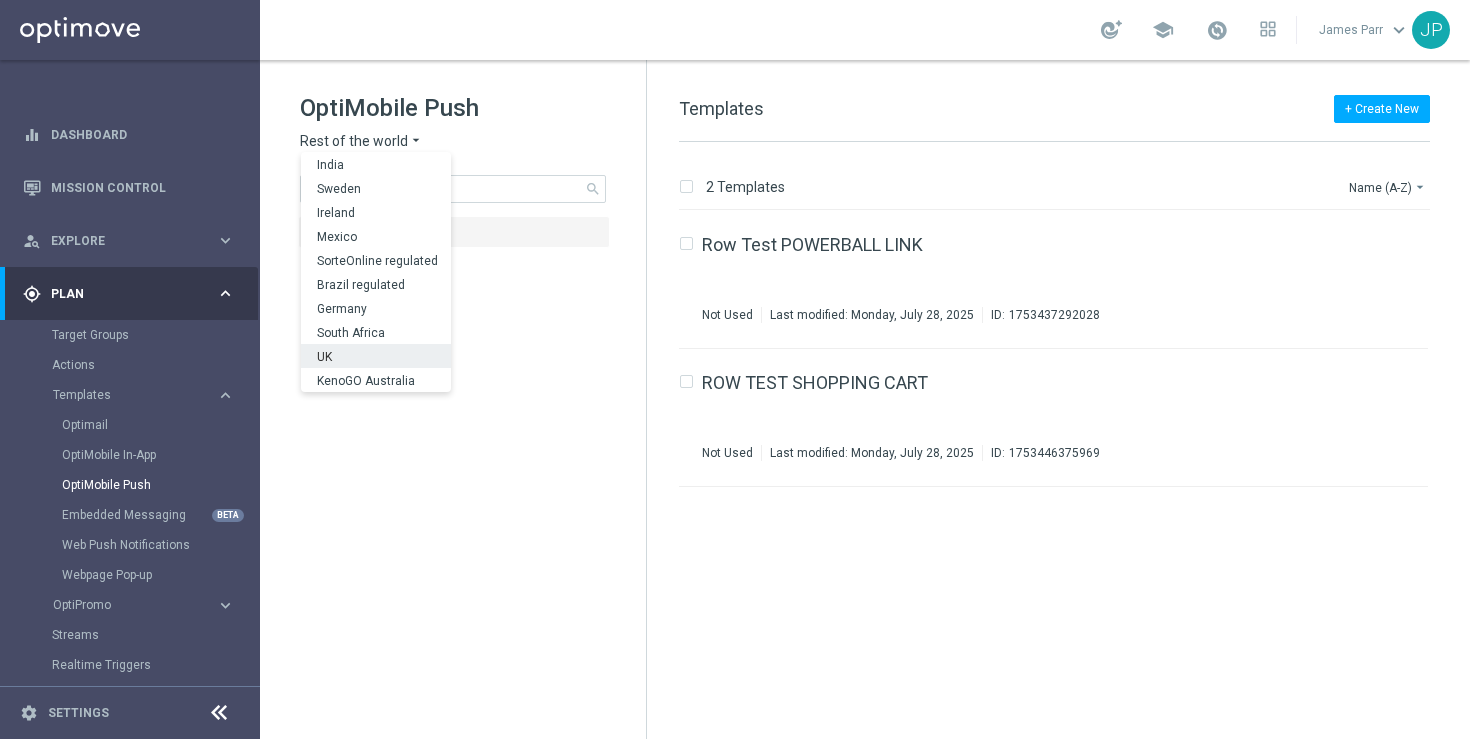 click on "UK" at bounding box center (376, 356) 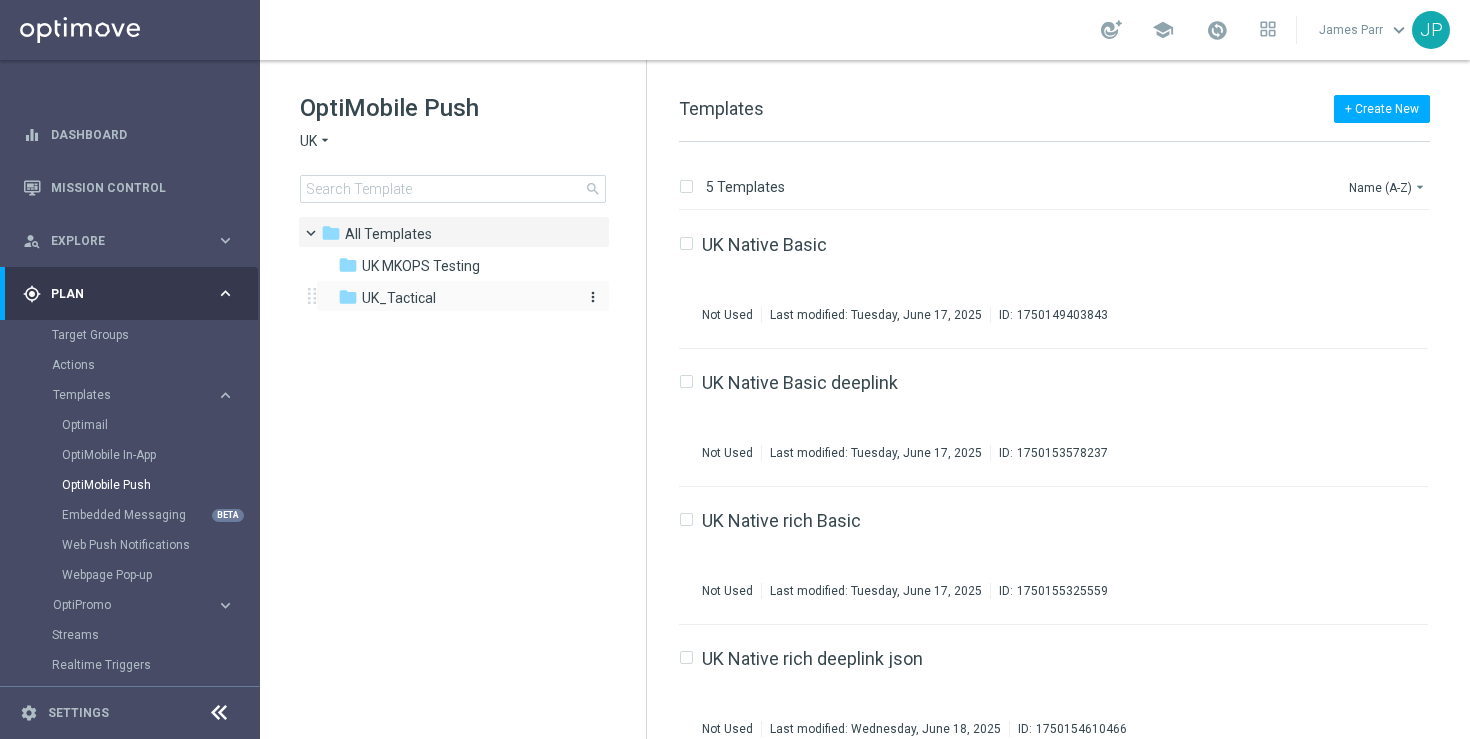 click on "folder
UK_Tactical" at bounding box center (453, 298) 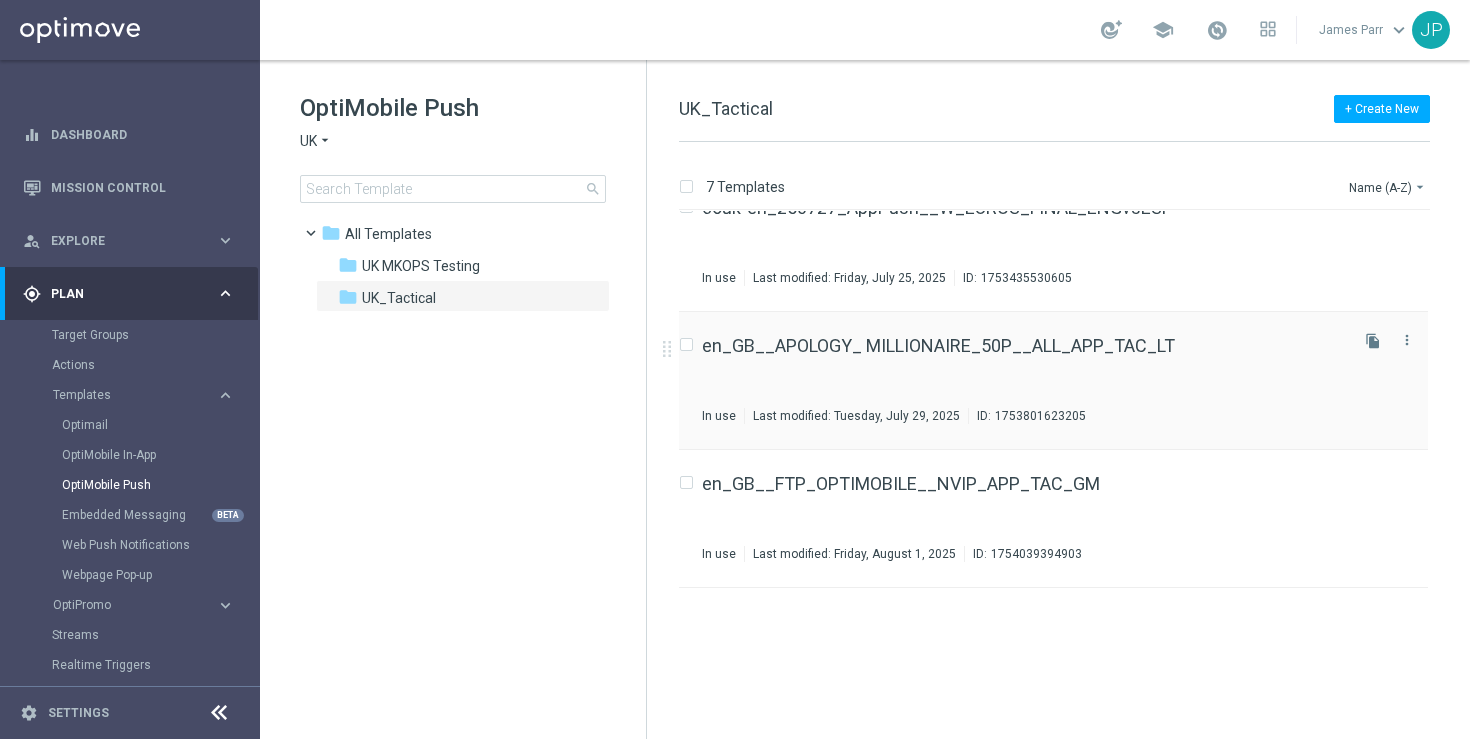 scroll, scrollTop: 0, scrollLeft: 0, axis: both 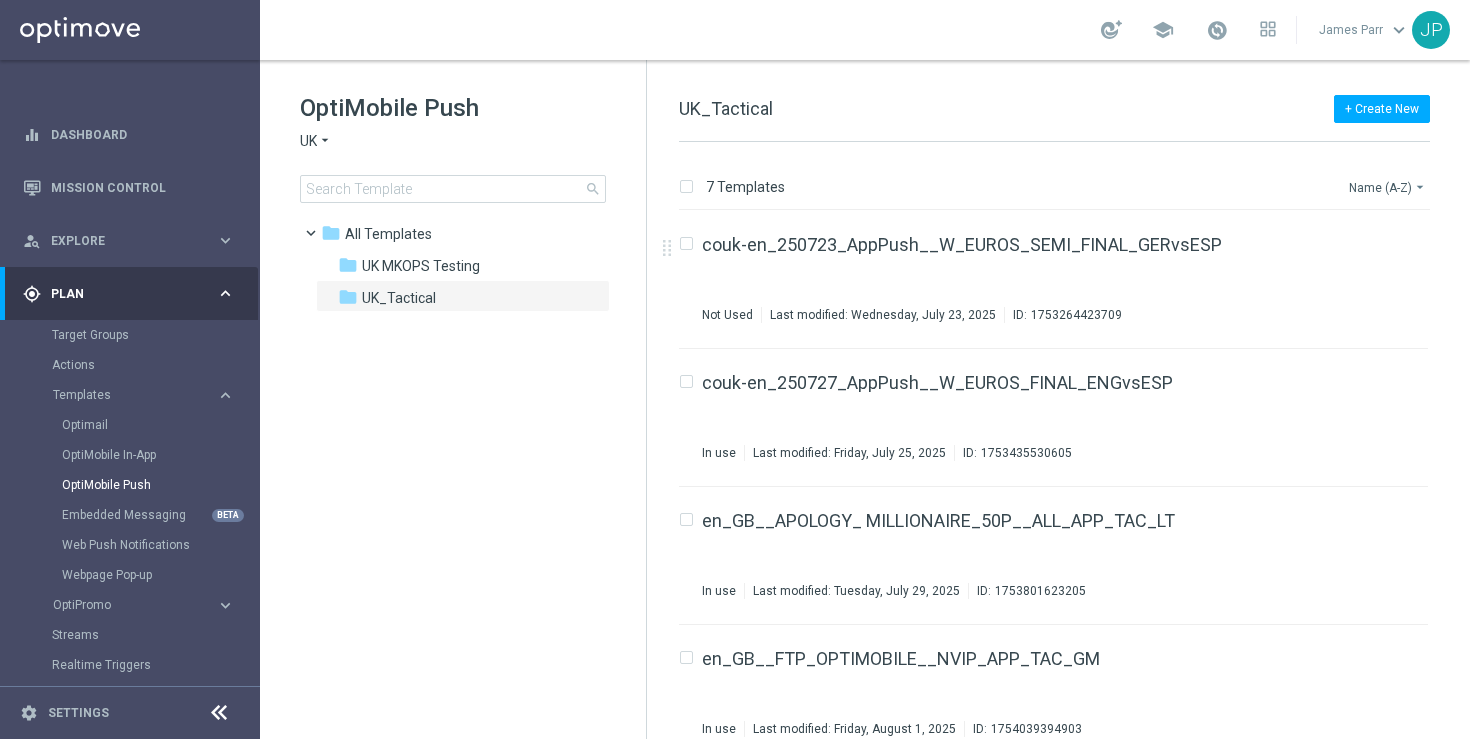 click on "Name (A-Z)
arrow_drop_down" 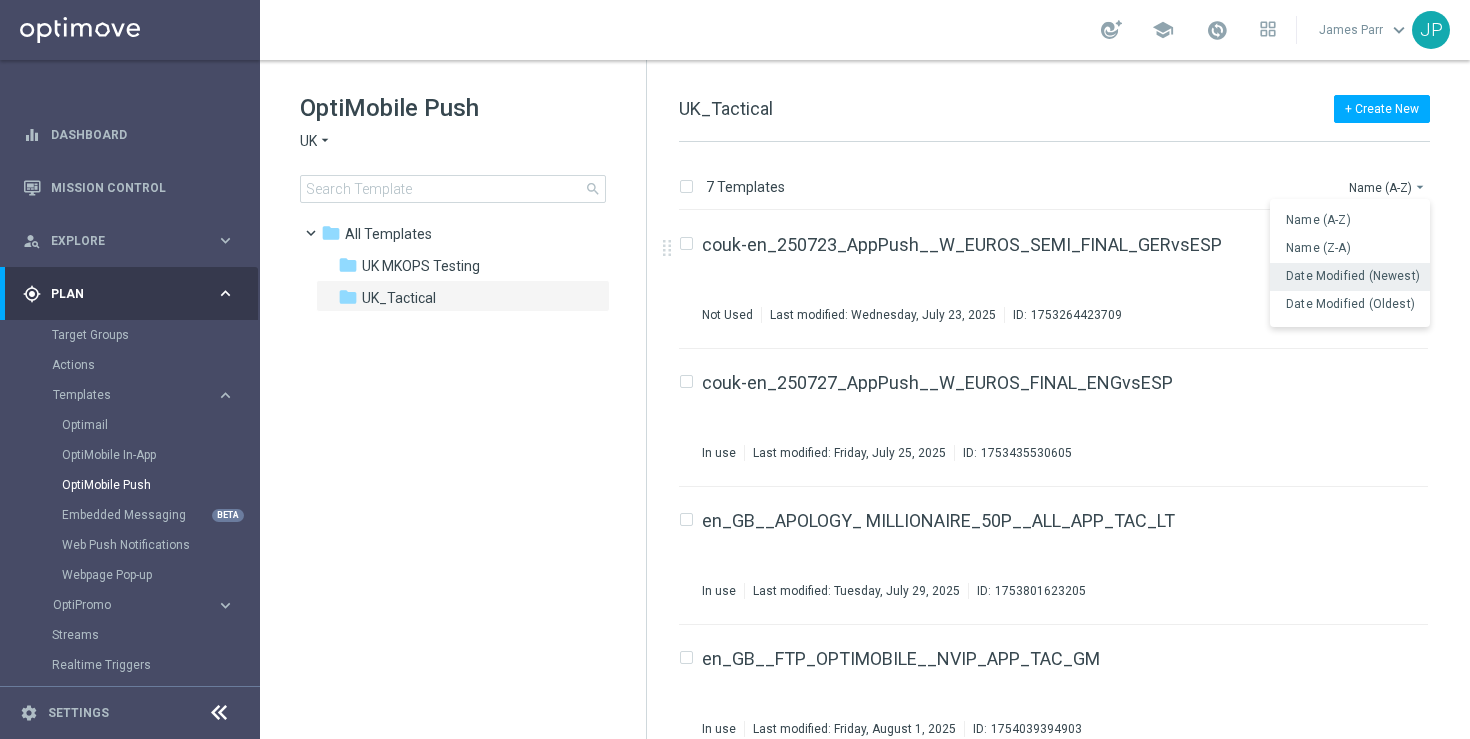 click on "Date Modified (Newest)" at bounding box center (1353, 276) 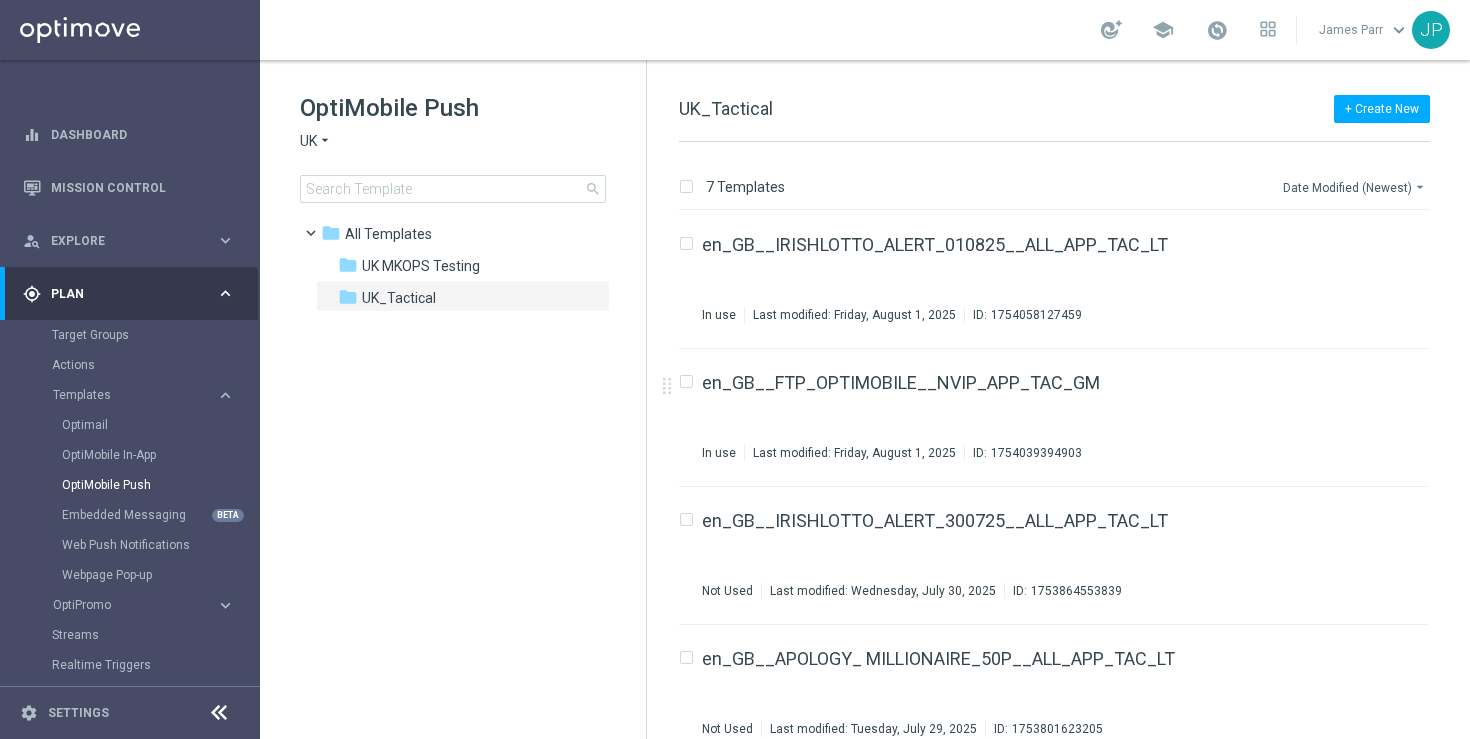 scroll, scrollTop: 200, scrollLeft: 0, axis: vertical 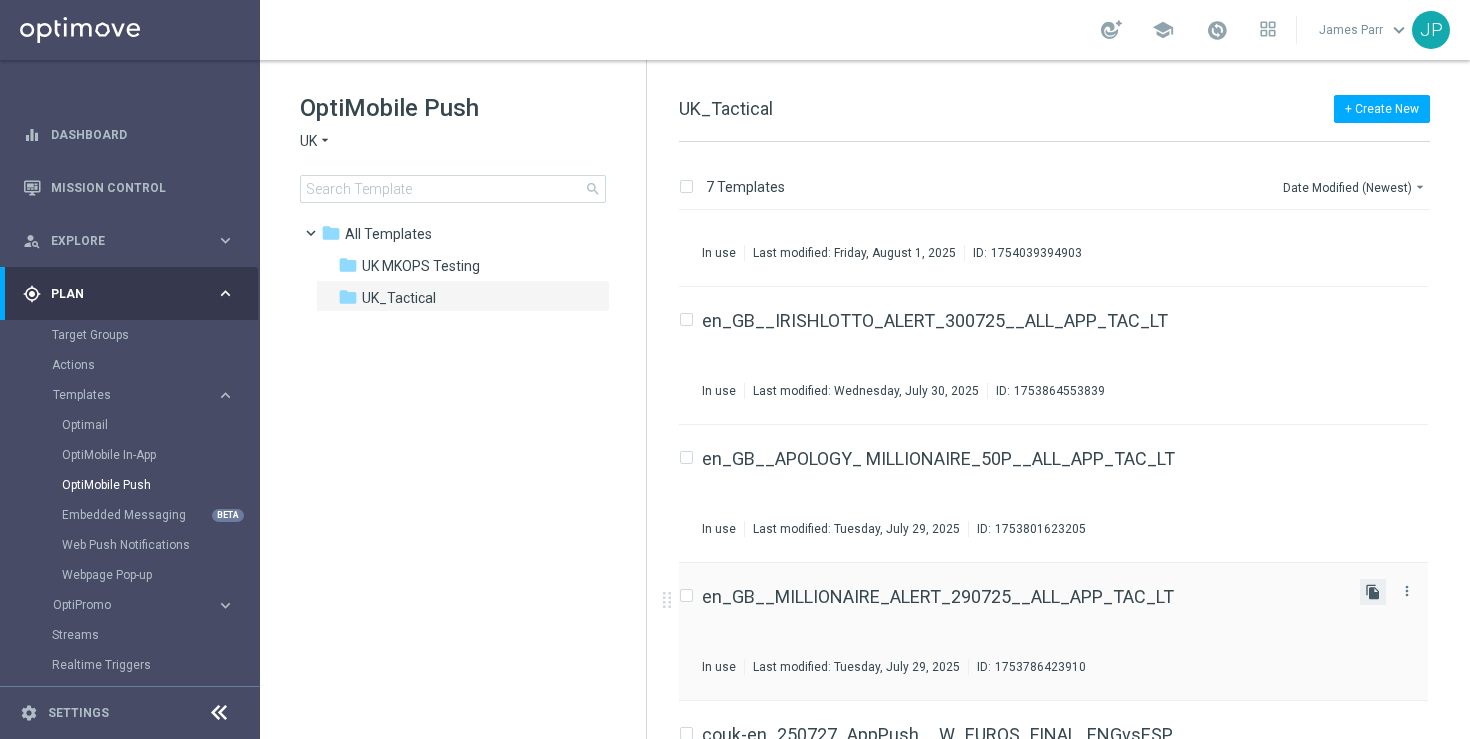 click on "file_copy" at bounding box center (1373, 592) 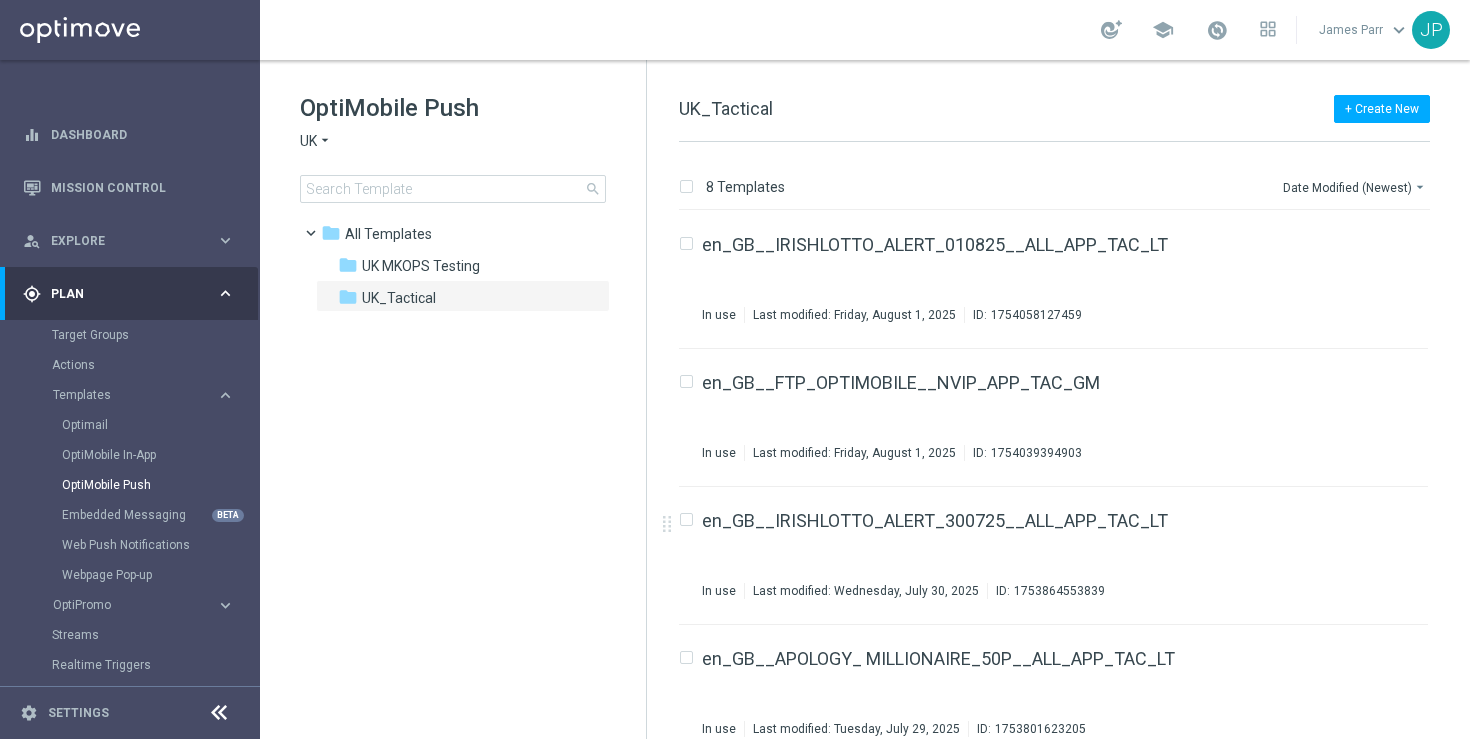 scroll, scrollTop: 576, scrollLeft: 0, axis: vertical 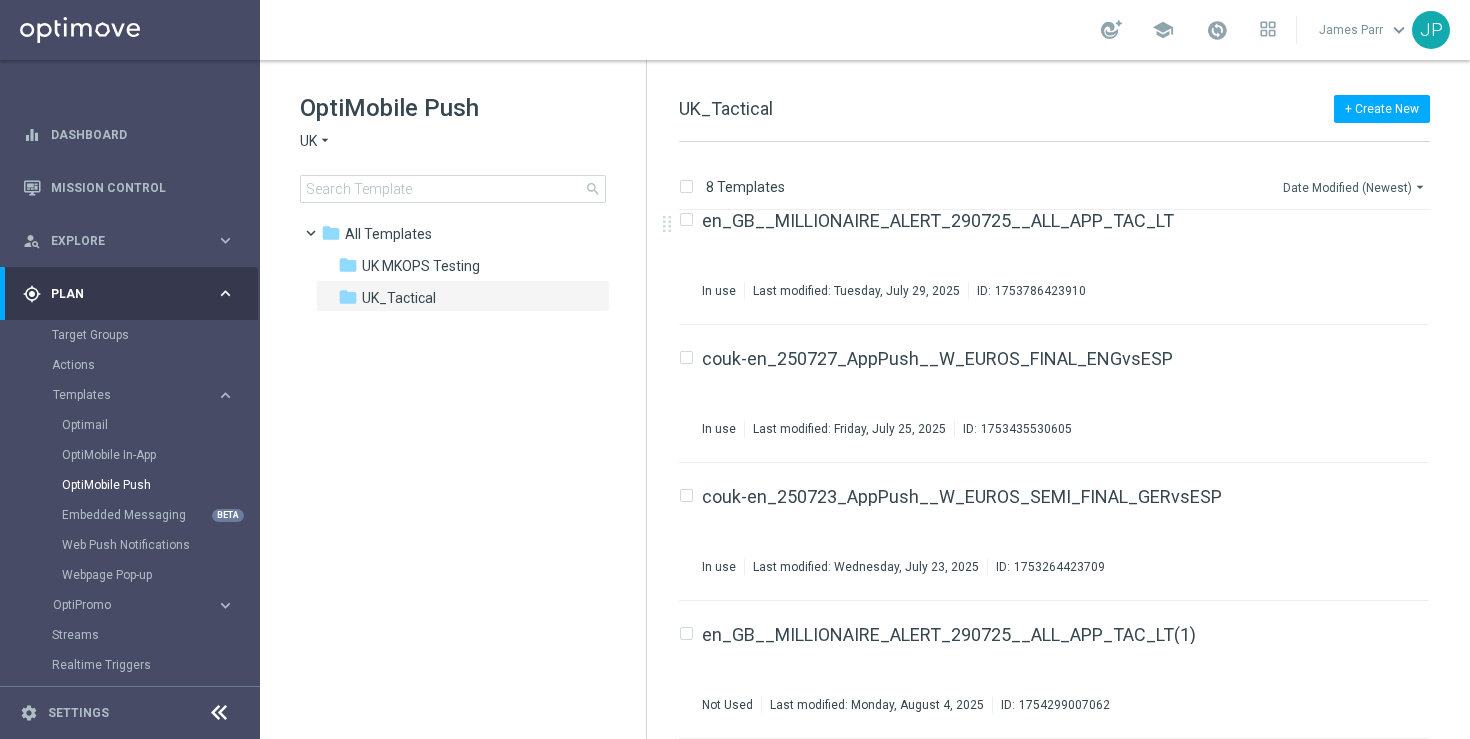 click on "arrow_drop_down" 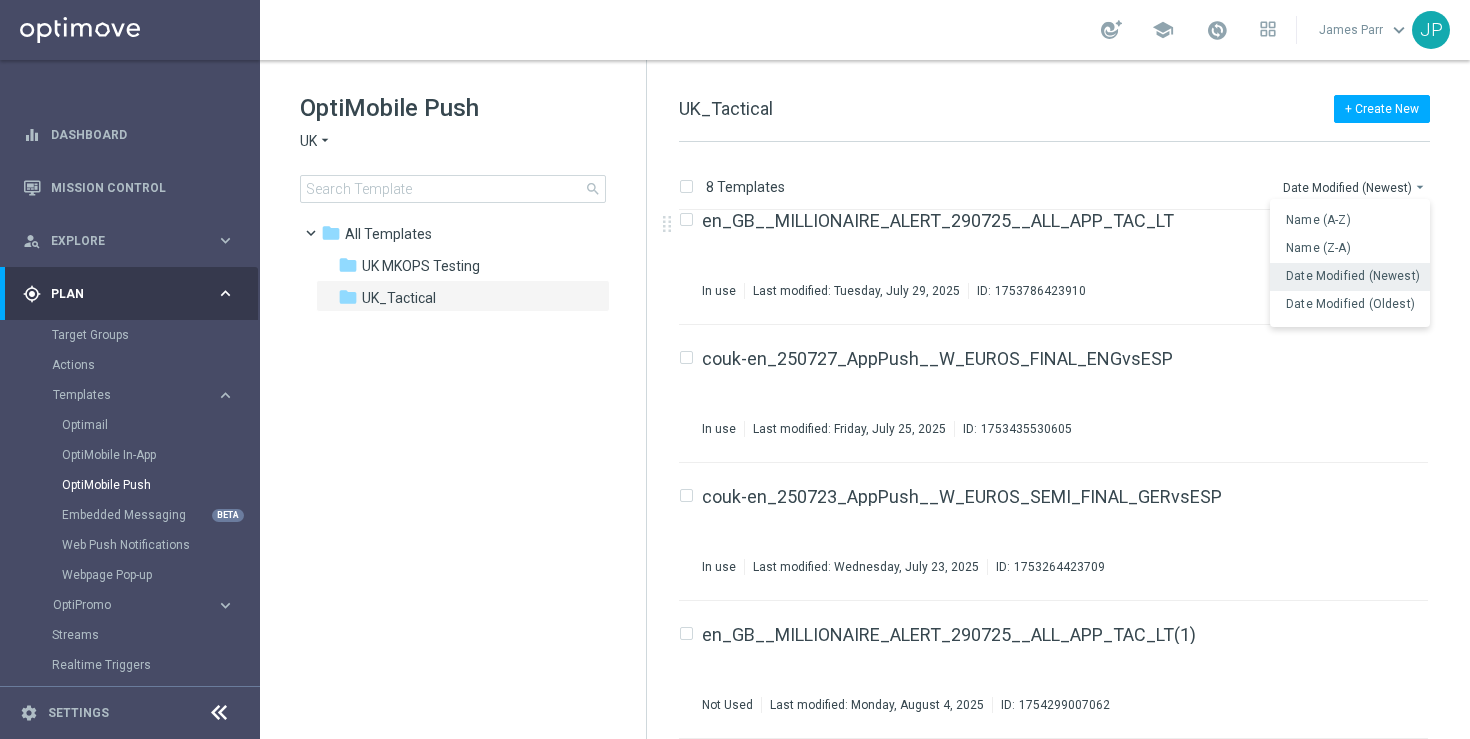 click on "Date Modified (Newest)" at bounding box center [1353, 276] 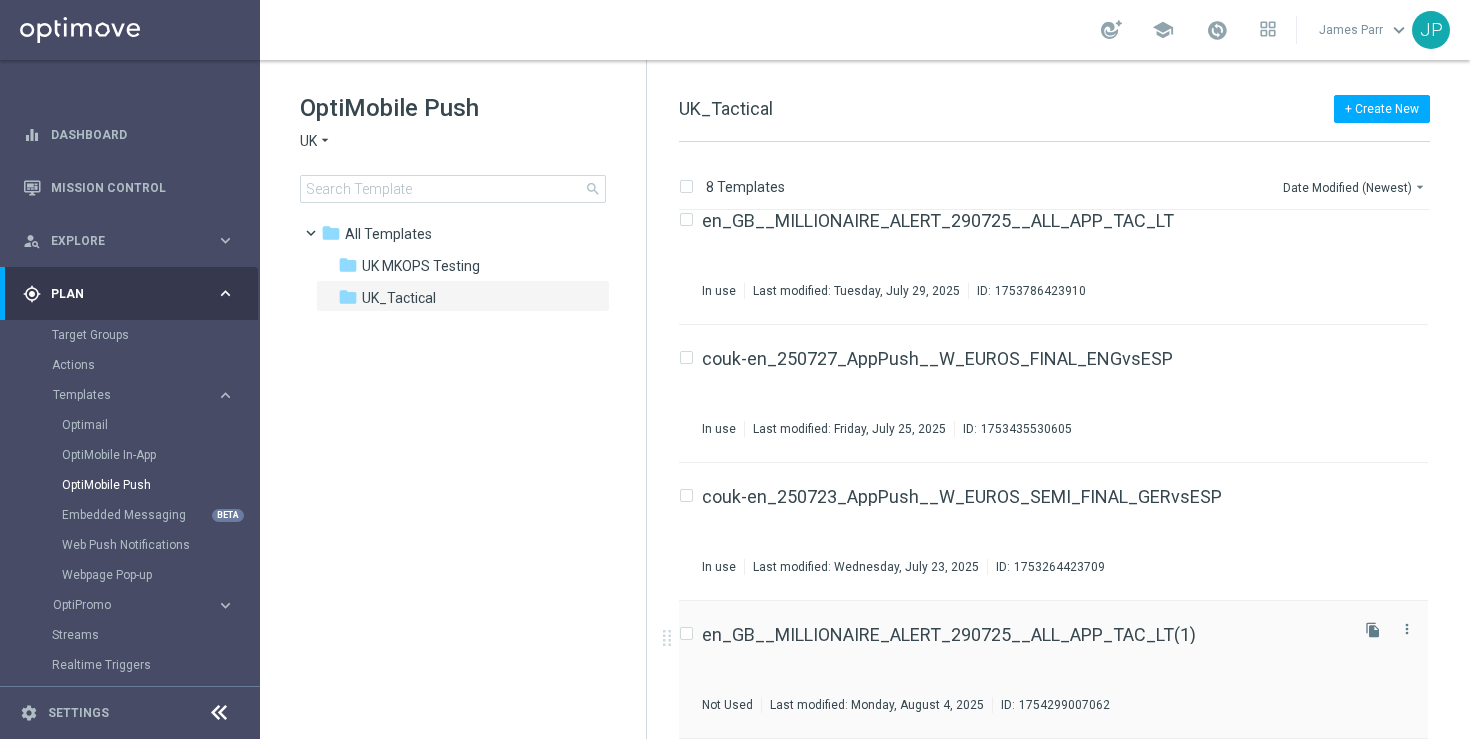 click on "en_GB__MILLIONAIRE_ALERT_290725__ALL_APP_TAC_LT(1)" at bounding box center (1023, 635) 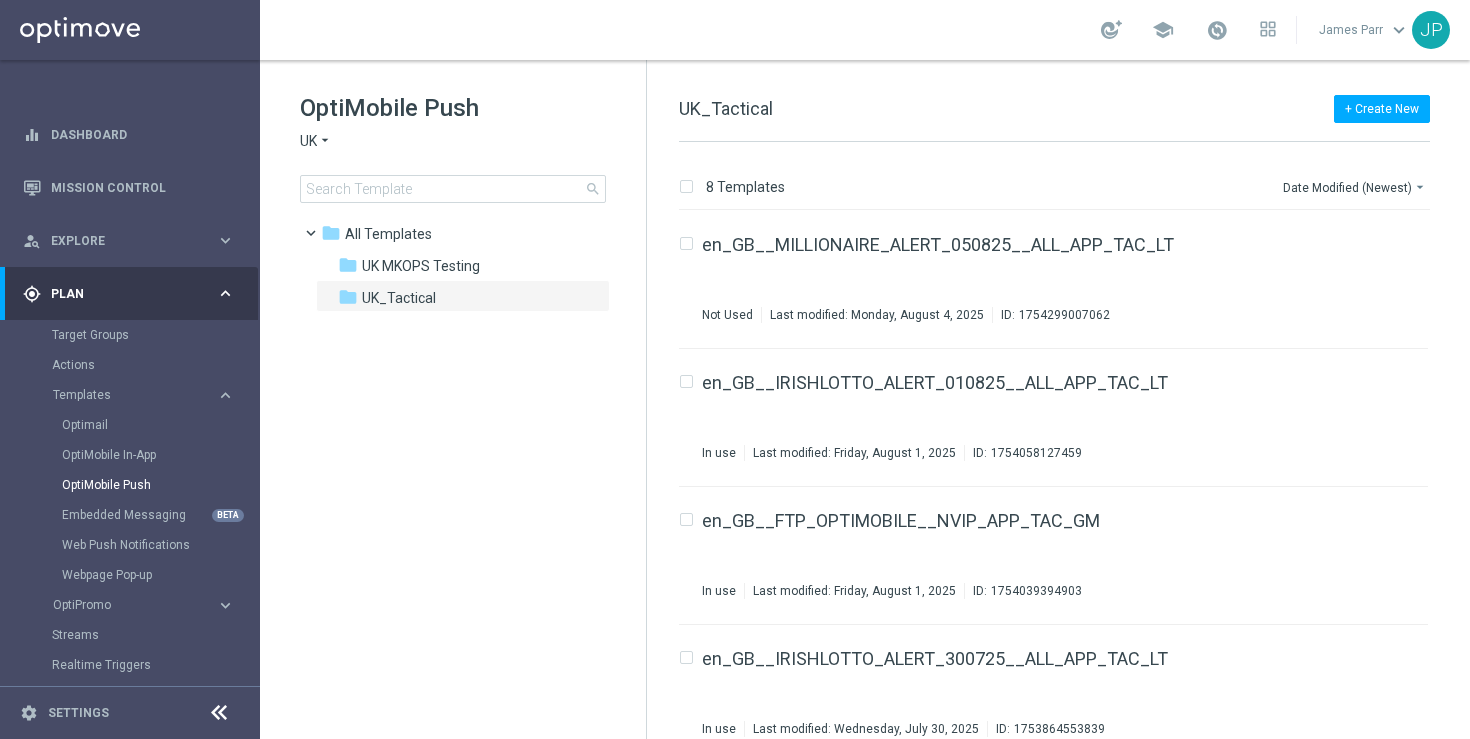 click on "arrow_drop_down" 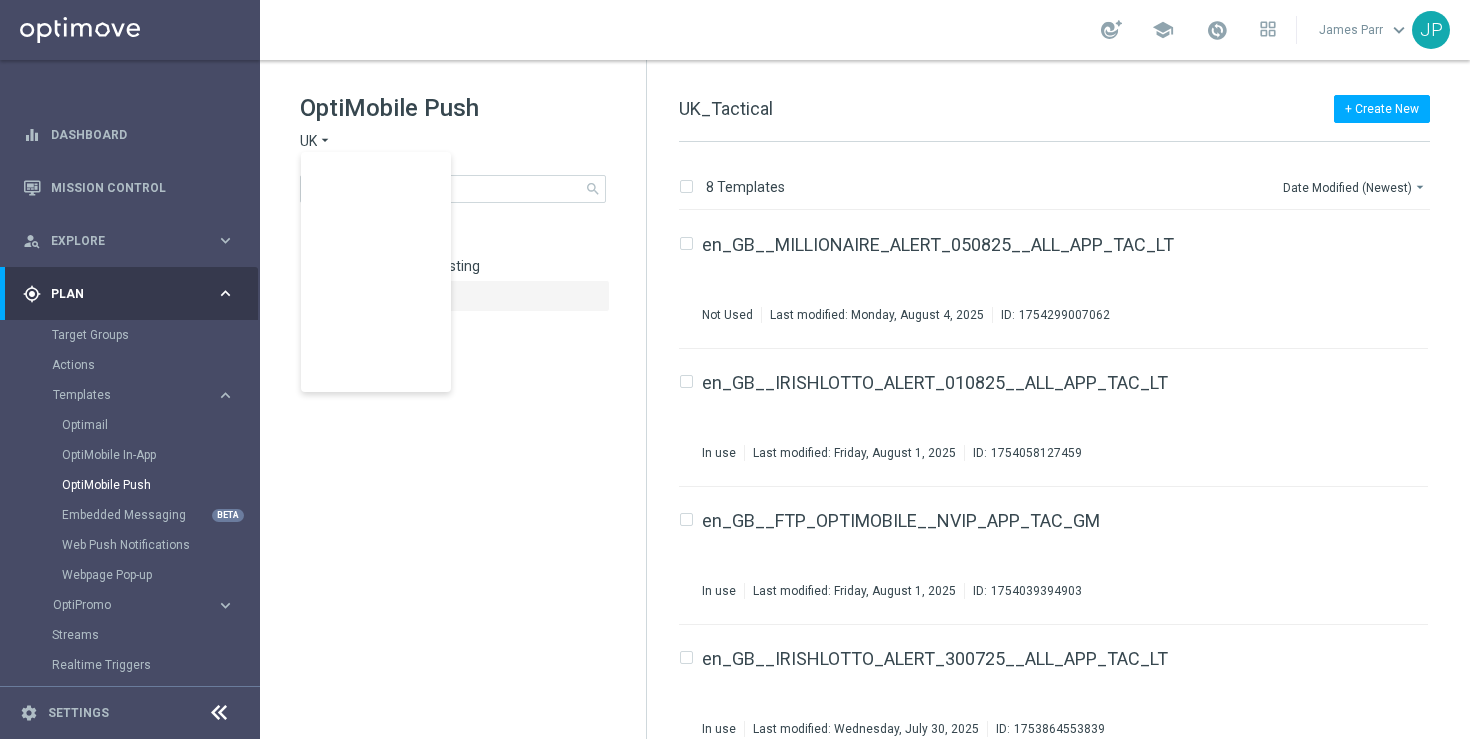 scroll, scrollTop: 624, scrollLeft: 0, axis: vertical 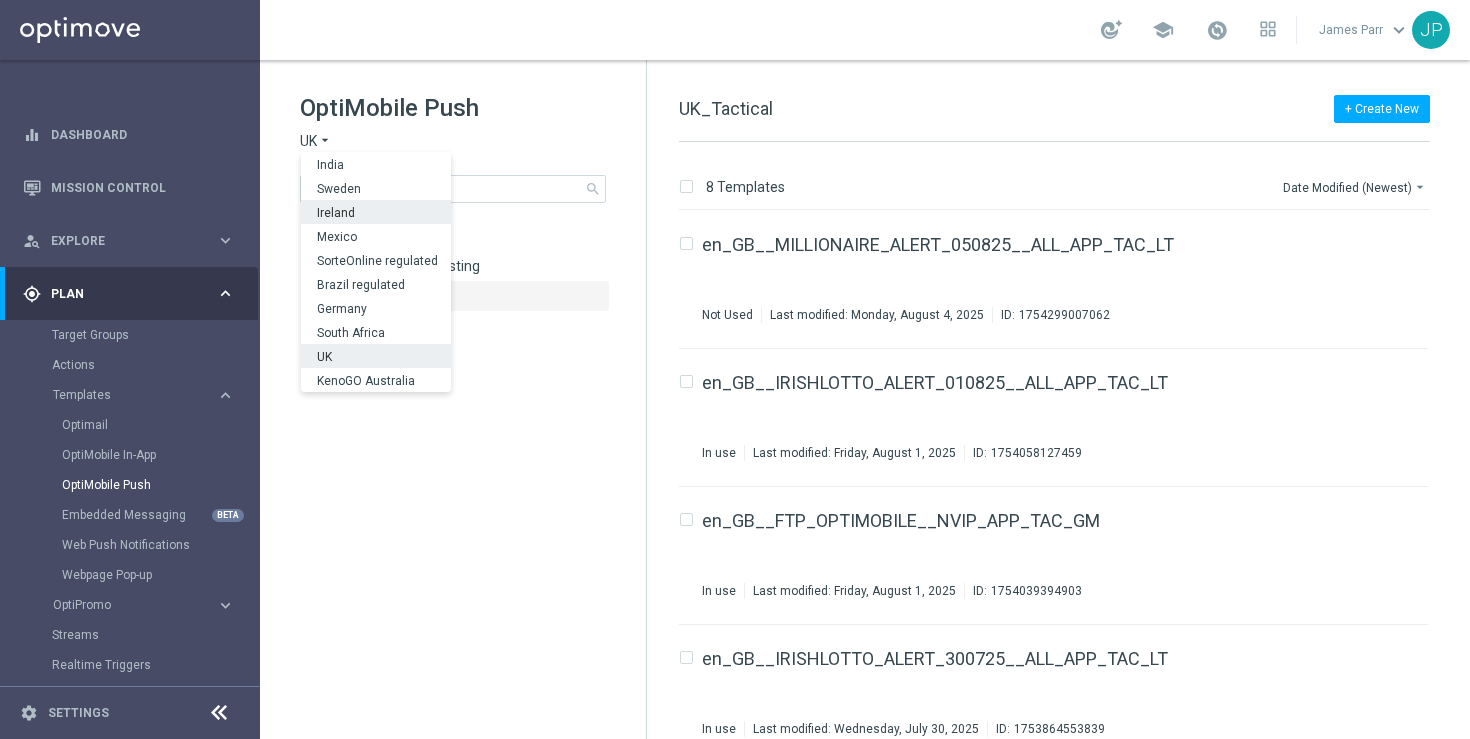 click on "Ireland" at bounding box center (376, 212) 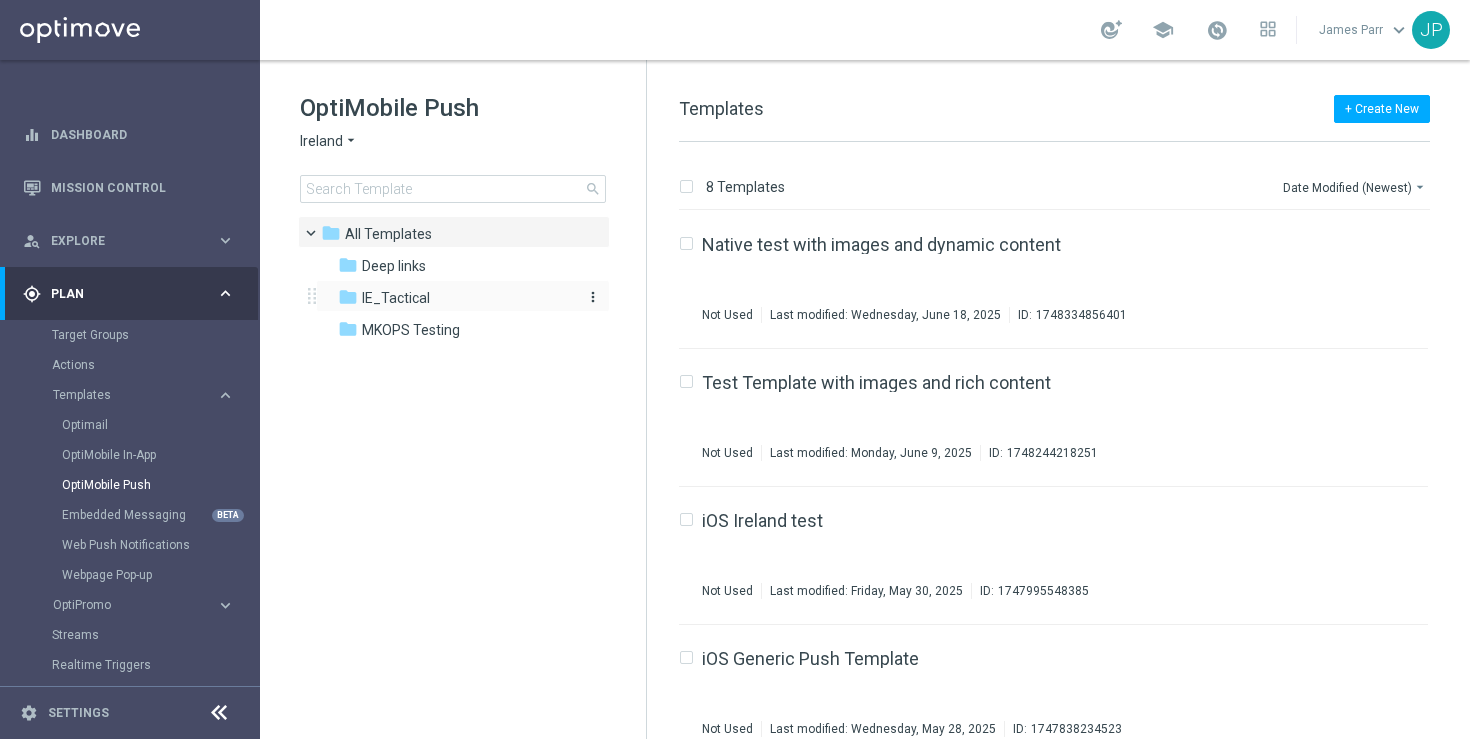 click on "IE_Tactical" at bounding box center (396, 298) 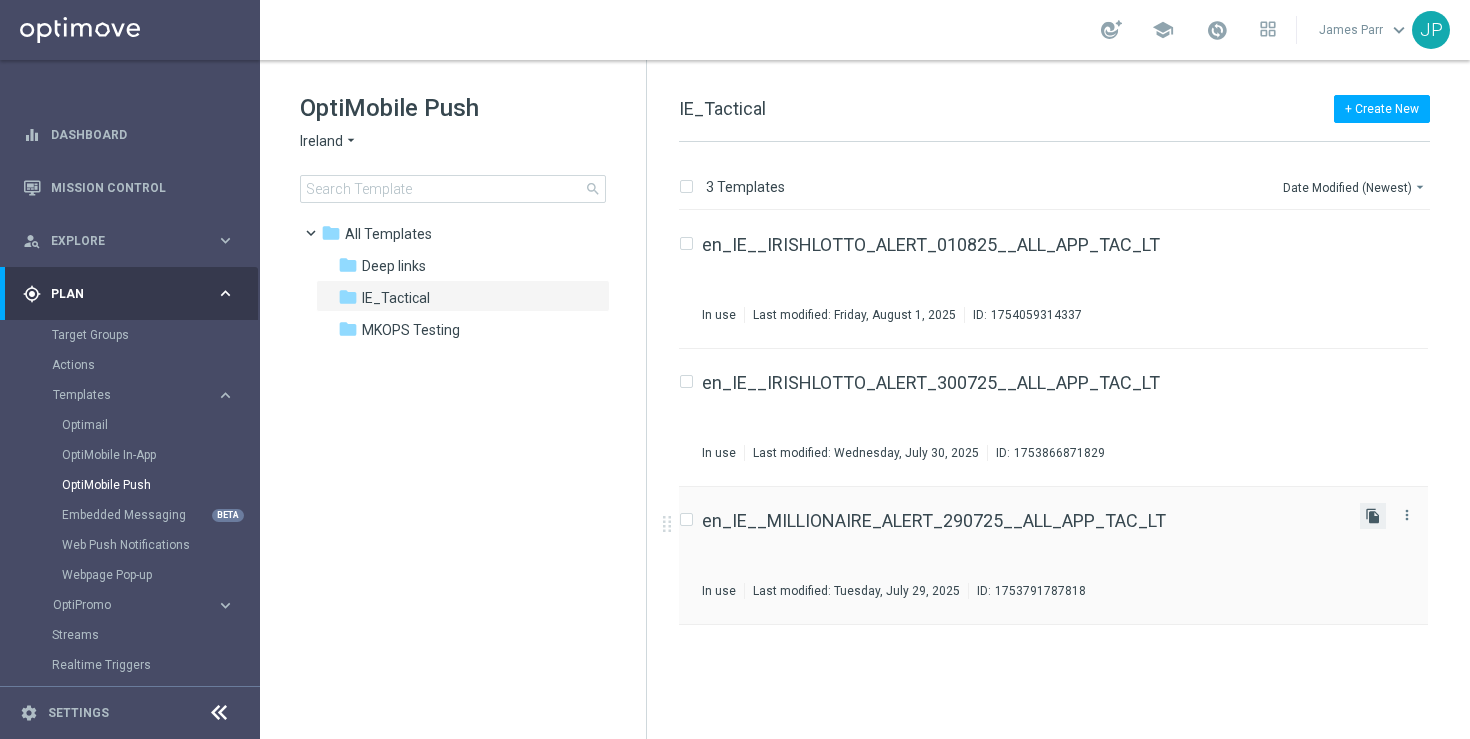 click on "file_copy" at bounding box center [1373, 516] 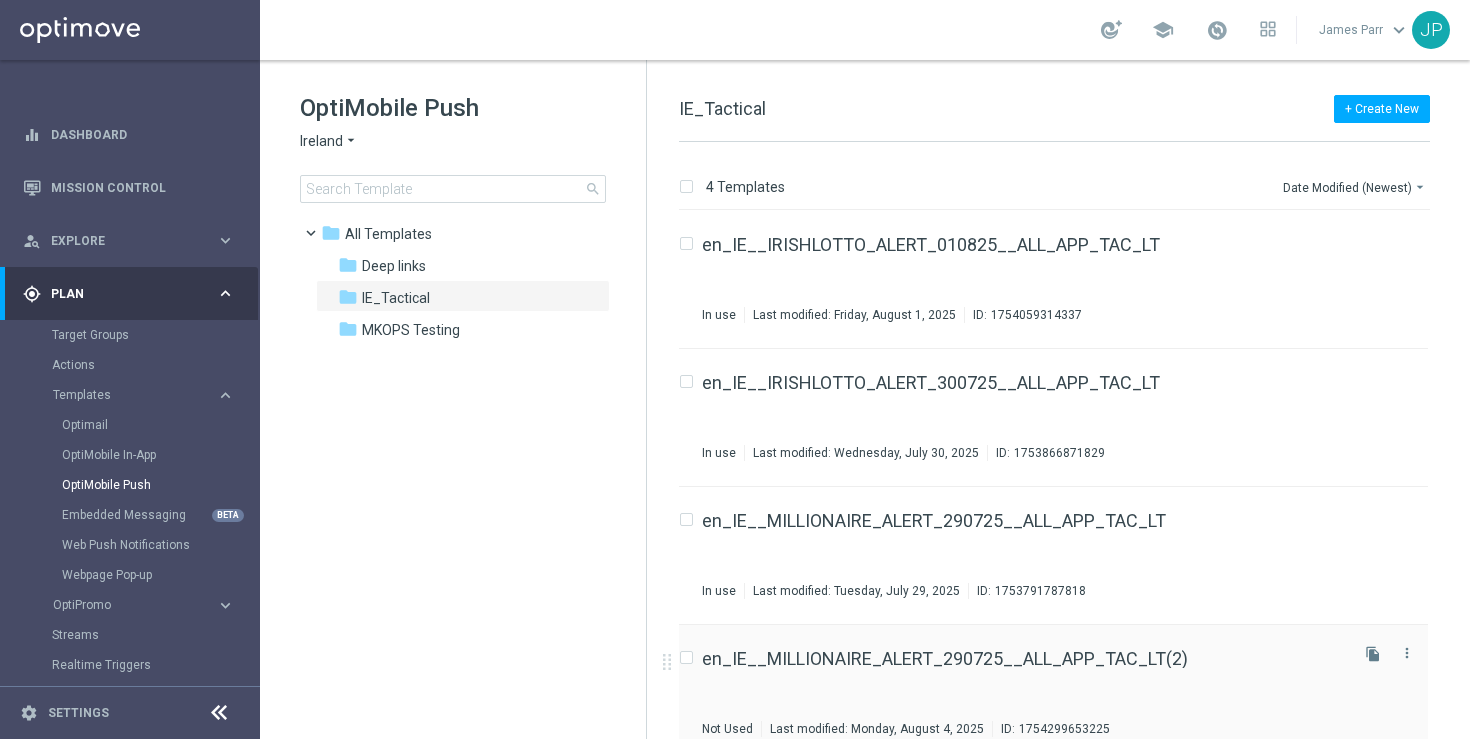 scroll, scrollTop: 24, scrollLeft: 0, axis: vertical 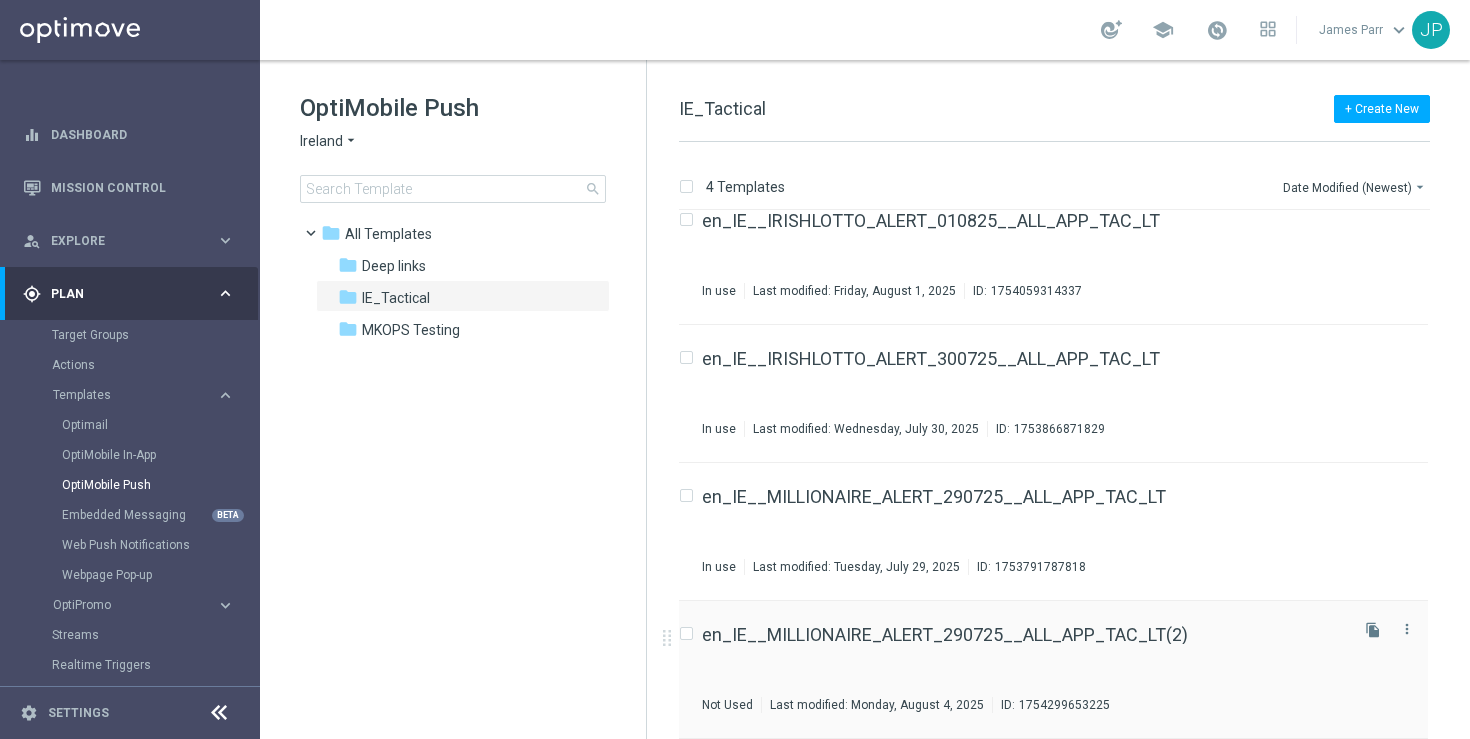 click on "en_IE__MILLIONAIRE_ALERT_290725__ALL_APP_TAC_LT(2)
Not Used
Last modified: Monday, August 4, 2025
ID:
1754299653225" at bounding box center [1023, 669] 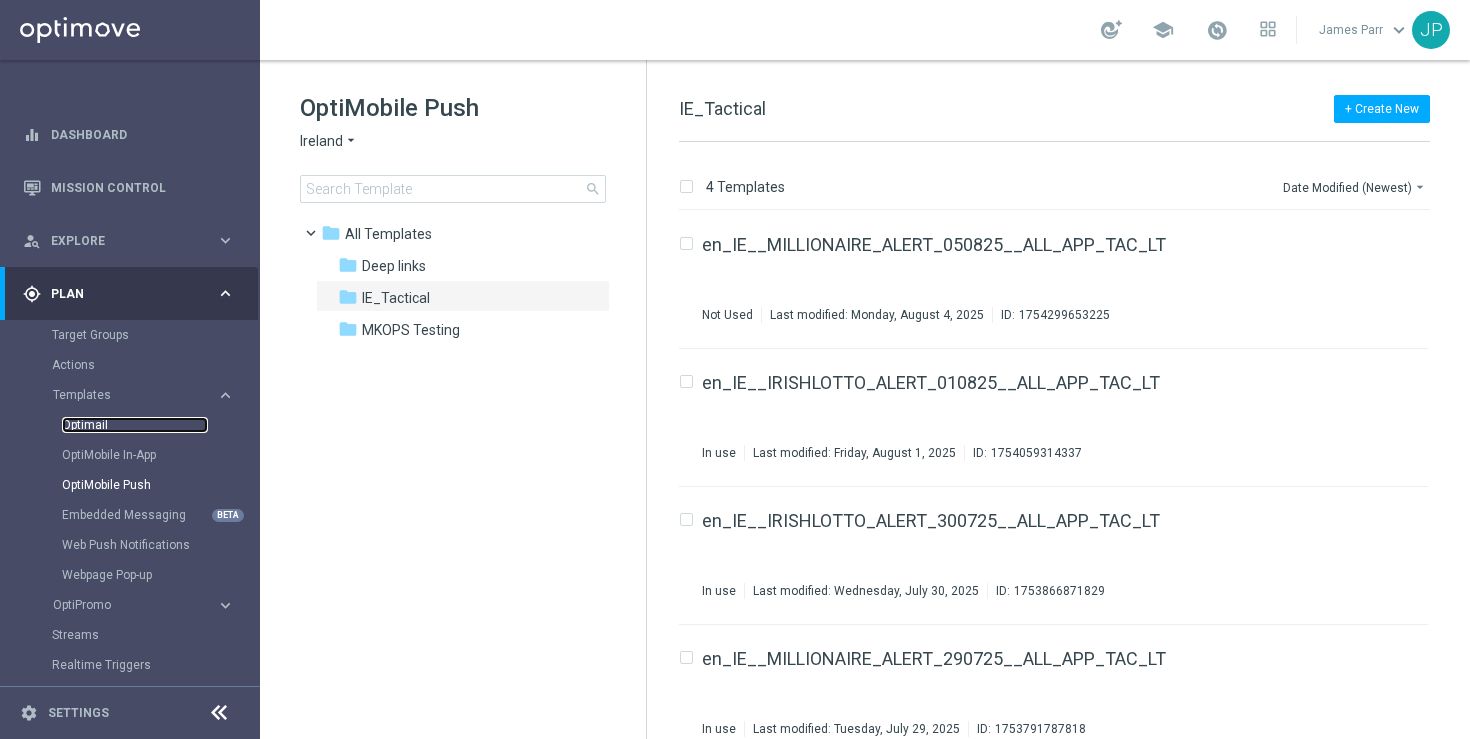 click on "Optimail" at bounding box center (135, 425) 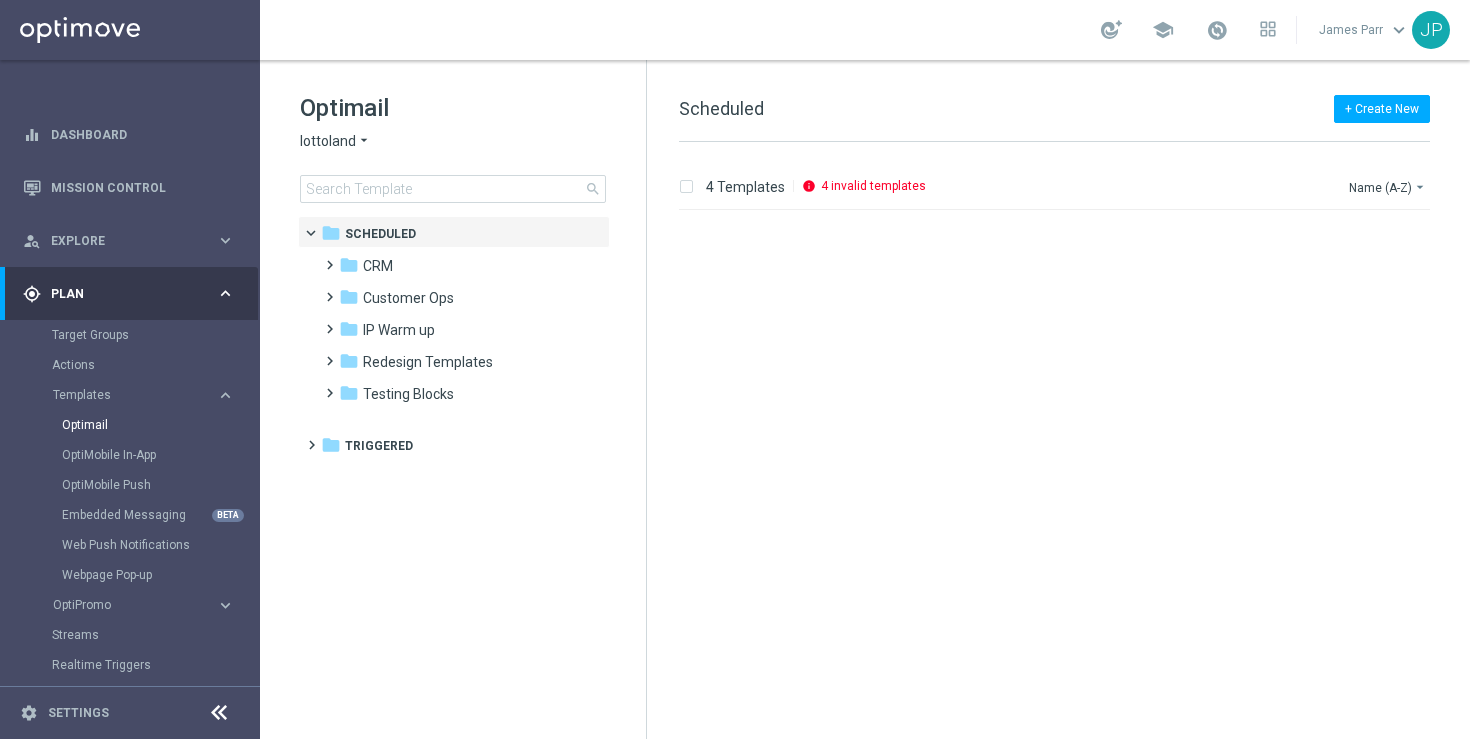 click on "arrow_drop_down" 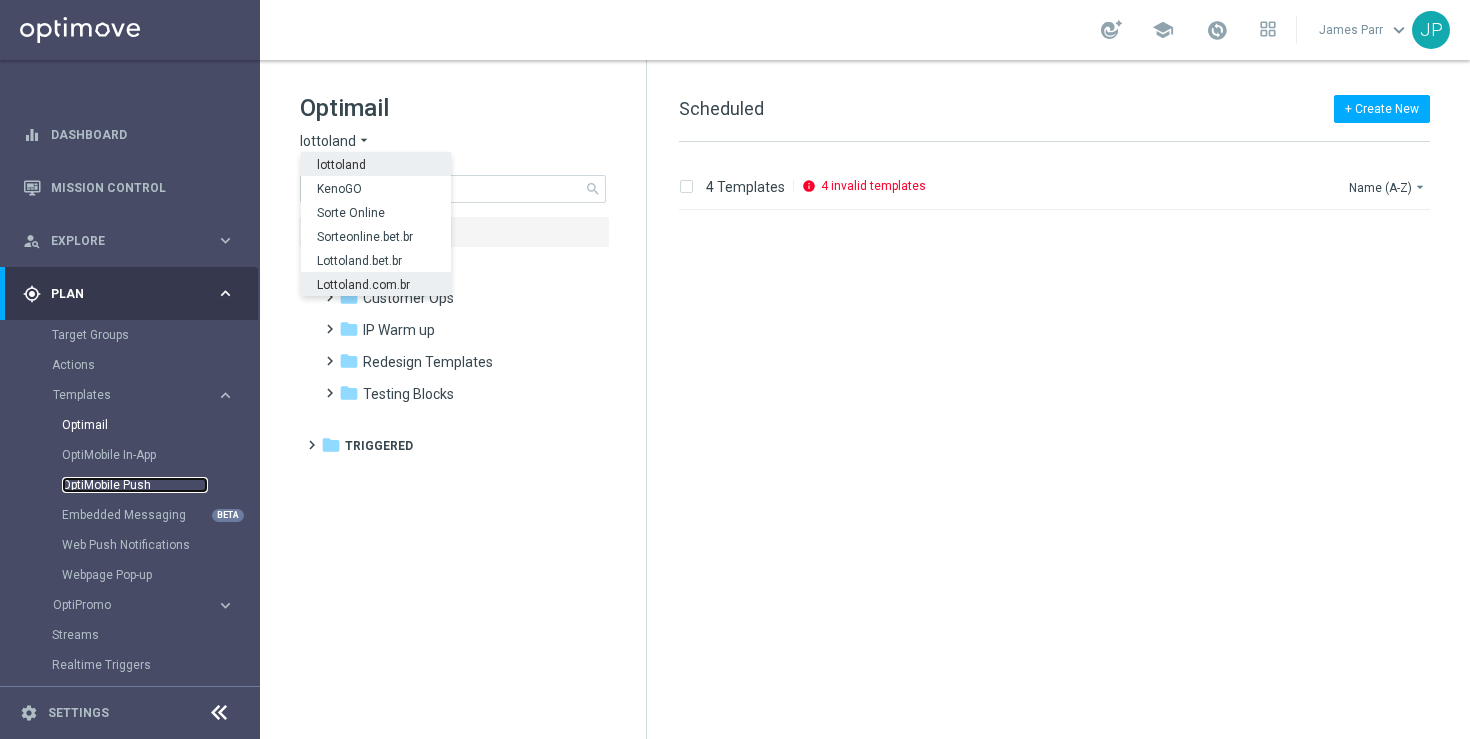 click on "OptiMobile Push" at bounding box center [135, 485] 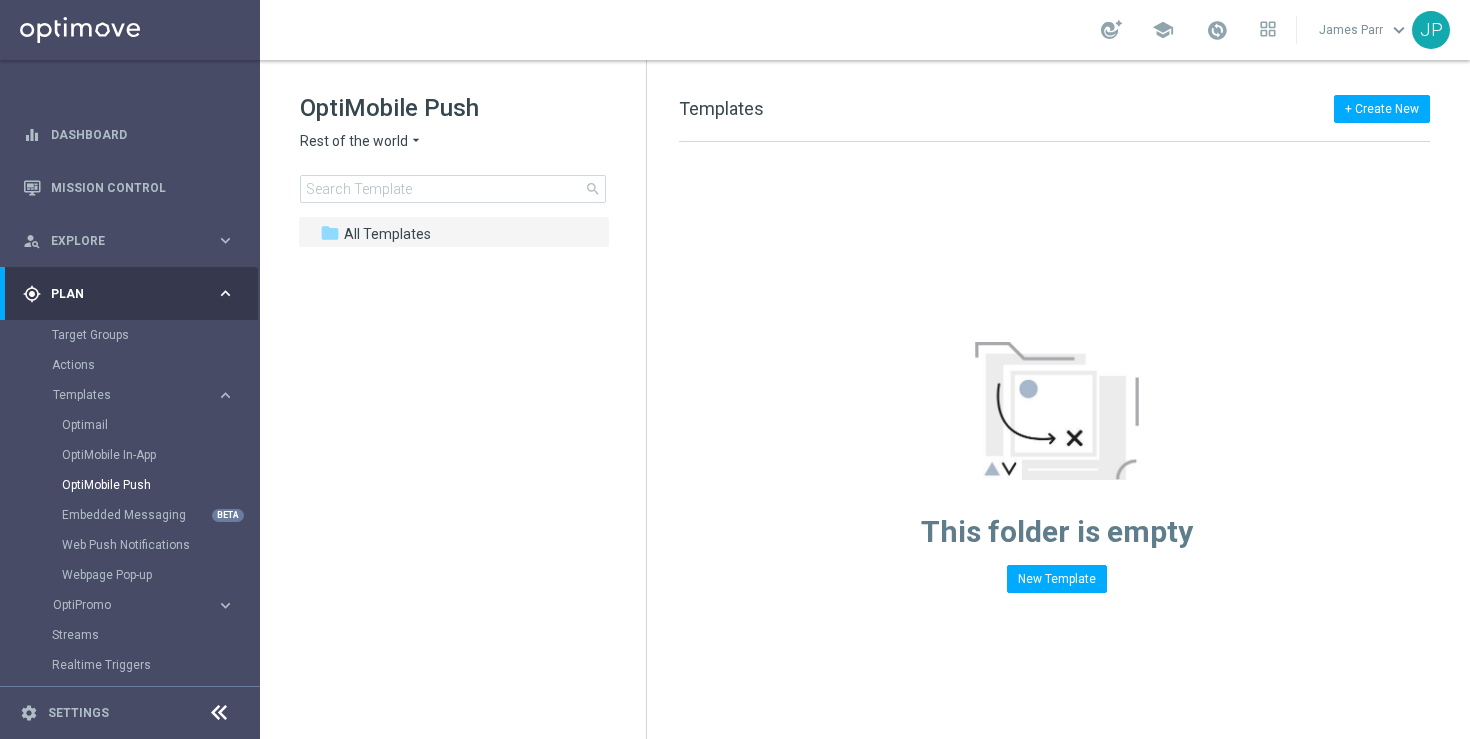 click on "arrow_drop_down" 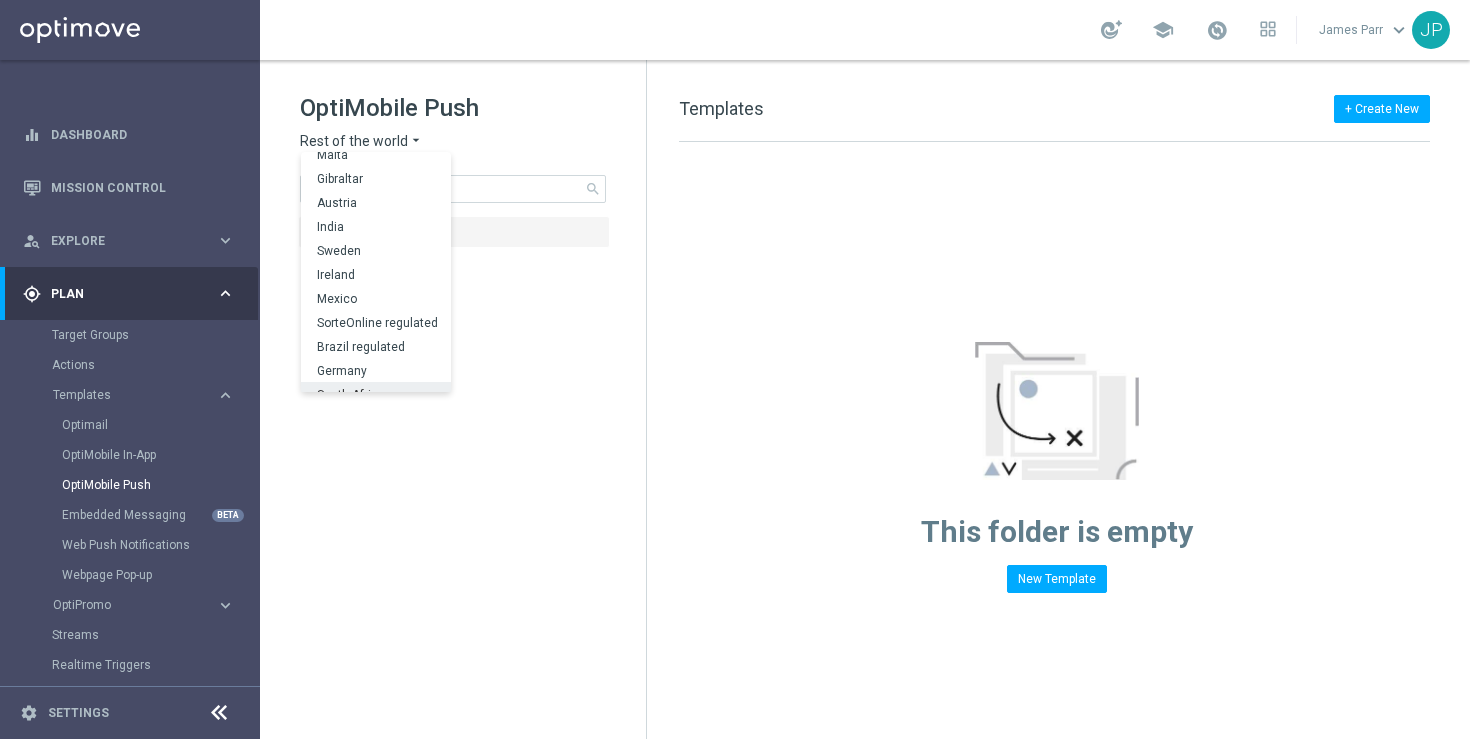 scroll, scrollTop: 624, scrollLeft: 0, axis: vertical 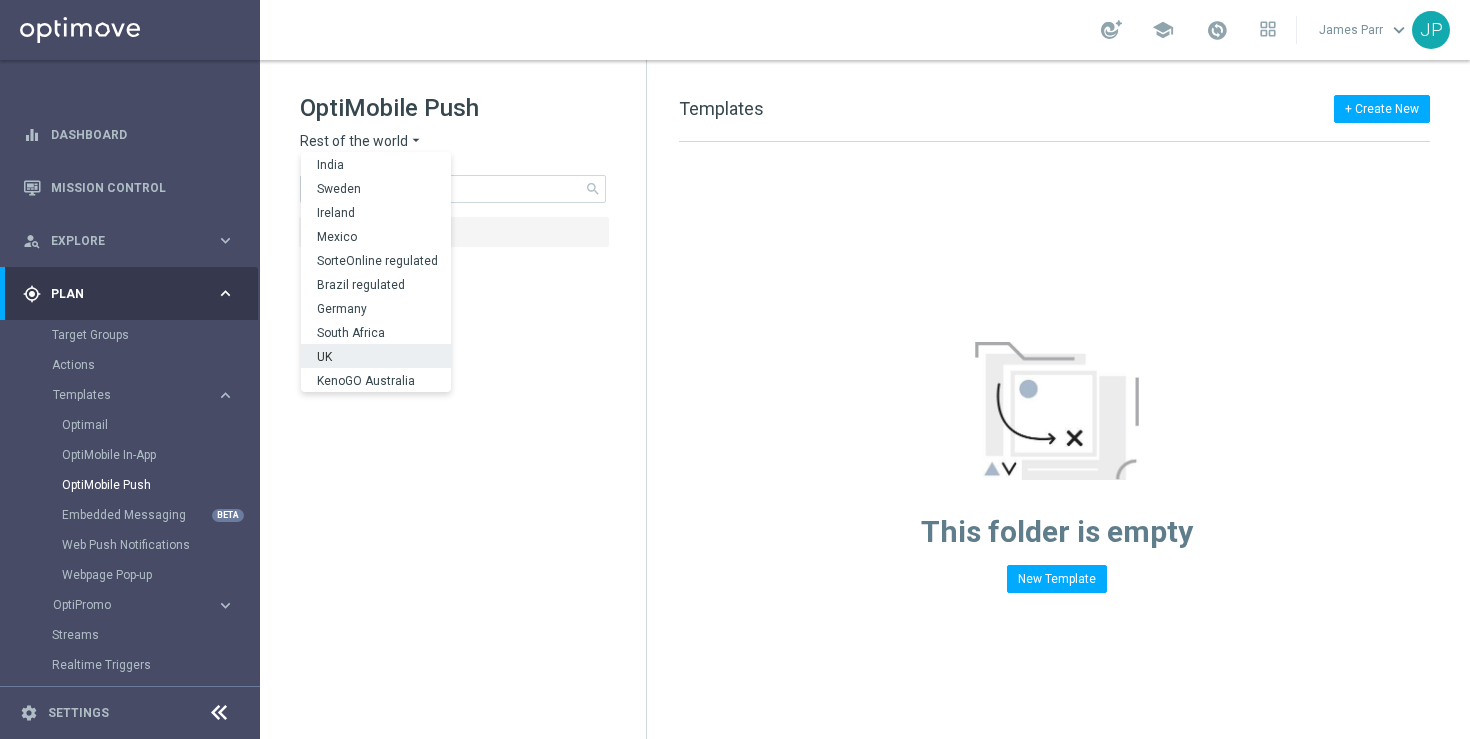 click on "UK" at bounding box center [376, 356] 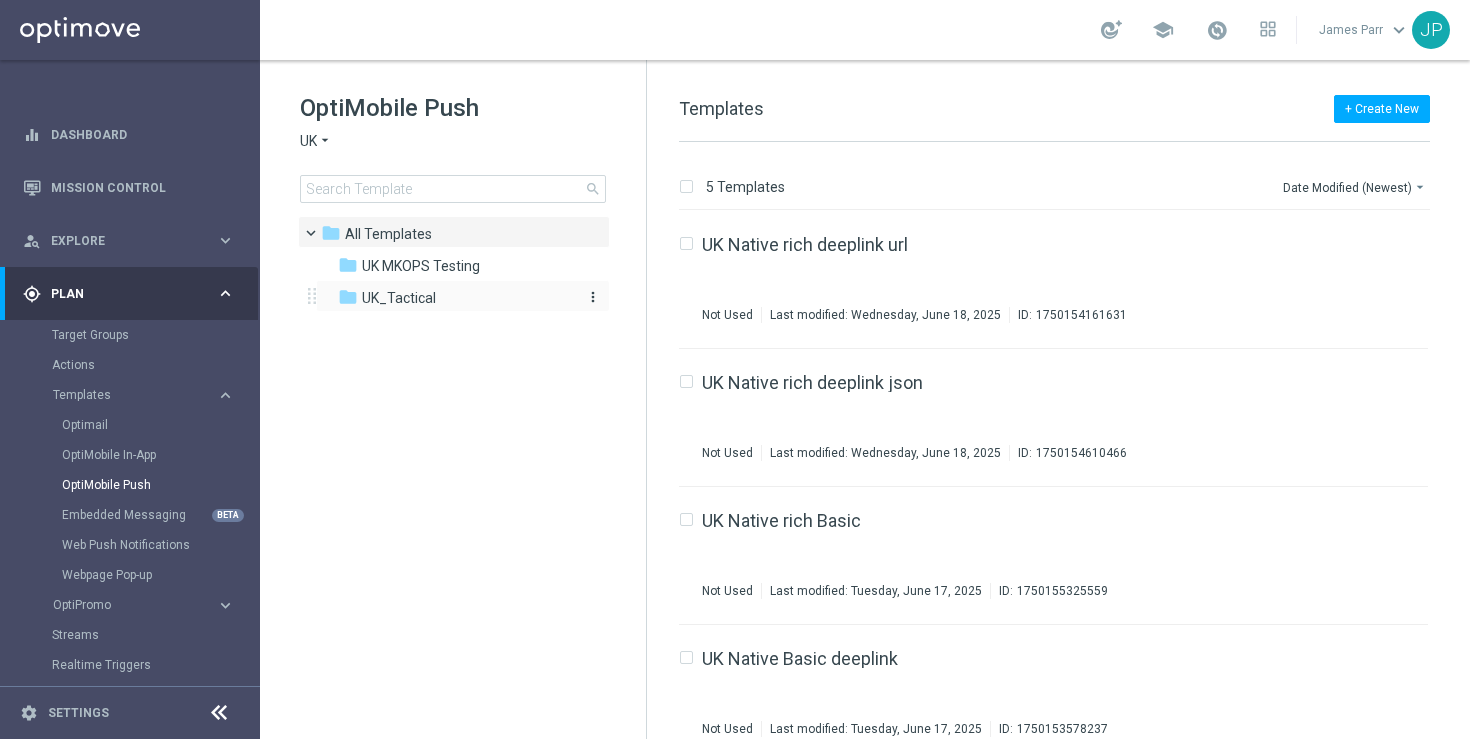click on "UK_Tactical" at bounding box center [399, 298] 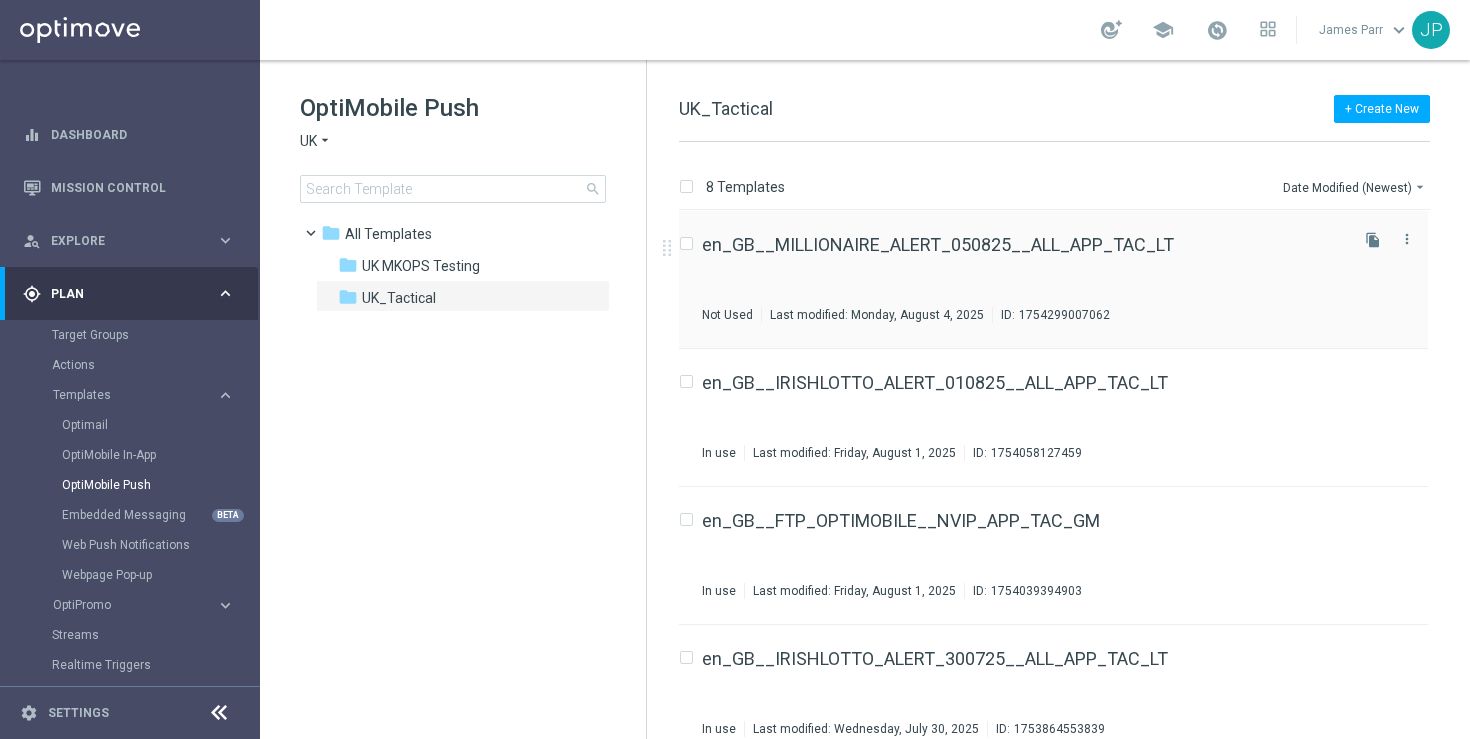 click on "en_GB__MILLIONAIRE_ALERT_050825__ALL_APP_TAC_LT" at bounding box center [1023, 245] 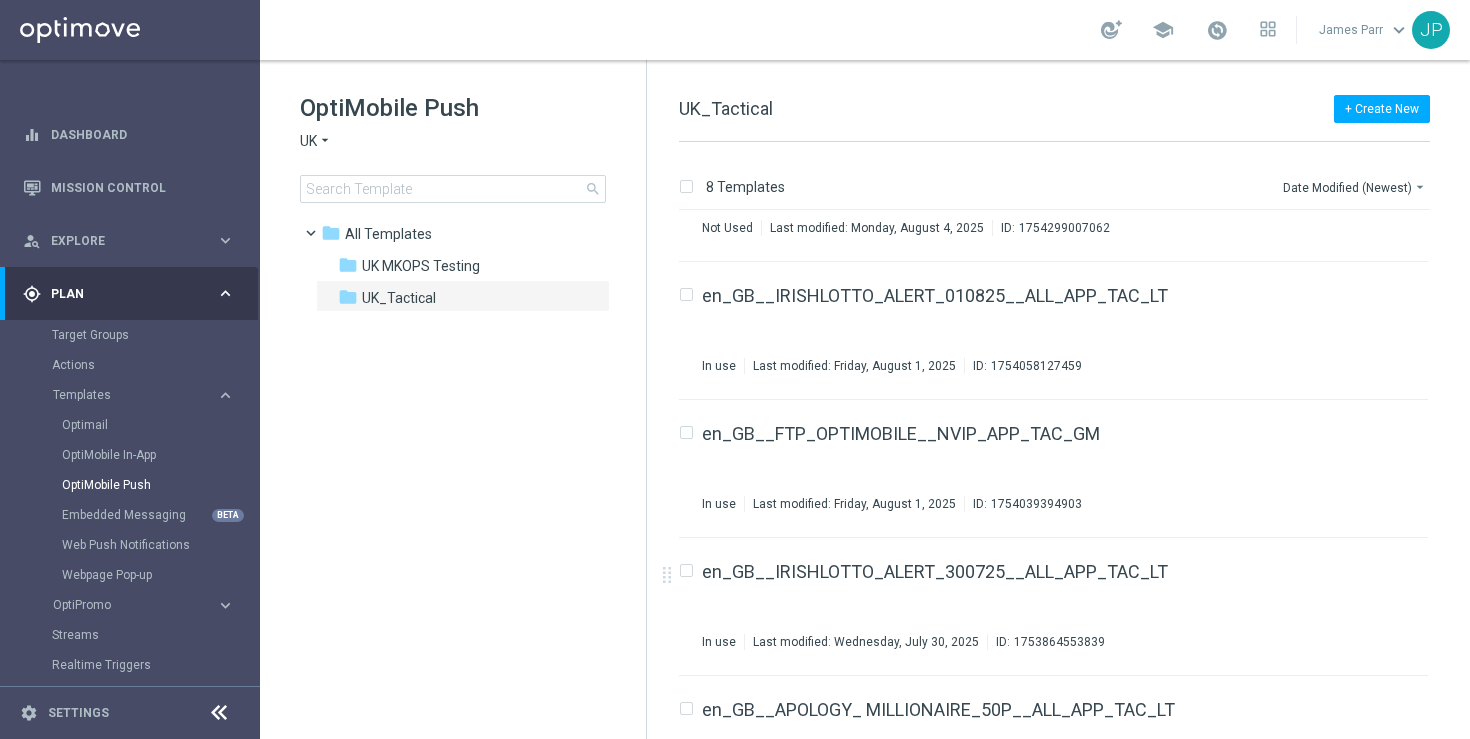 scroll, scrollTop: 0, scrollLeft: 0, axis: both 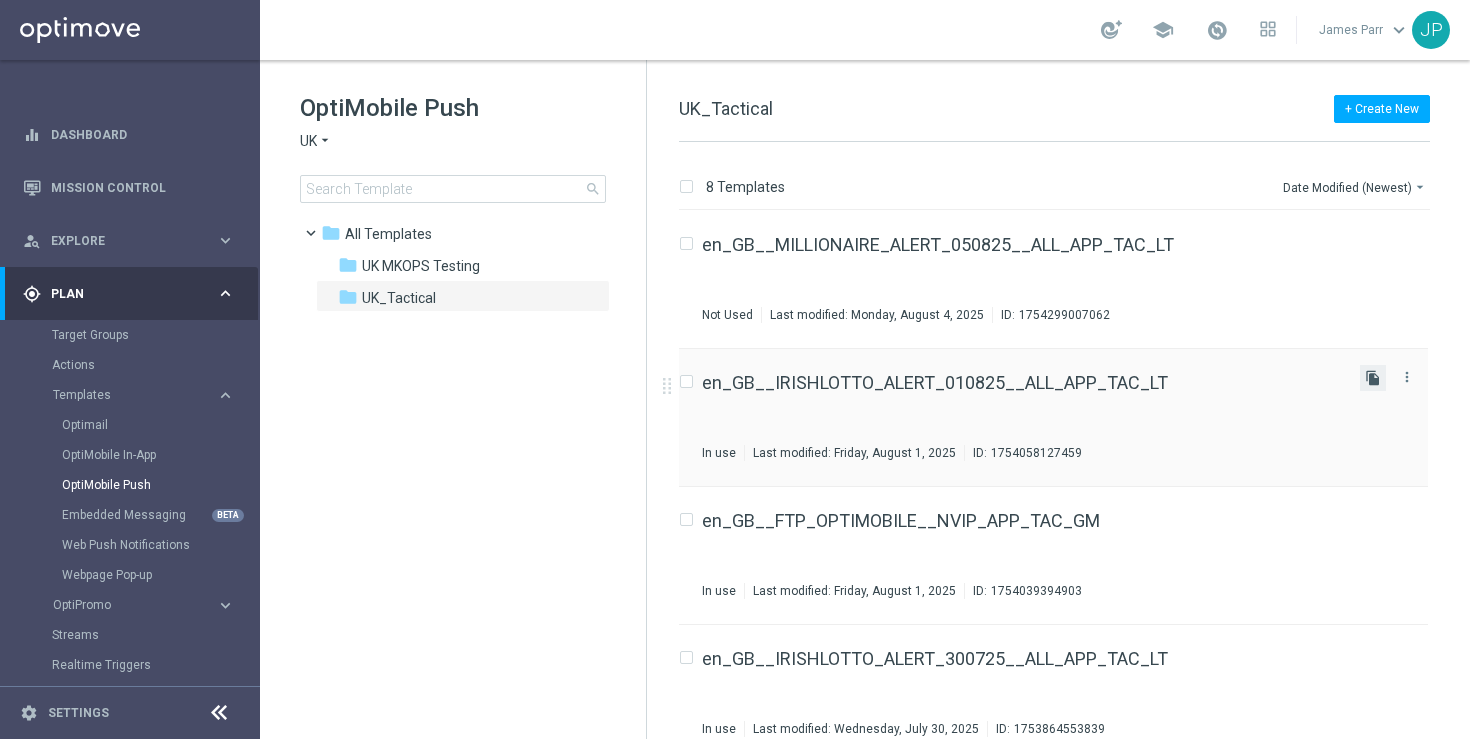 click on "file_copy" at bounding box center (1373, 378) 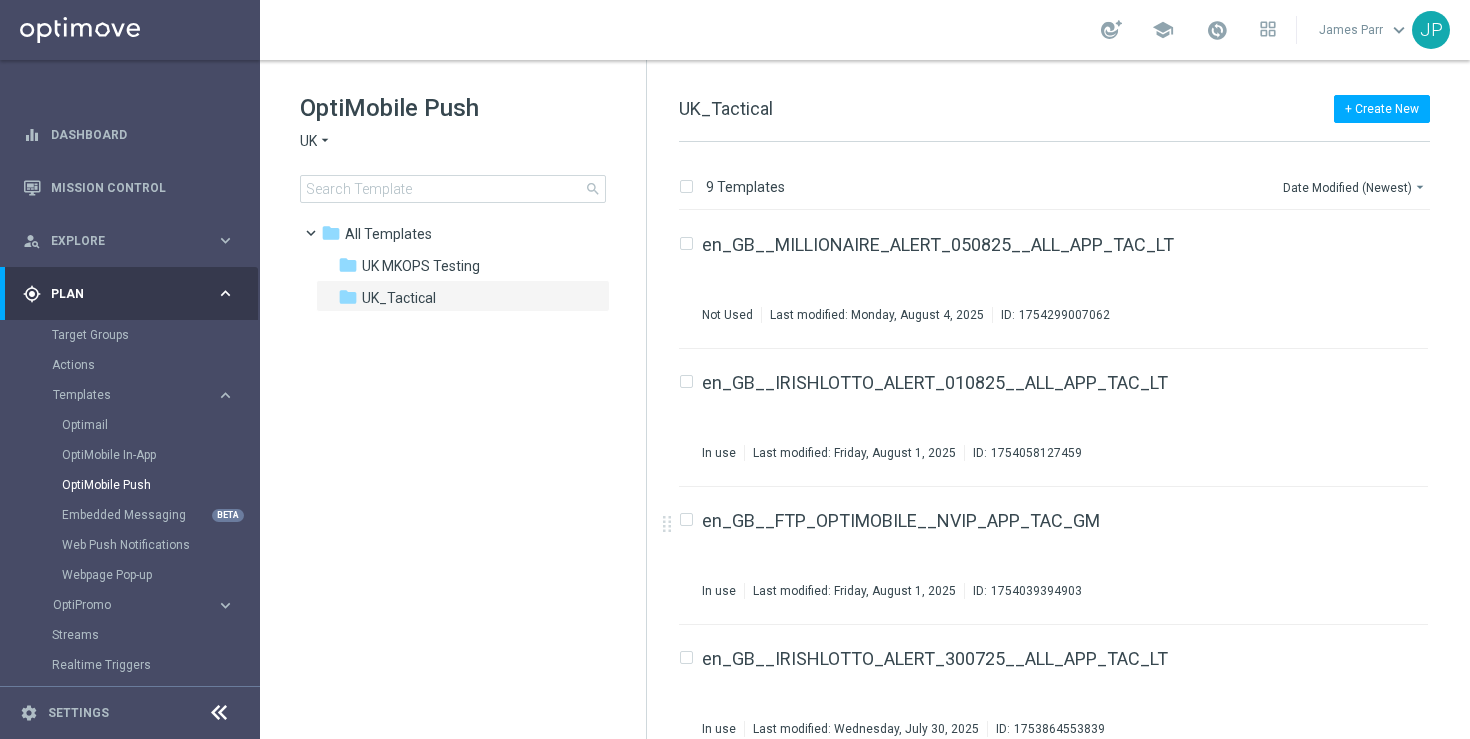 scroll, scrollTop: 714, scrollLeft: 0, axis: vertical 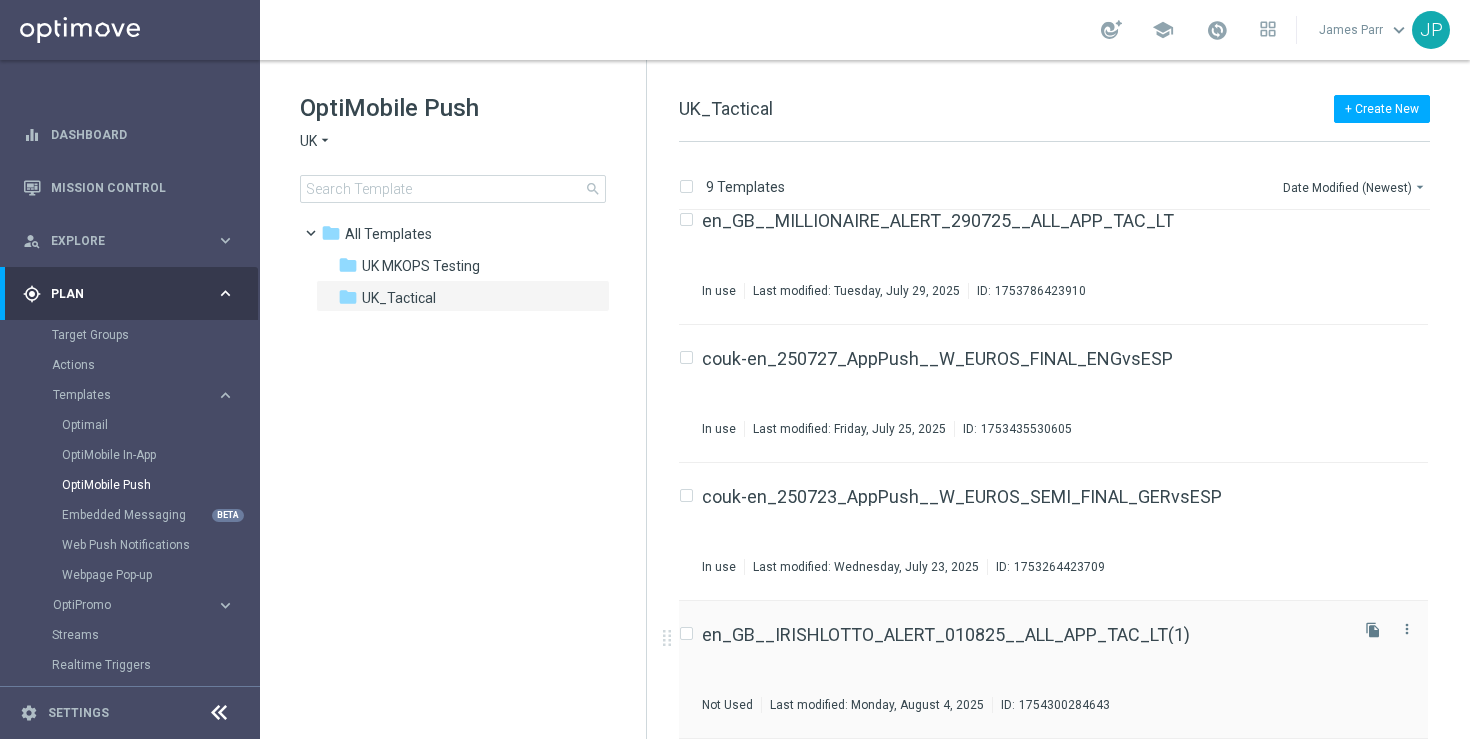 click on "en_GB__IRISHLOTTO_ALERT_010825__ALL_APP_TAC_LT(1)
Not Used
Last modified: Monday, August 4, 2025
ID:
1754300284643" at bounding box center (1023, 669) 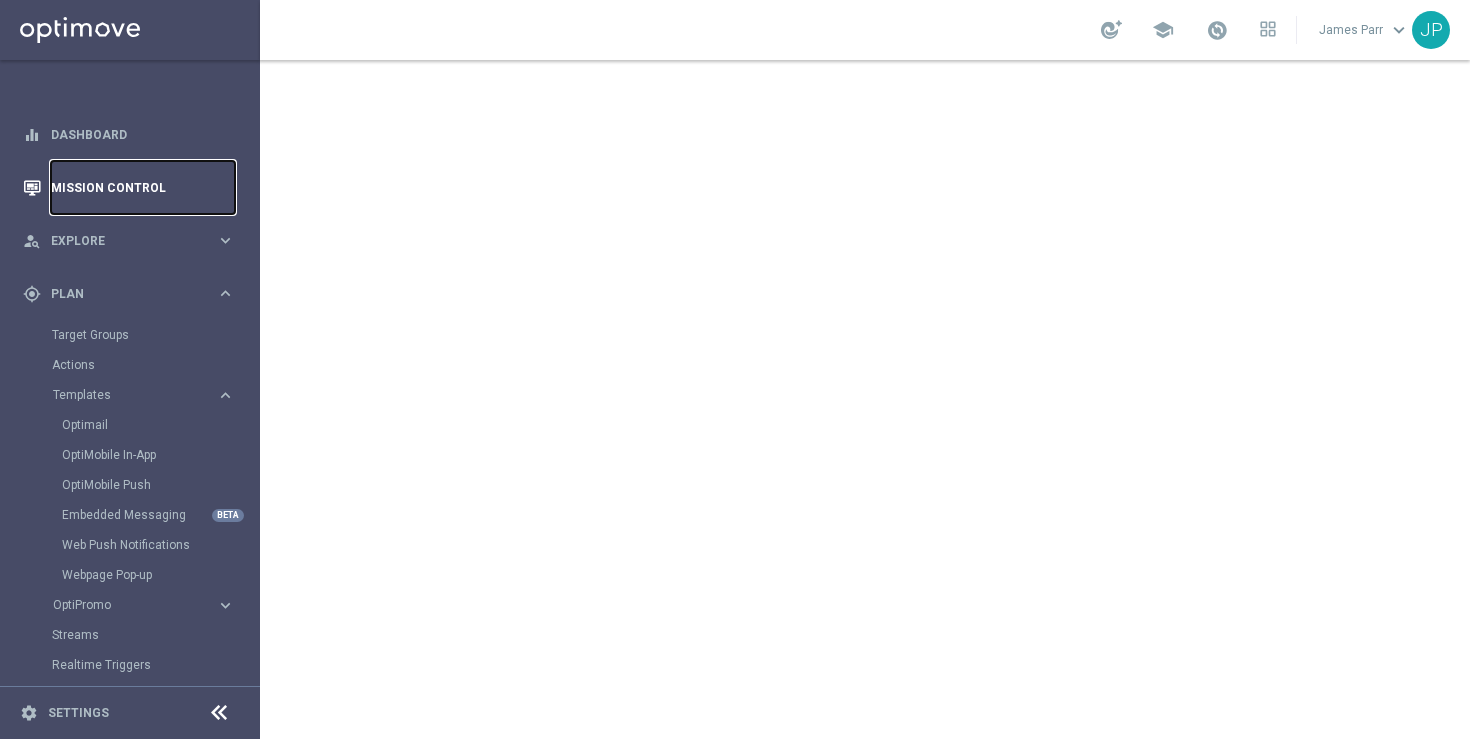 click on "Mission Control" at bounding box center [143, 187] 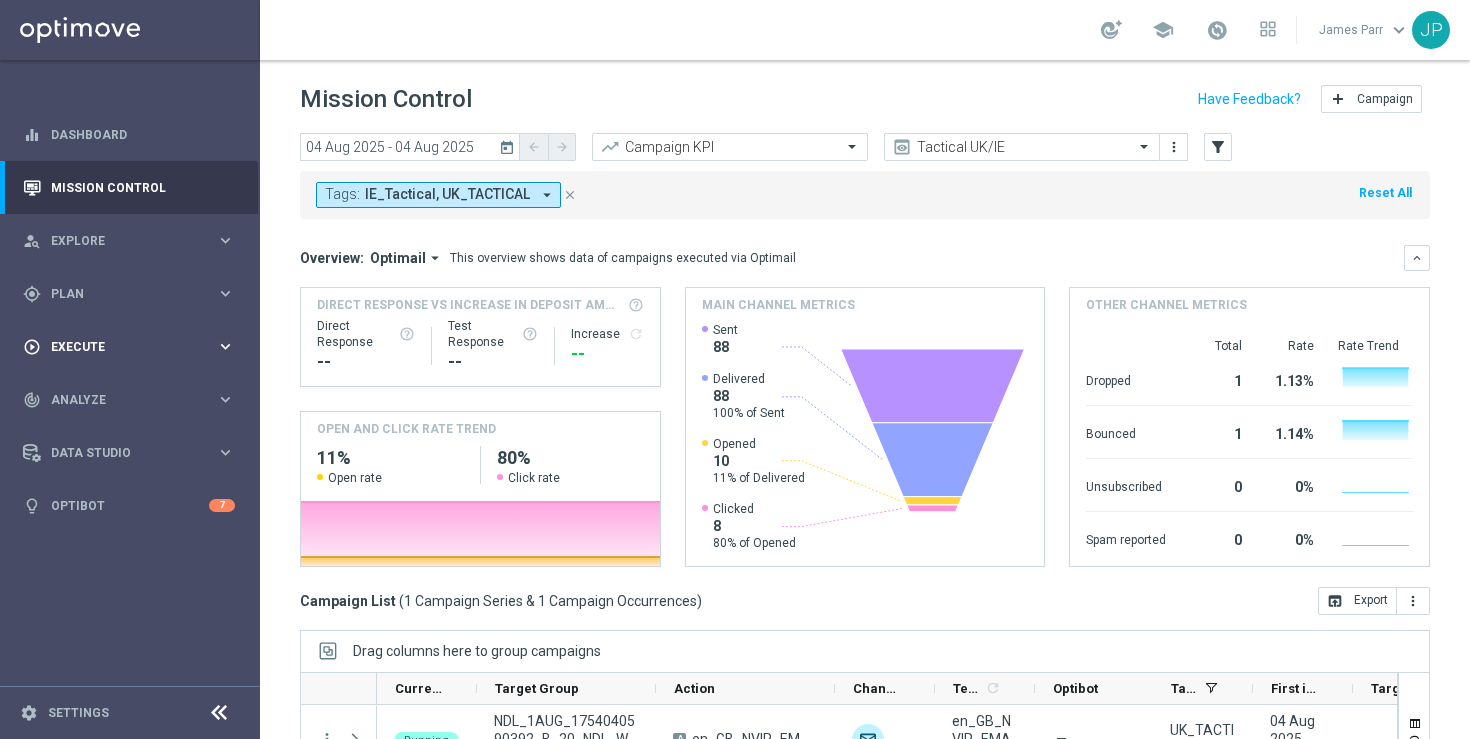 click on "play_circle_outline
Execute
keyboard_arrow_right" at bounding box center (129, 346) 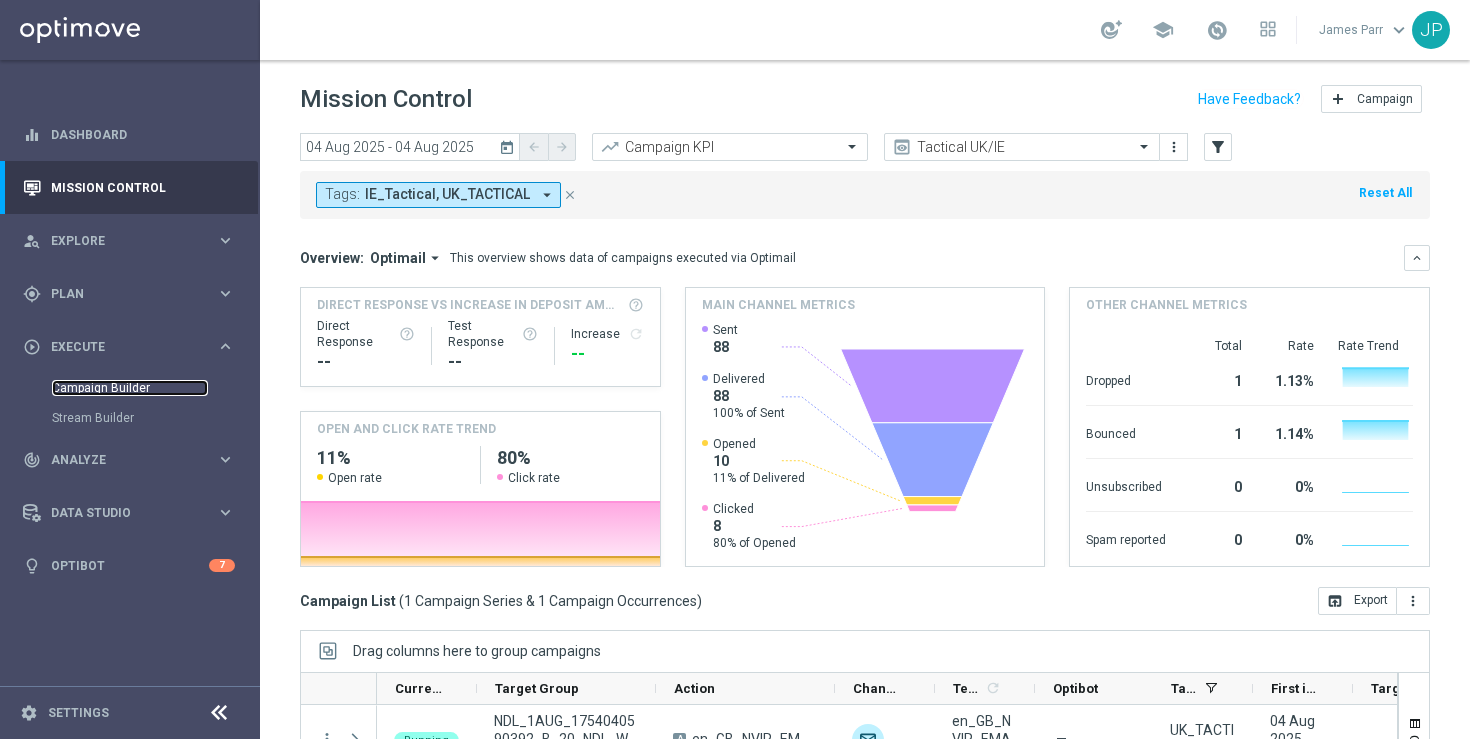 click on "Campaign Builder" at bounding box center [130, 388] 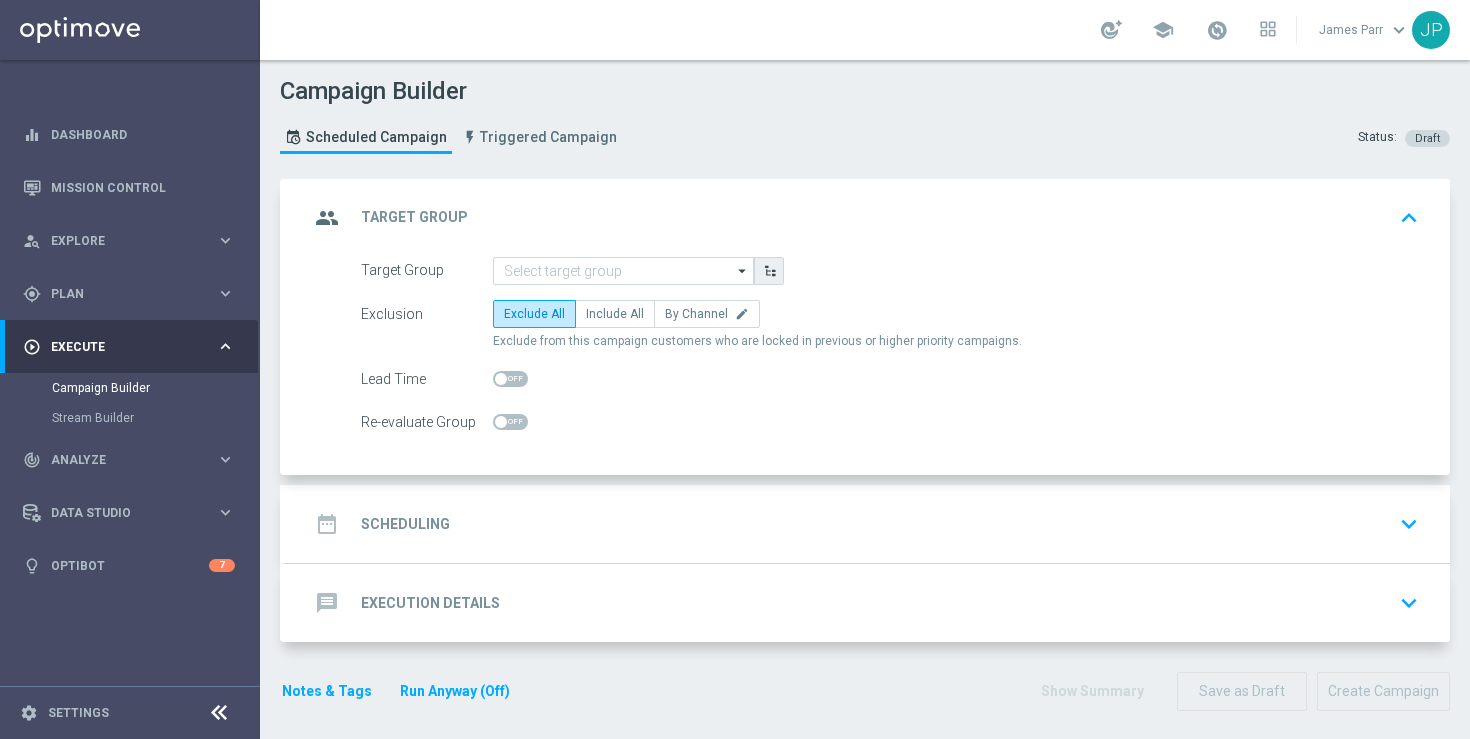 click 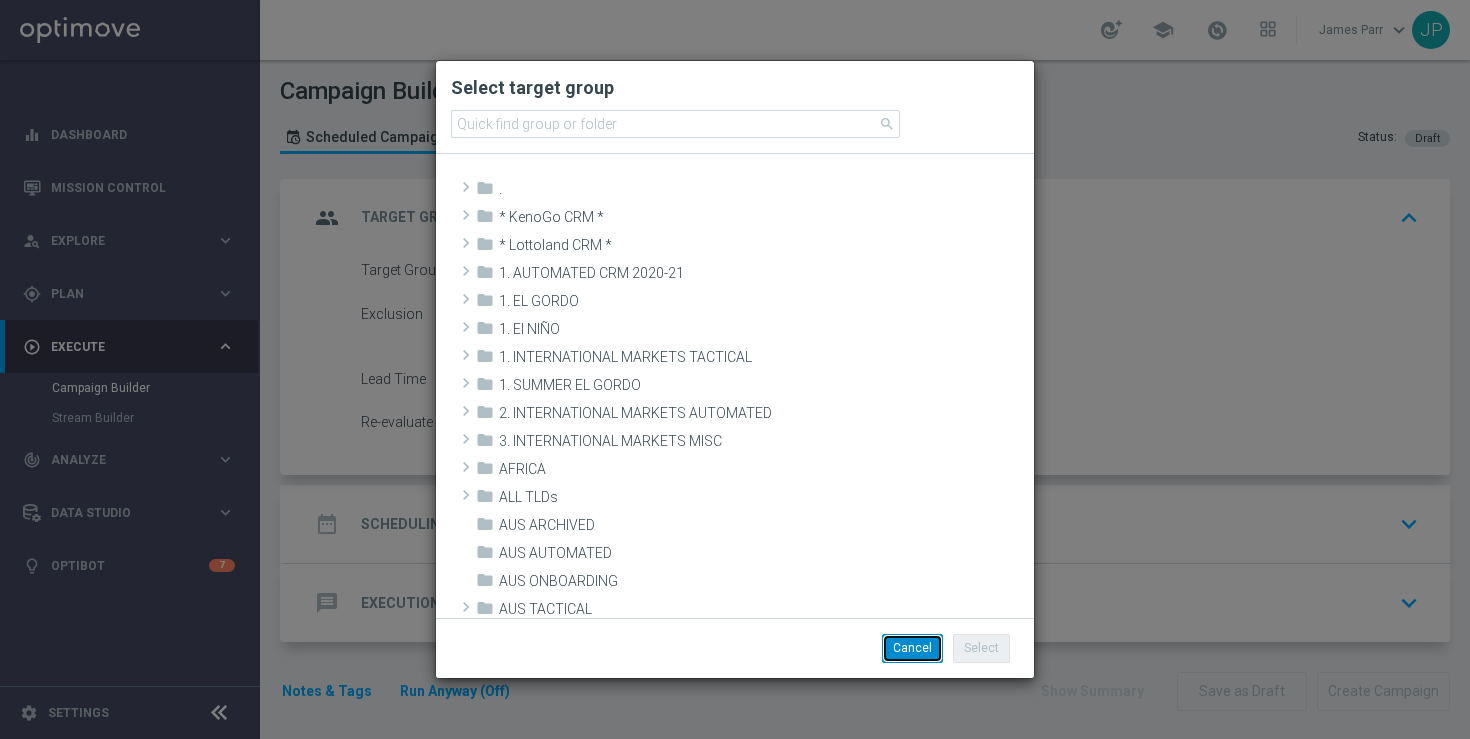 click on "Cancel" 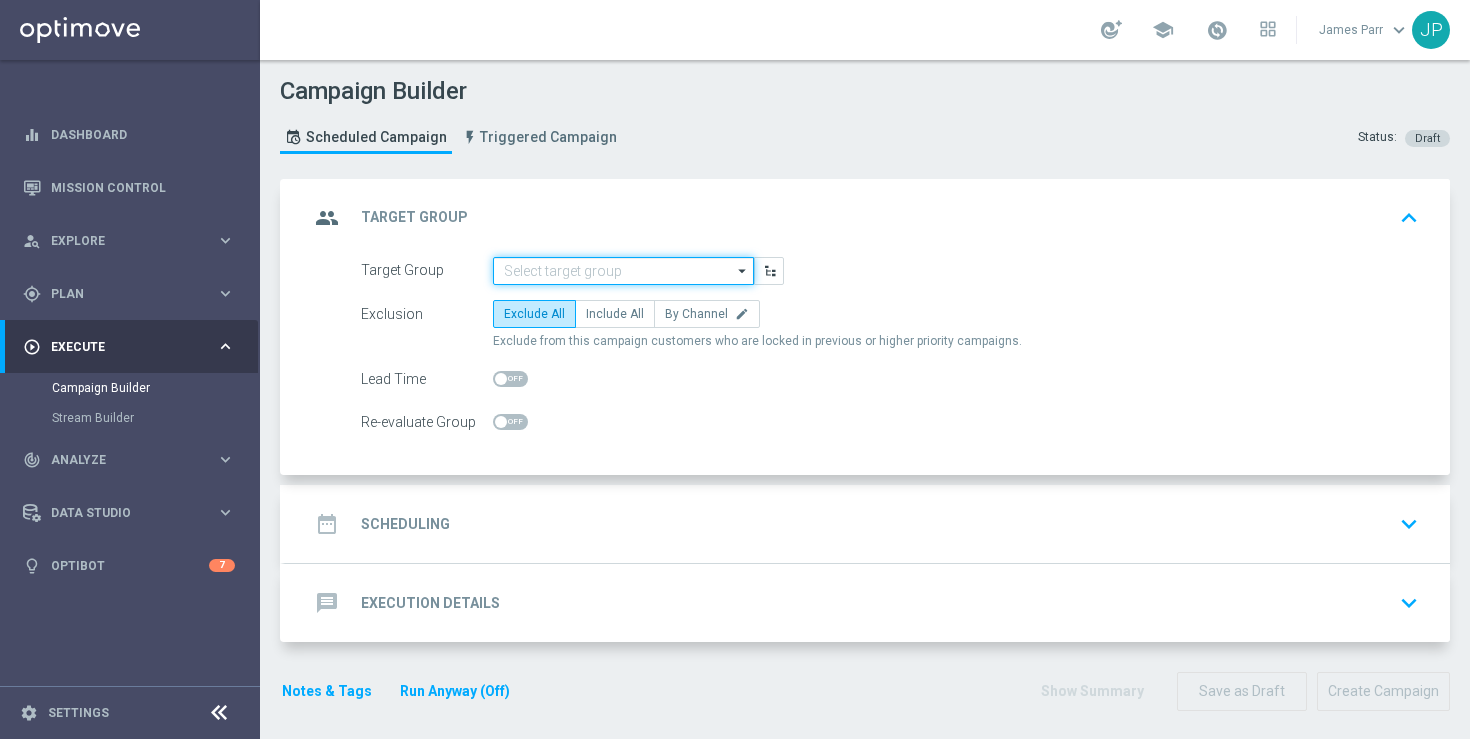 click 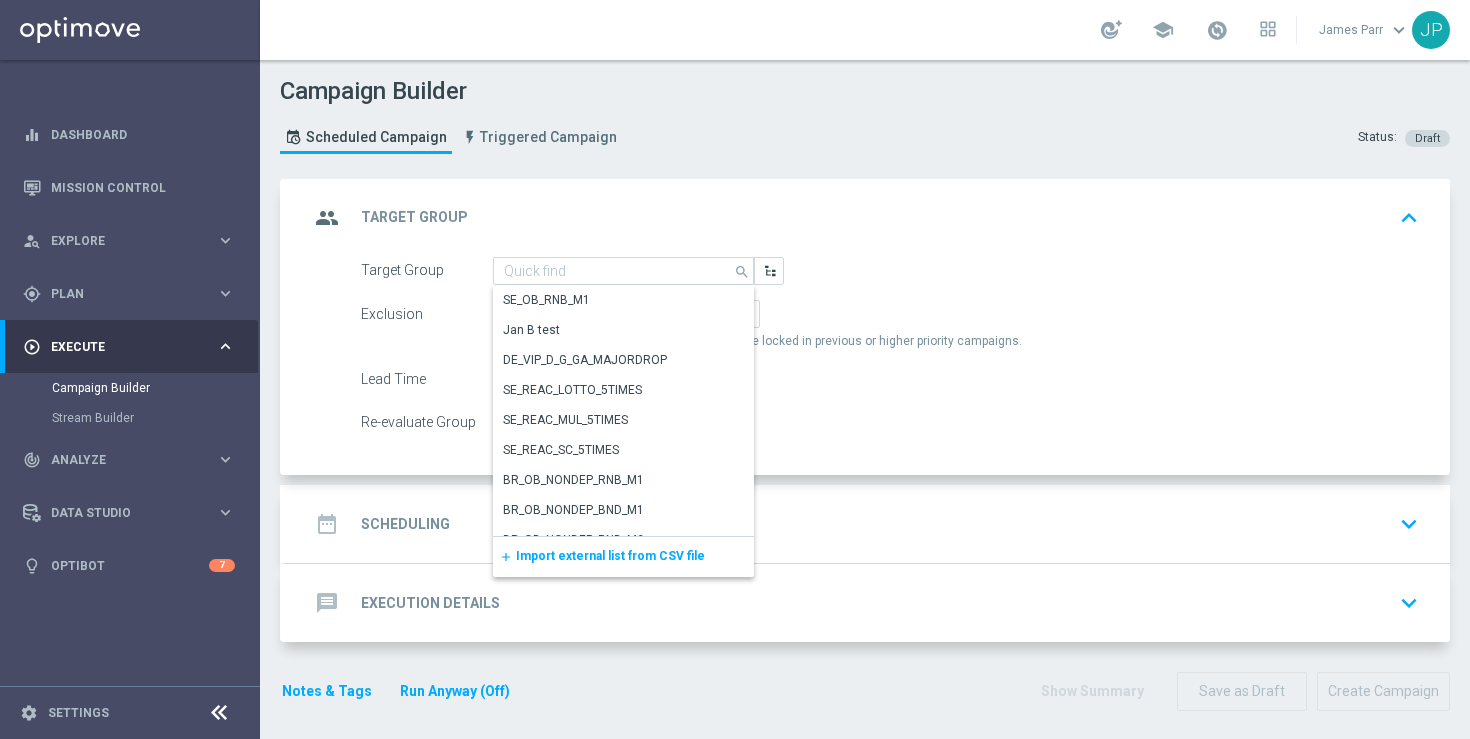 click on "Import external list from CSV file" 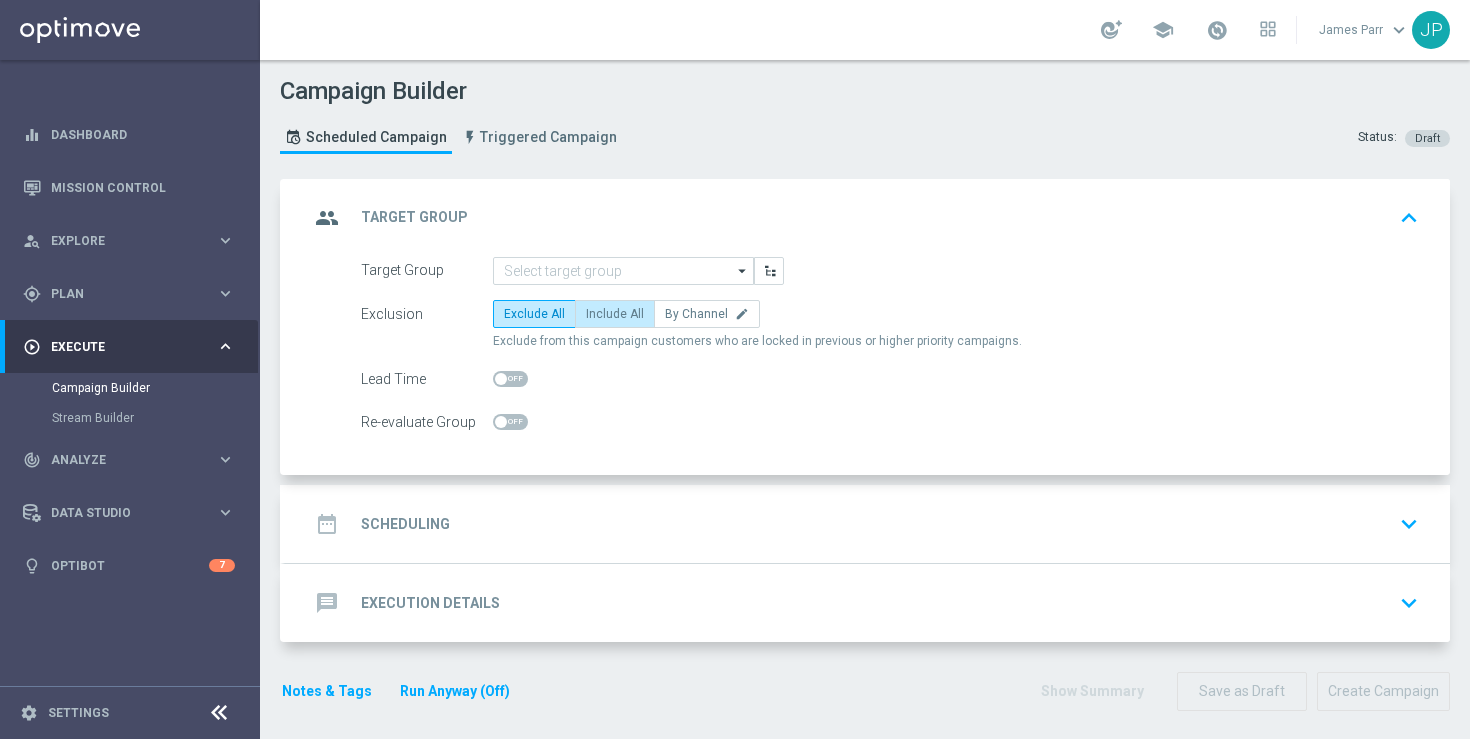 click on "Include All" 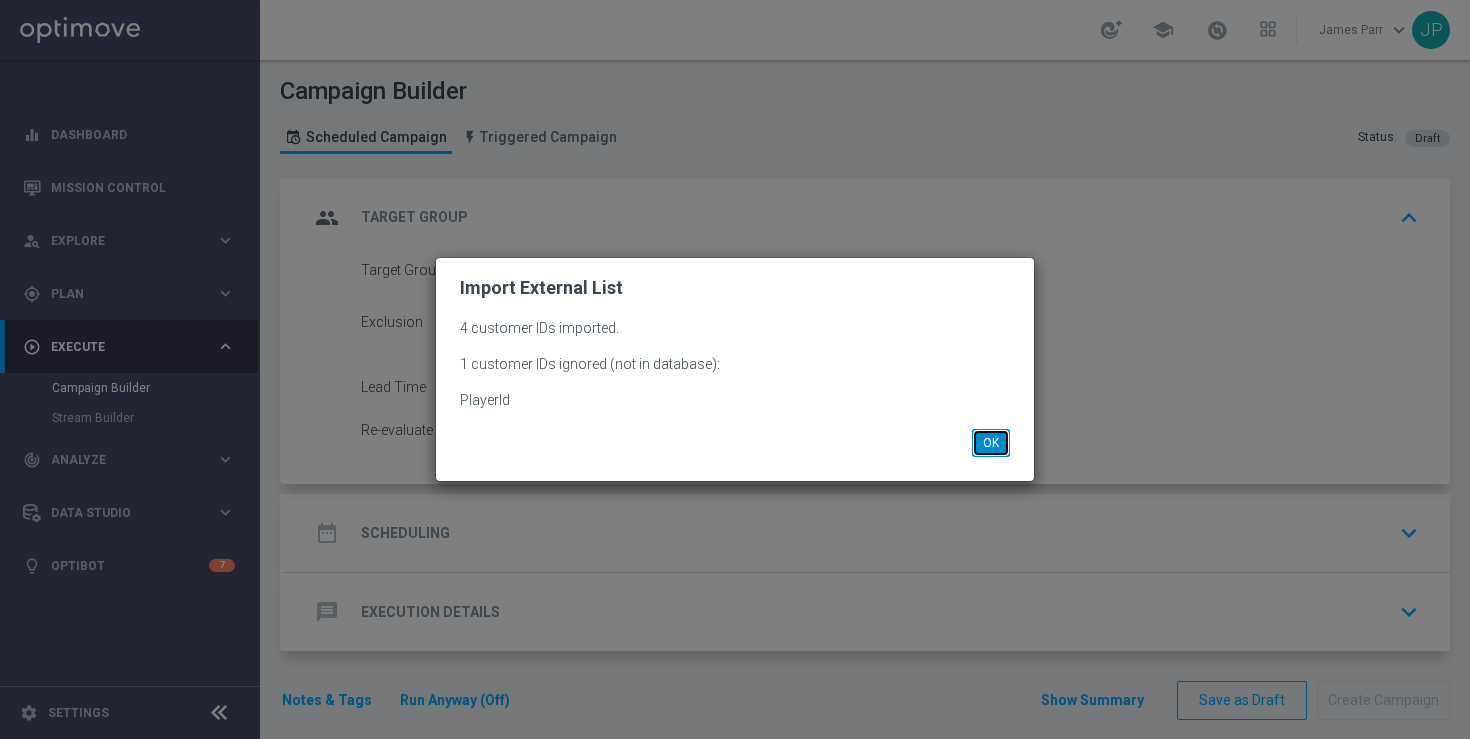 click on "OK" 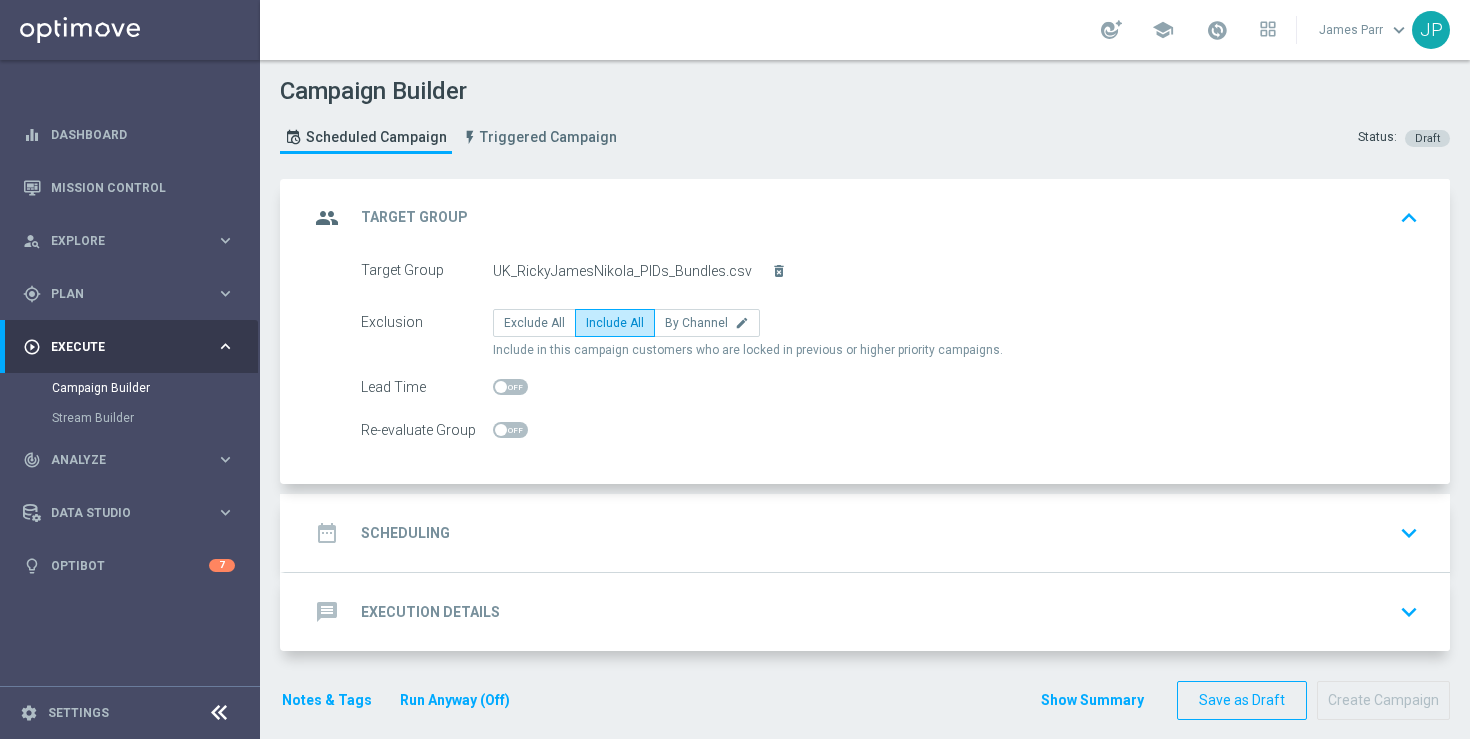 click on "date_range
Scheduling
keyboard_arrow_down" 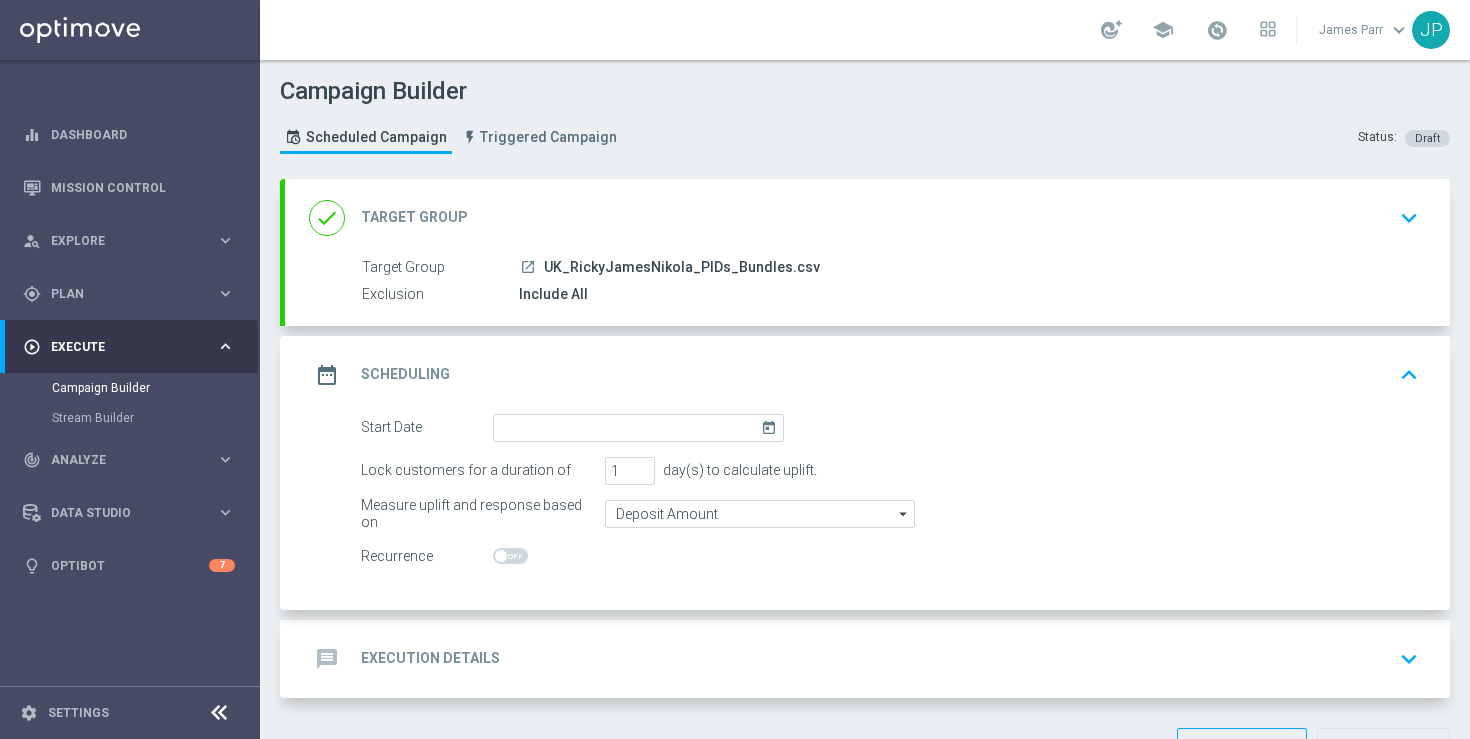 click on "today" 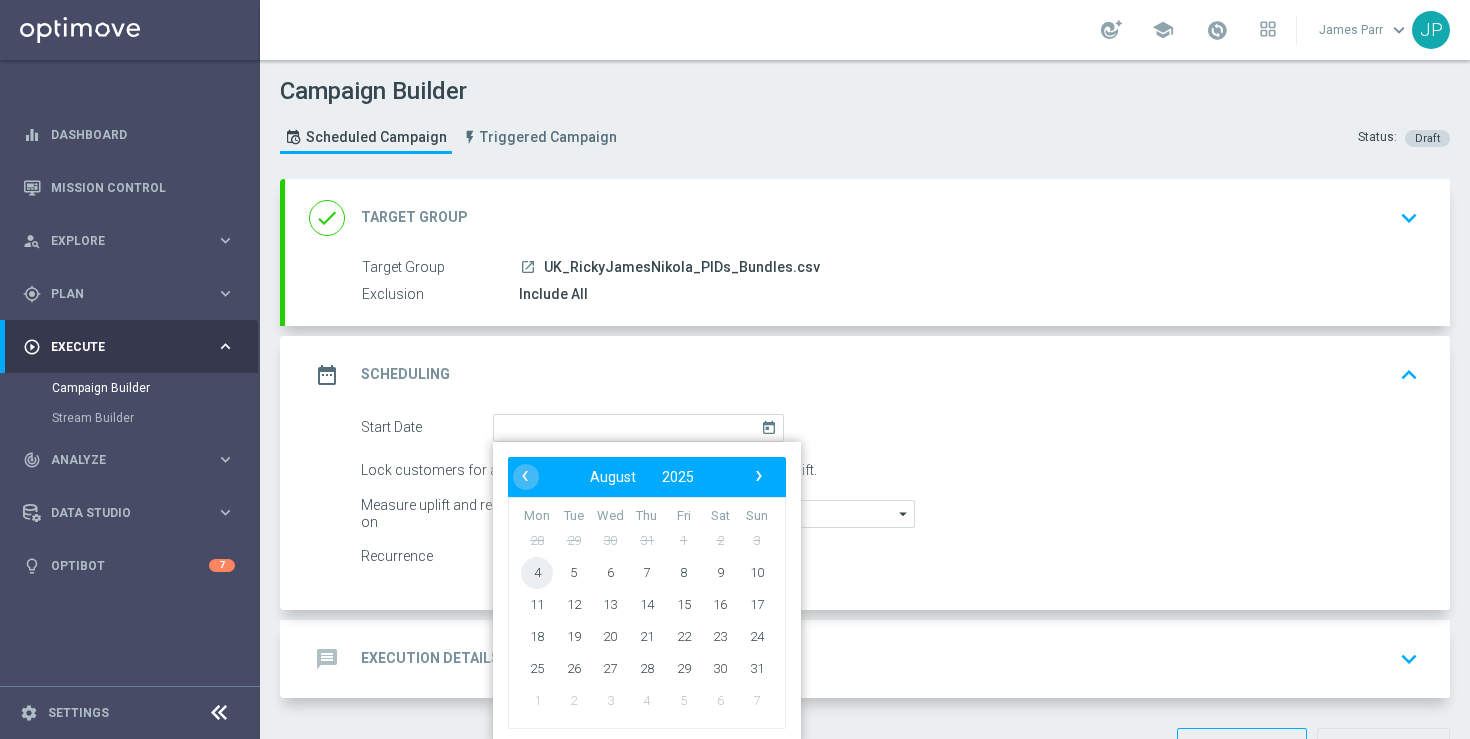 click on "4" 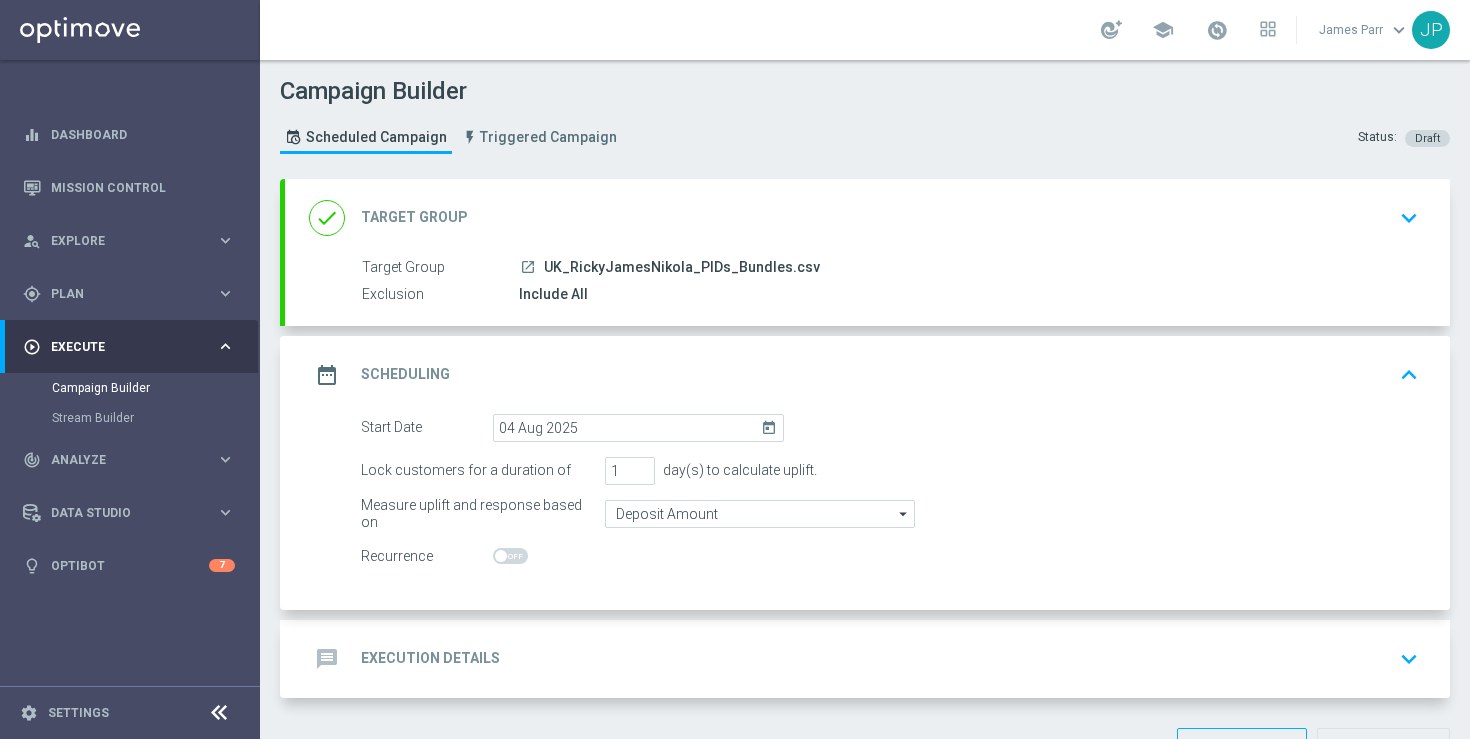 scroll, scrollTop: 67, scrollLeft: 0, axis: vertical 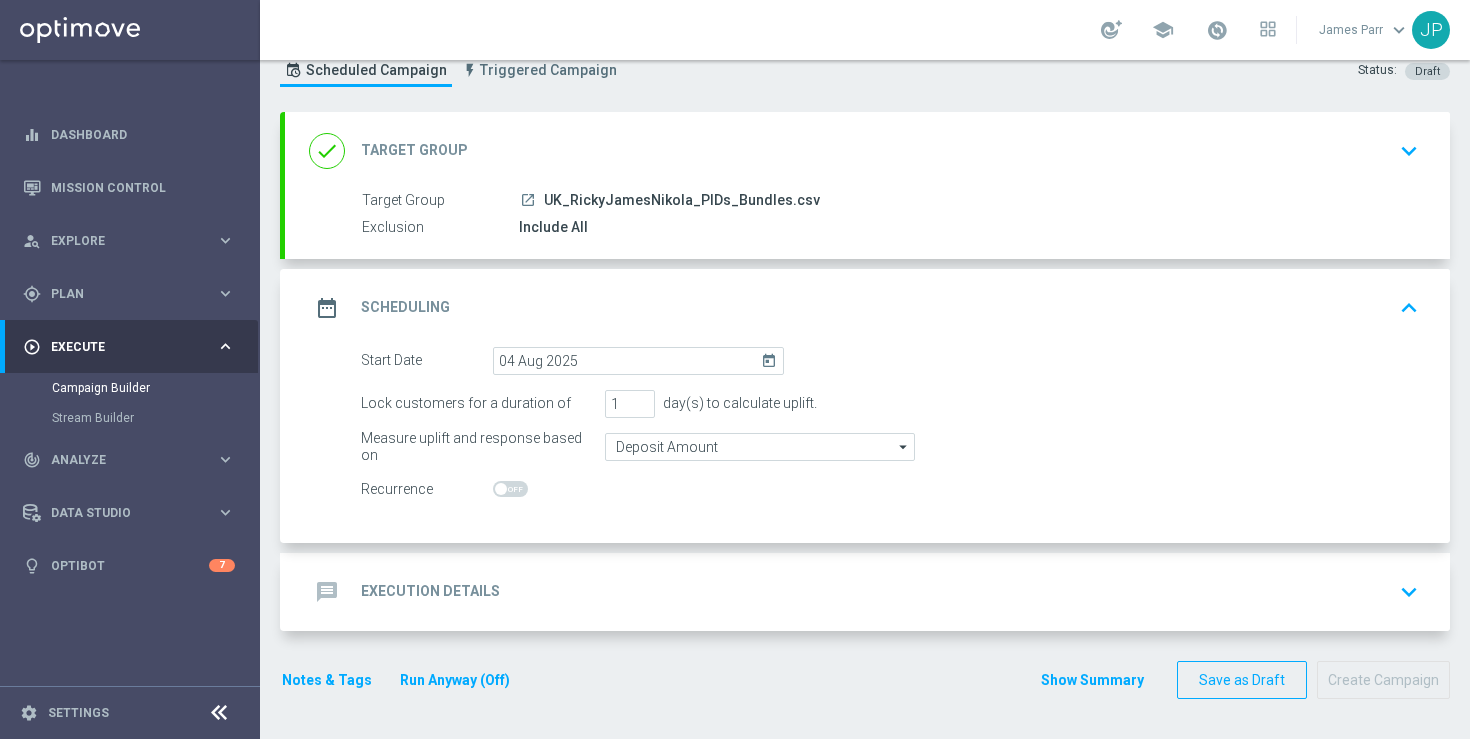 click on "message
Execution Details
keyboard_arrow_down" 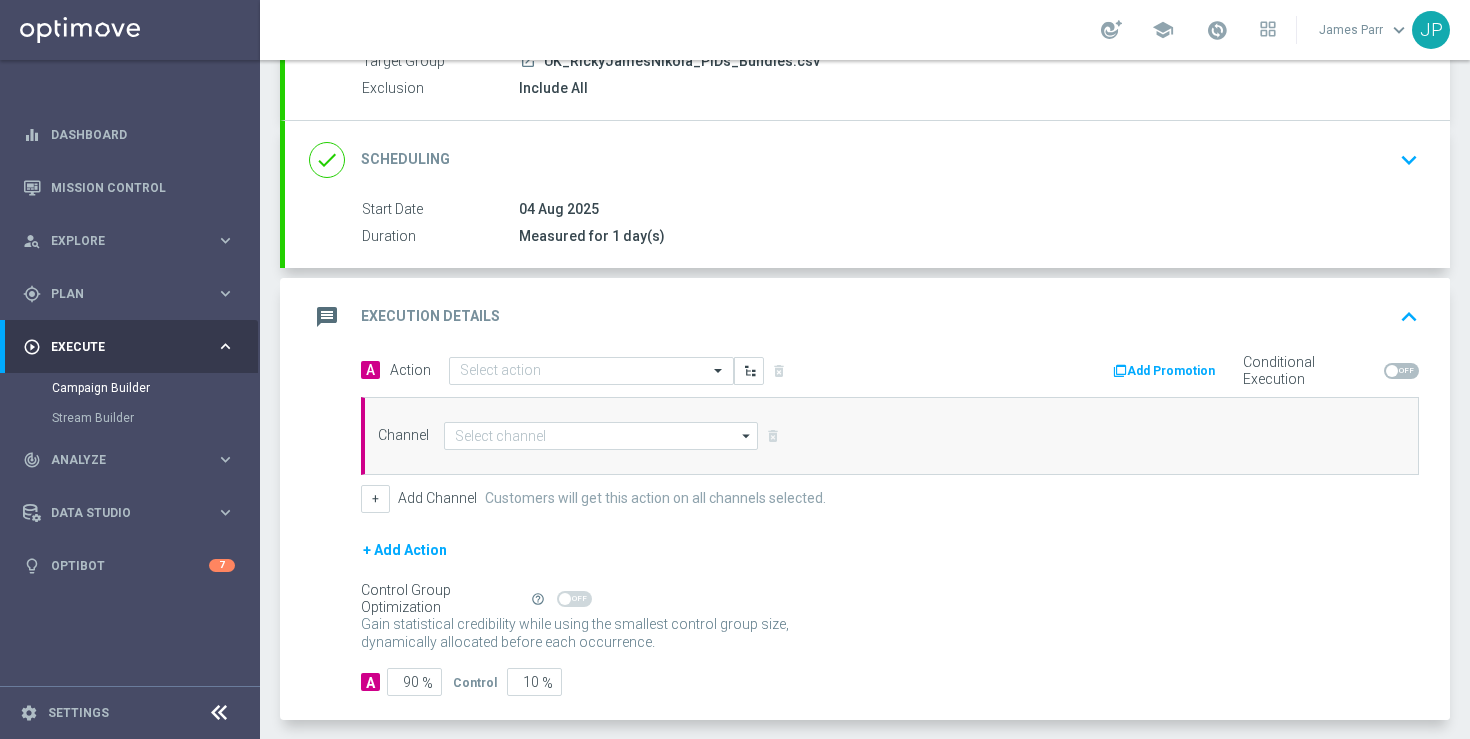 scroll, scrollTop: 296, scrollLeft: 0, axis: vertical 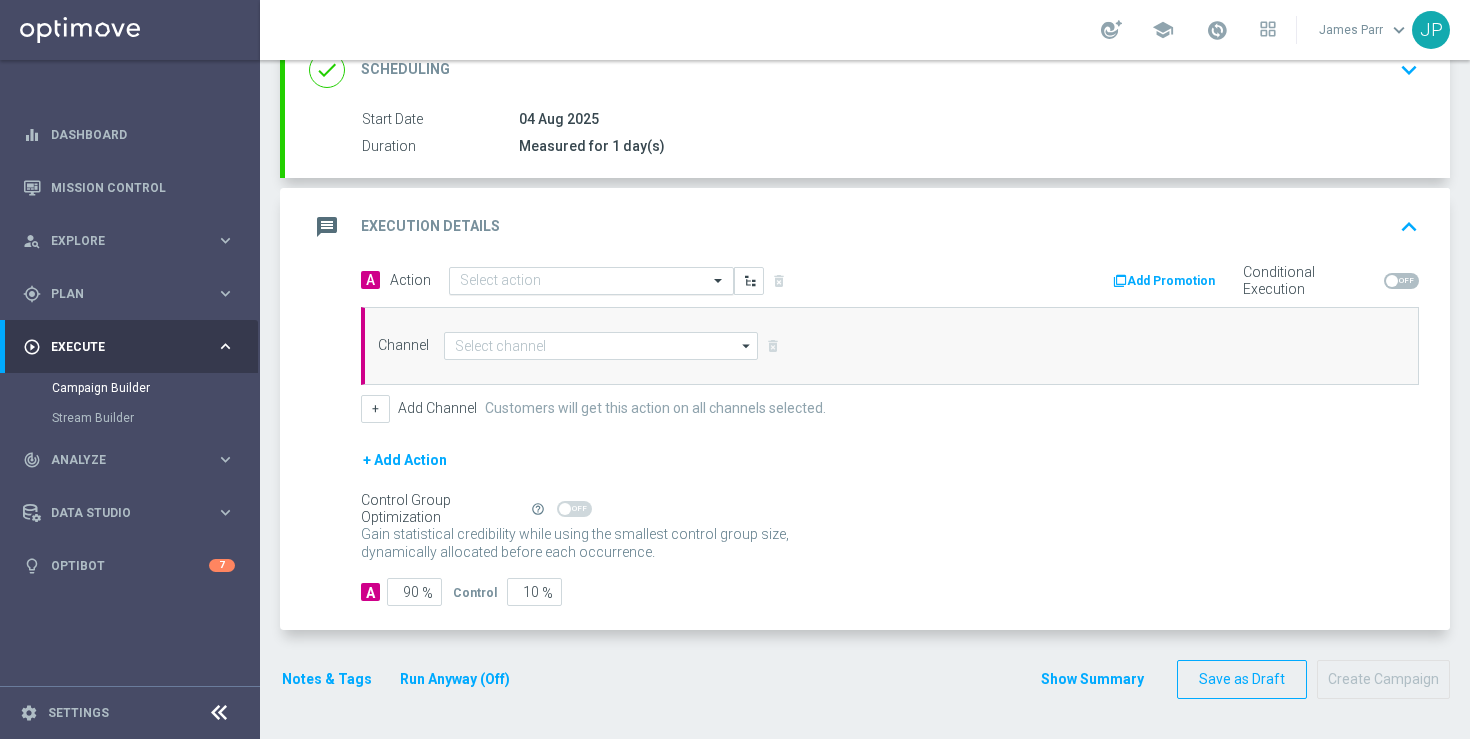 click 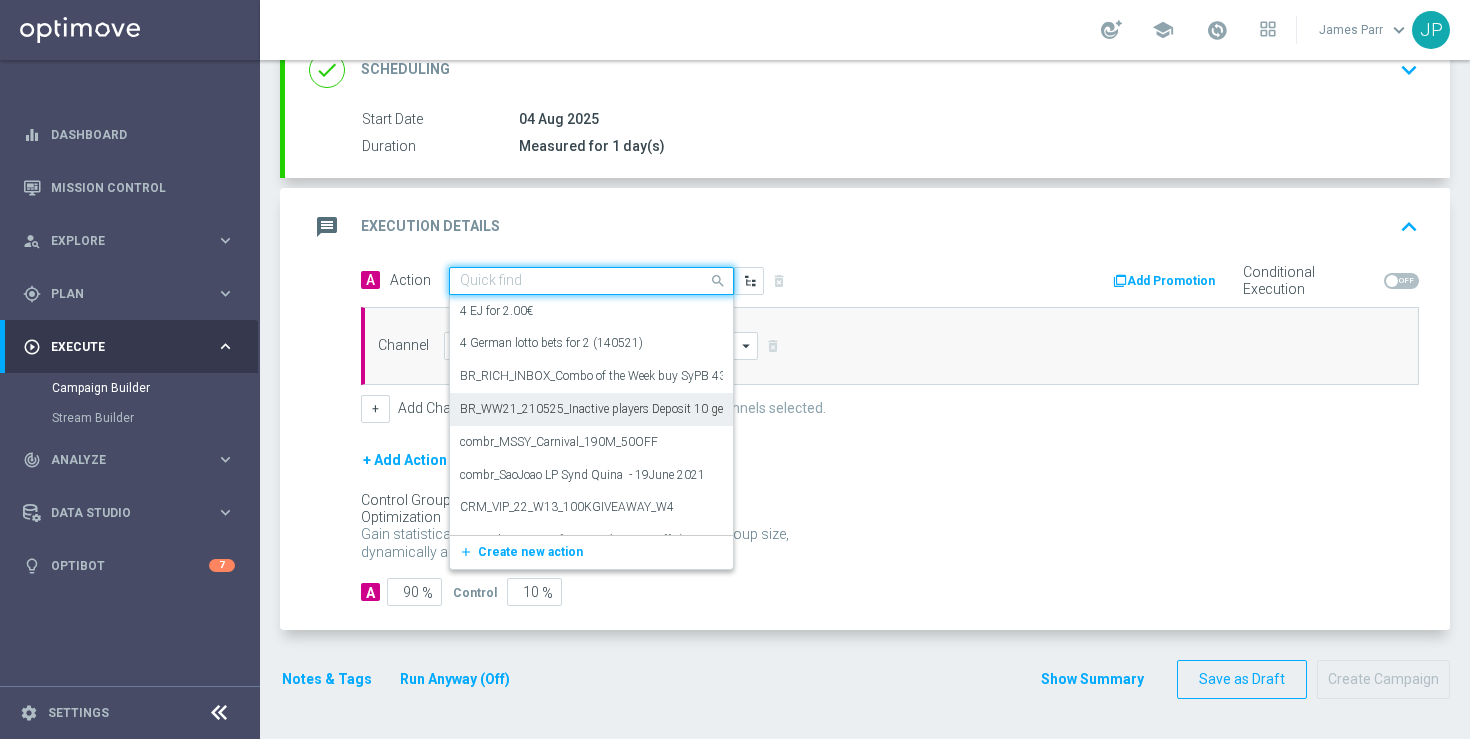 click on "+ Add Action" 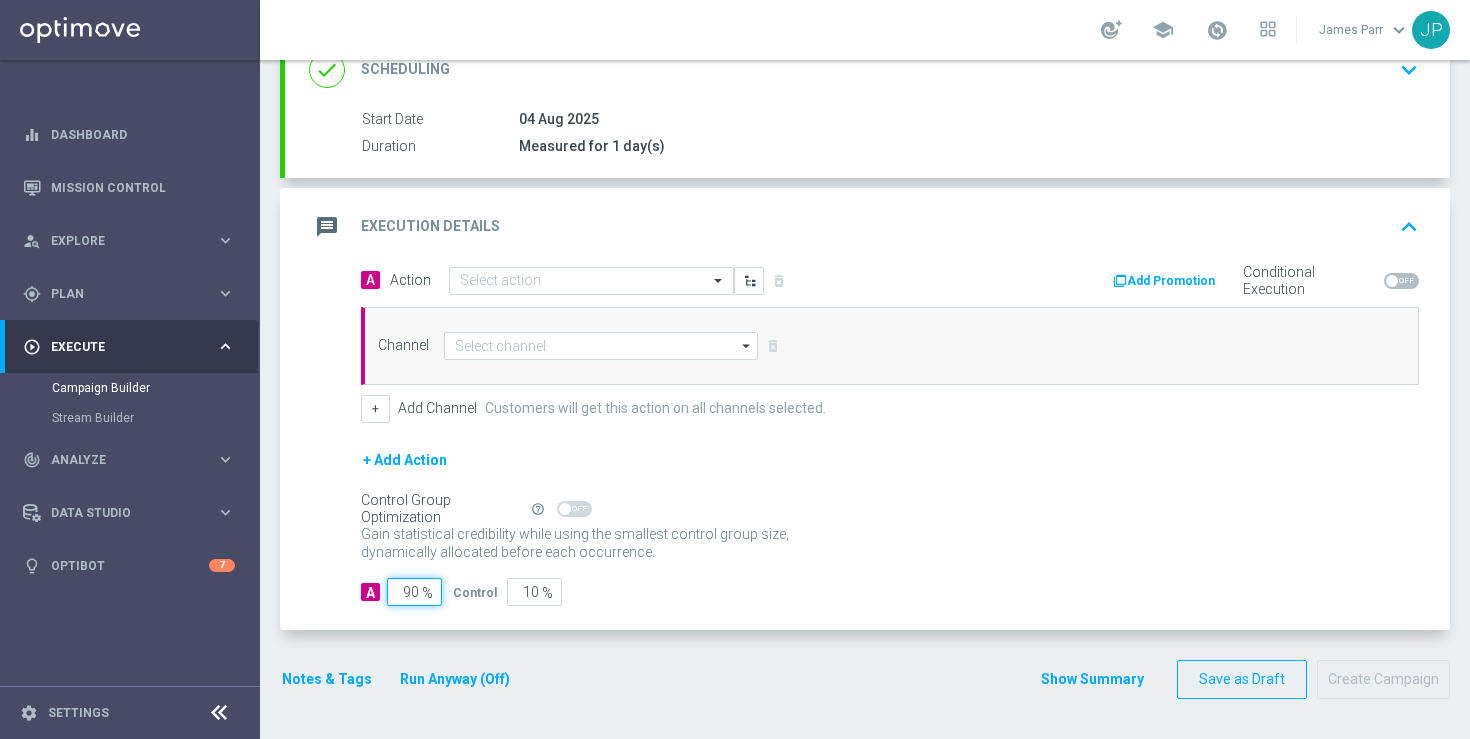 click on "90" 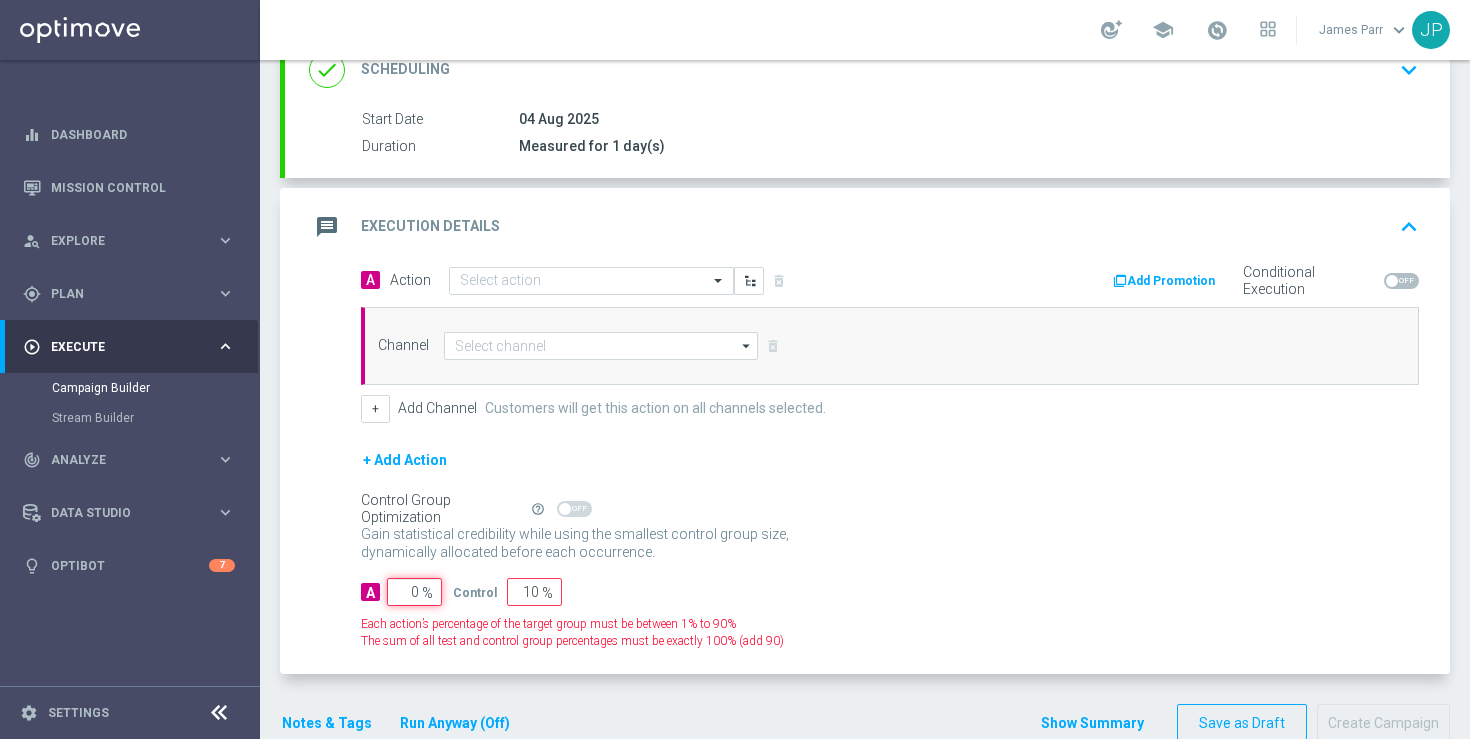 type on "100" 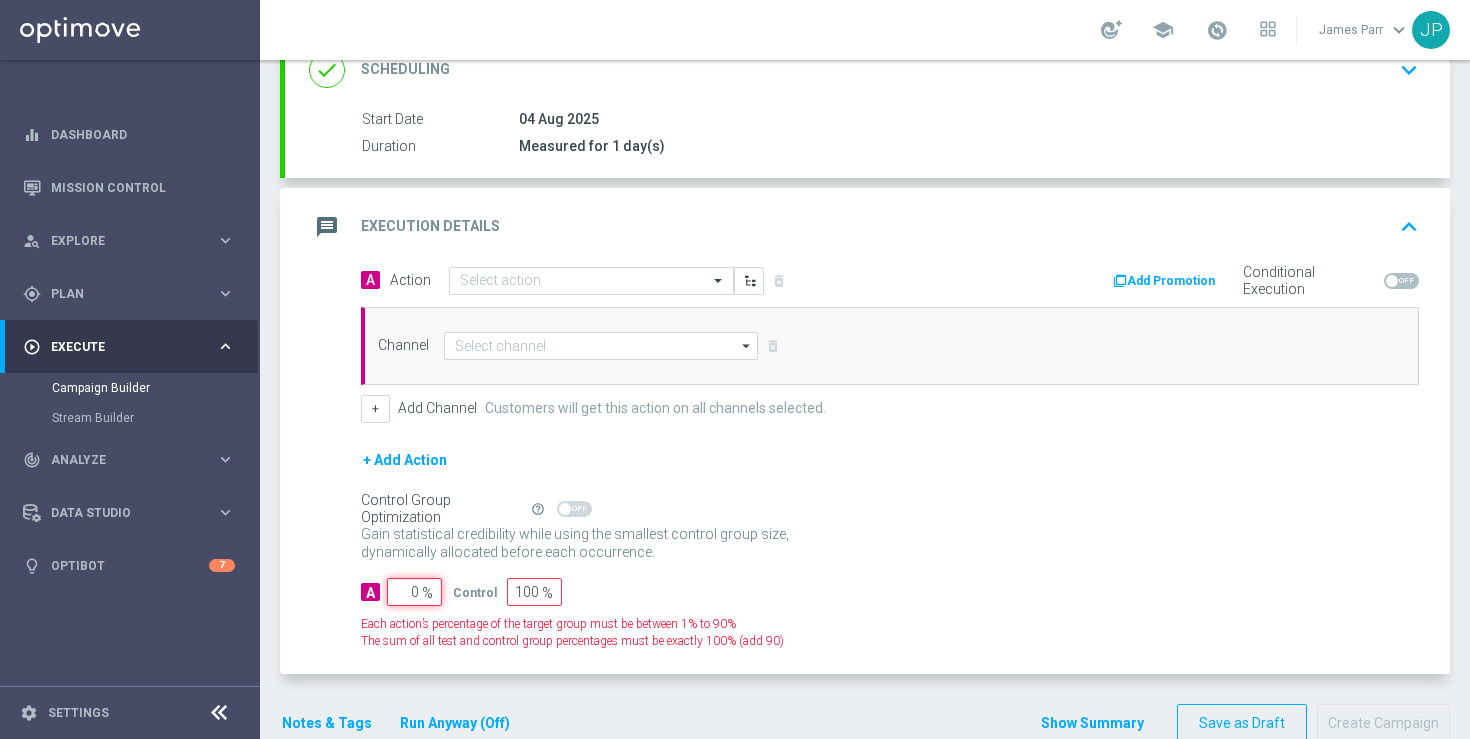 type on "10" 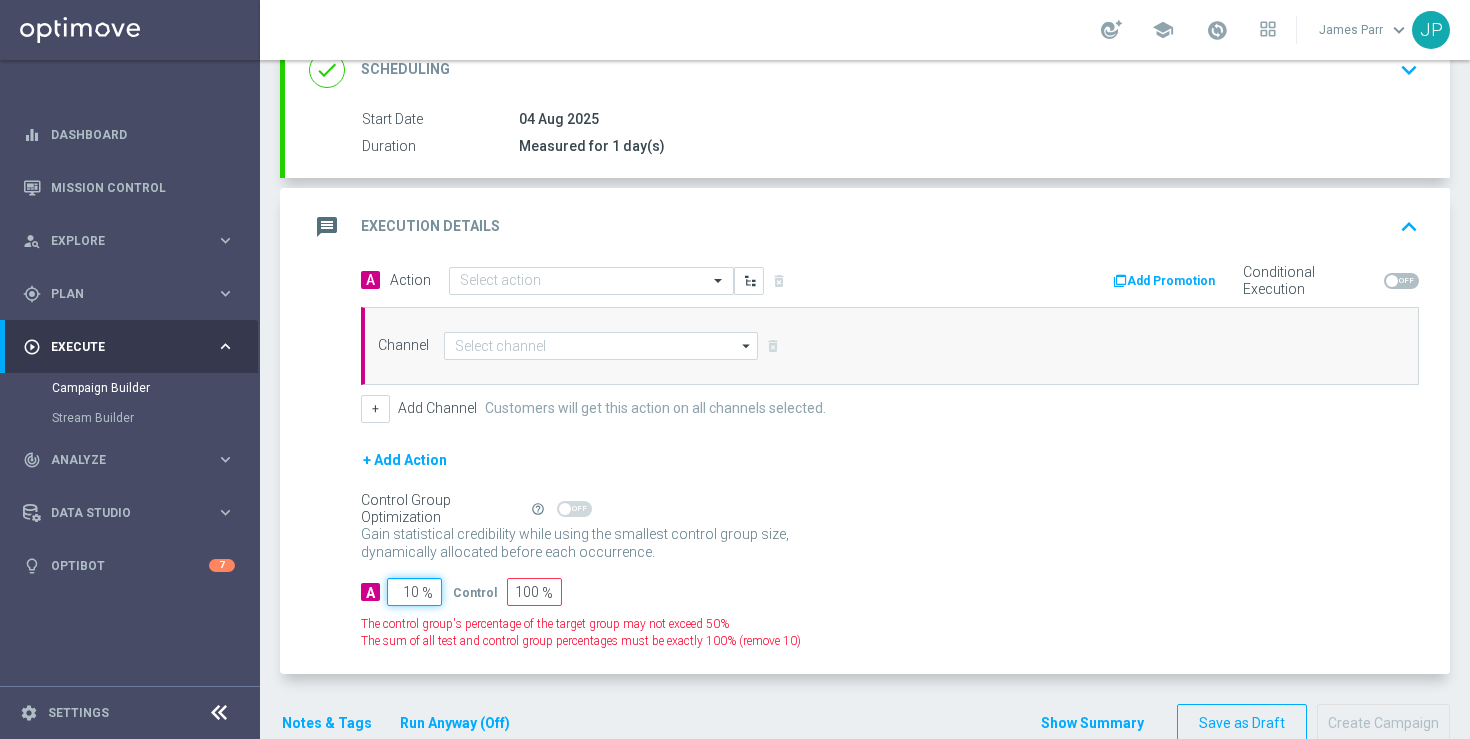 type on "90" 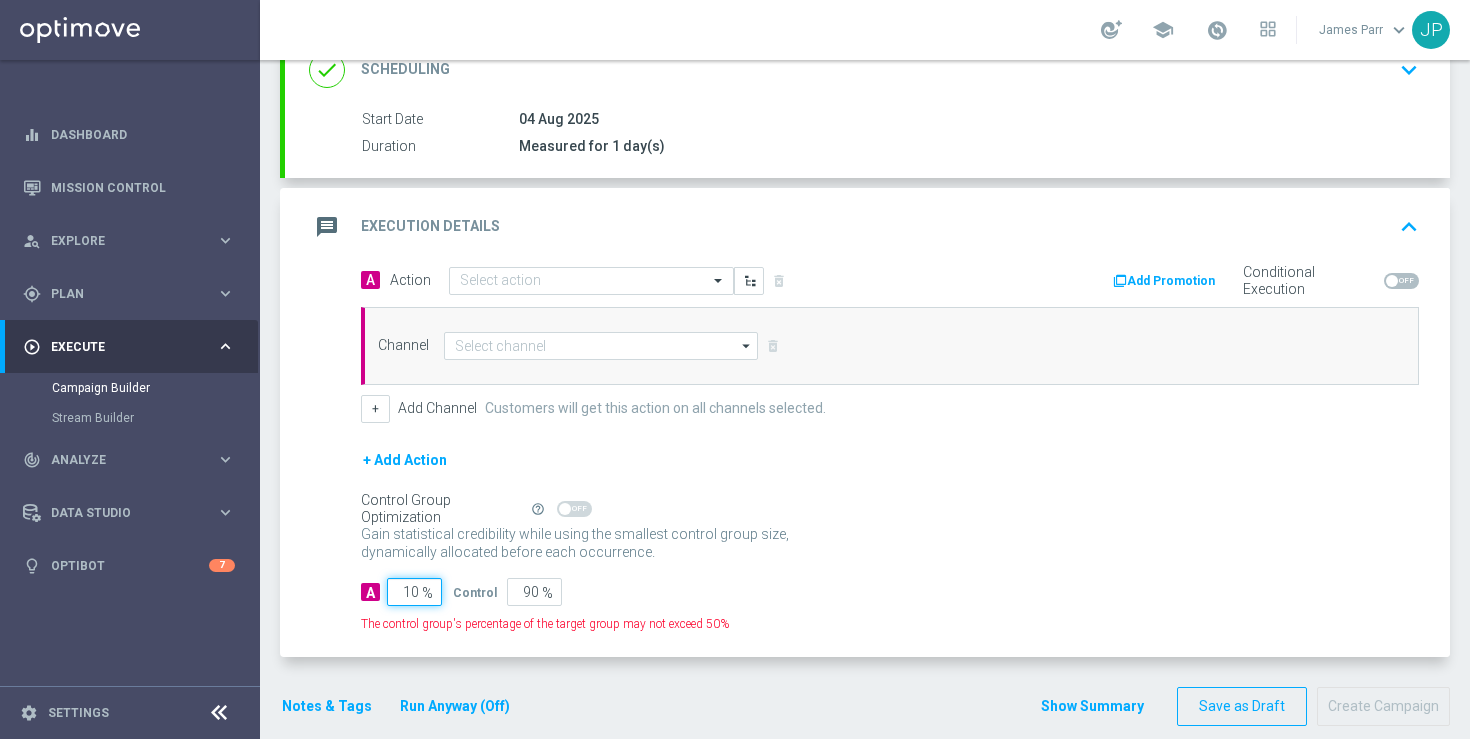 type on "100" 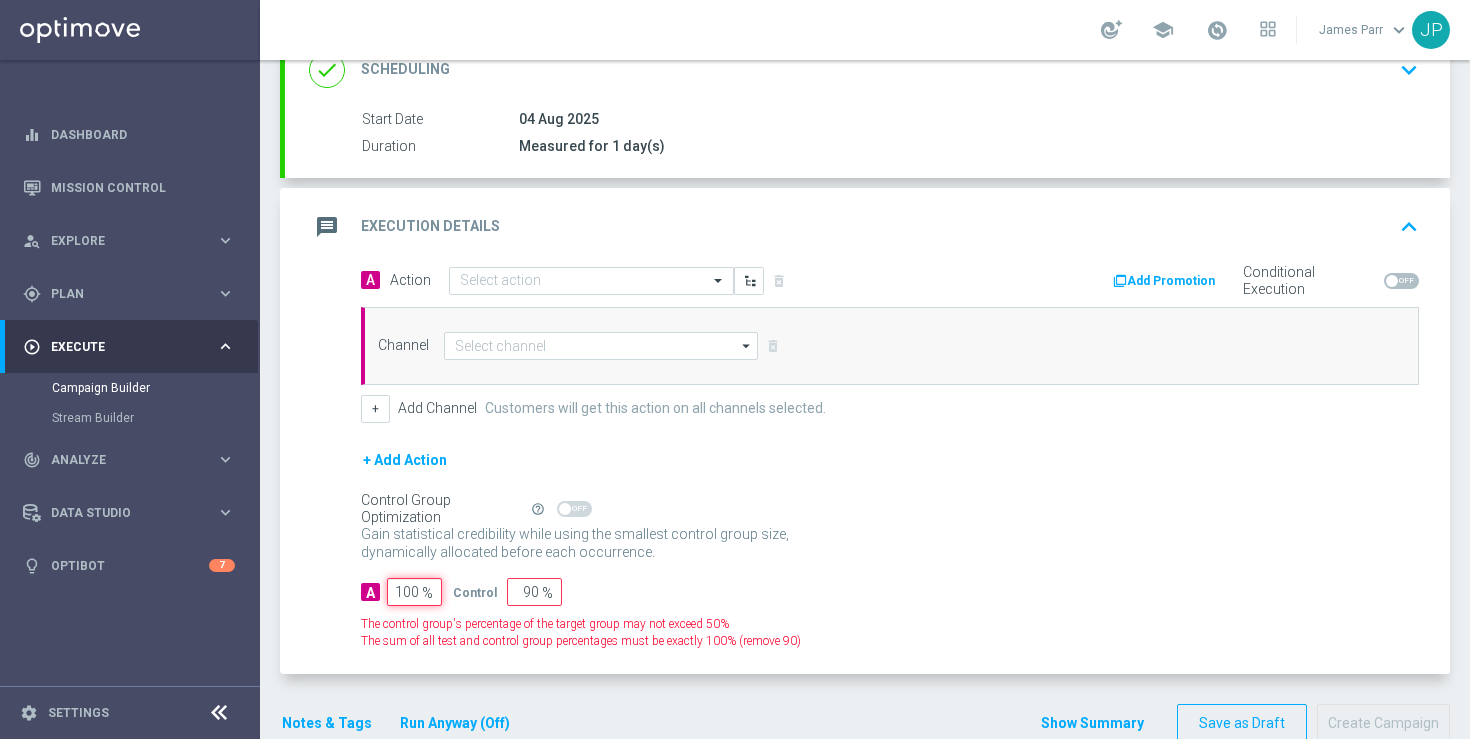 type on "0" 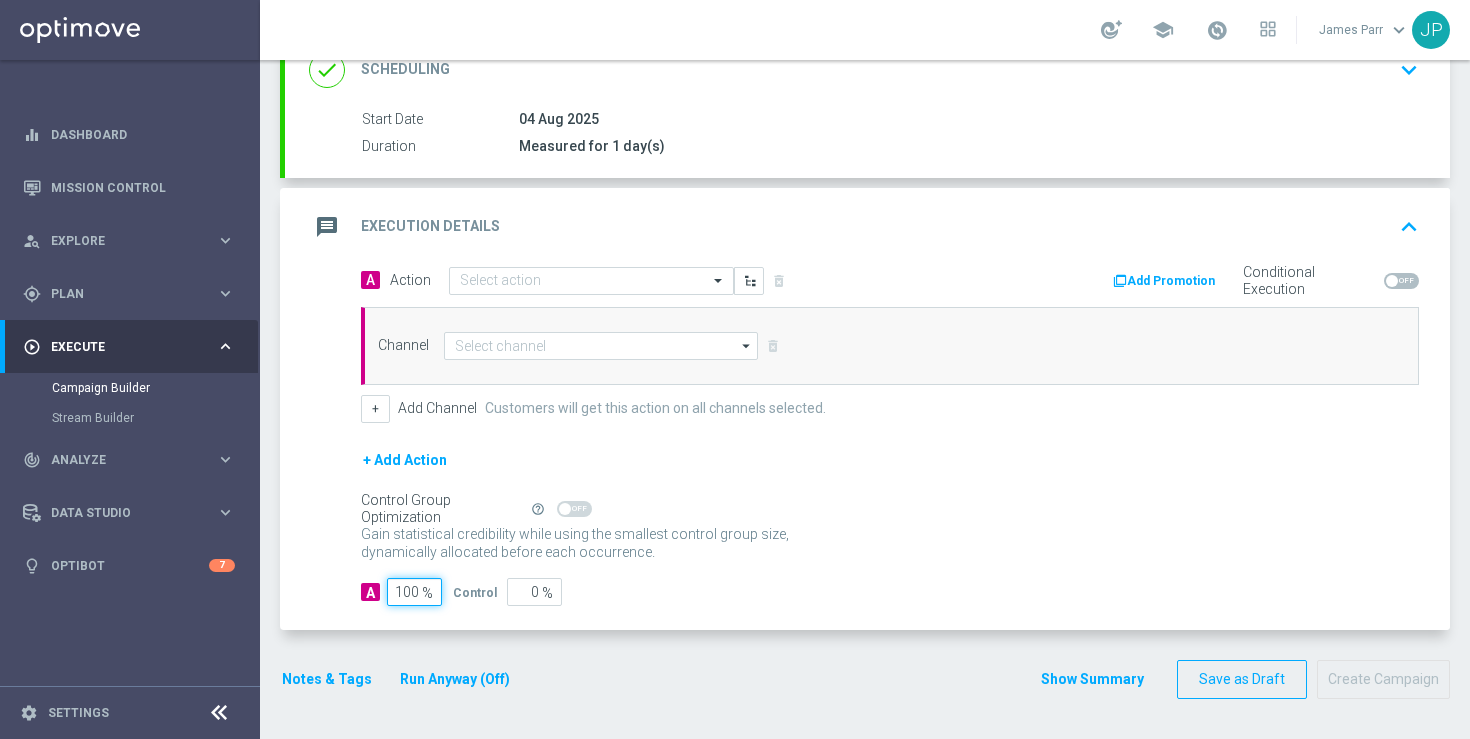 type on "100" 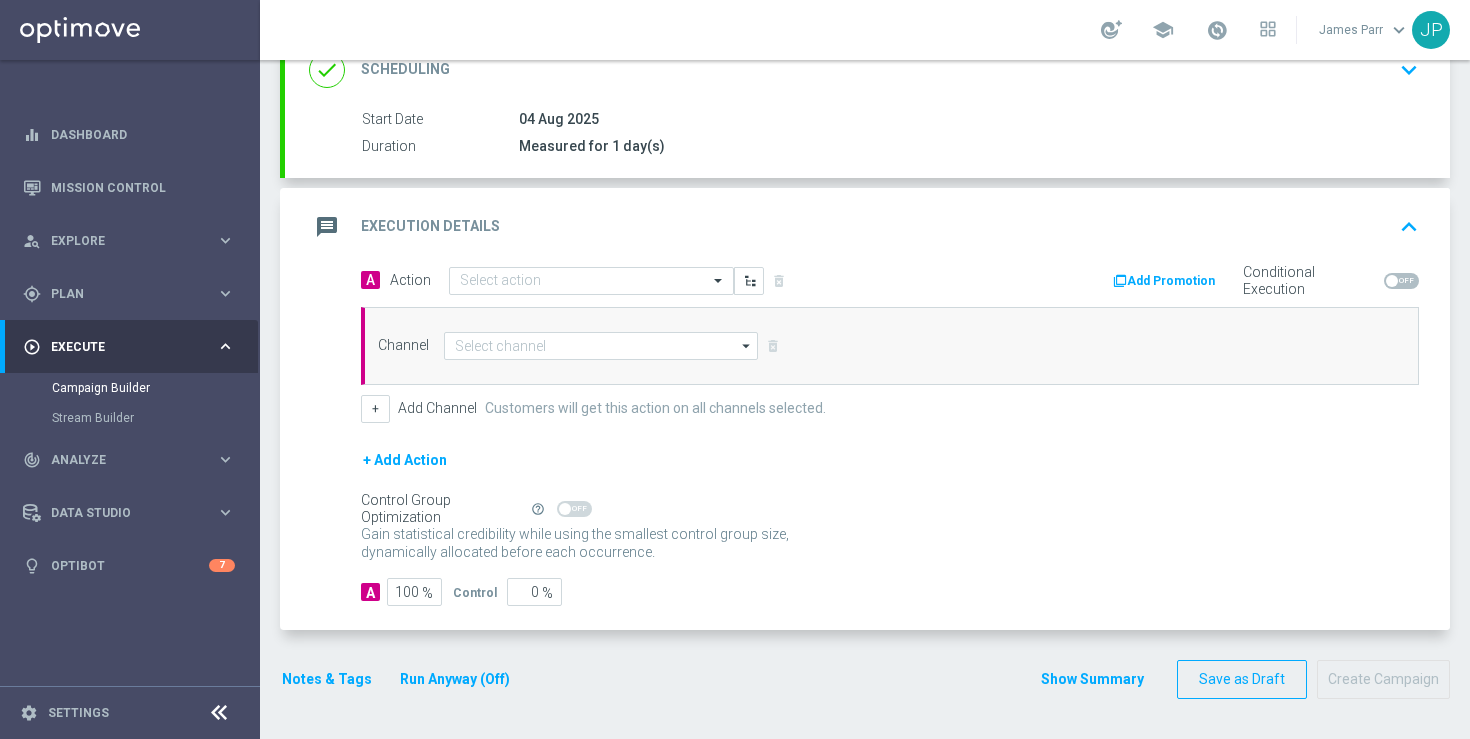 click on "A
Action
Select action
delete_forever
Add Promotion
Conditional Execution
Channel
arrow_drop_down
Drag here to set row groups Drag here to set column labels" 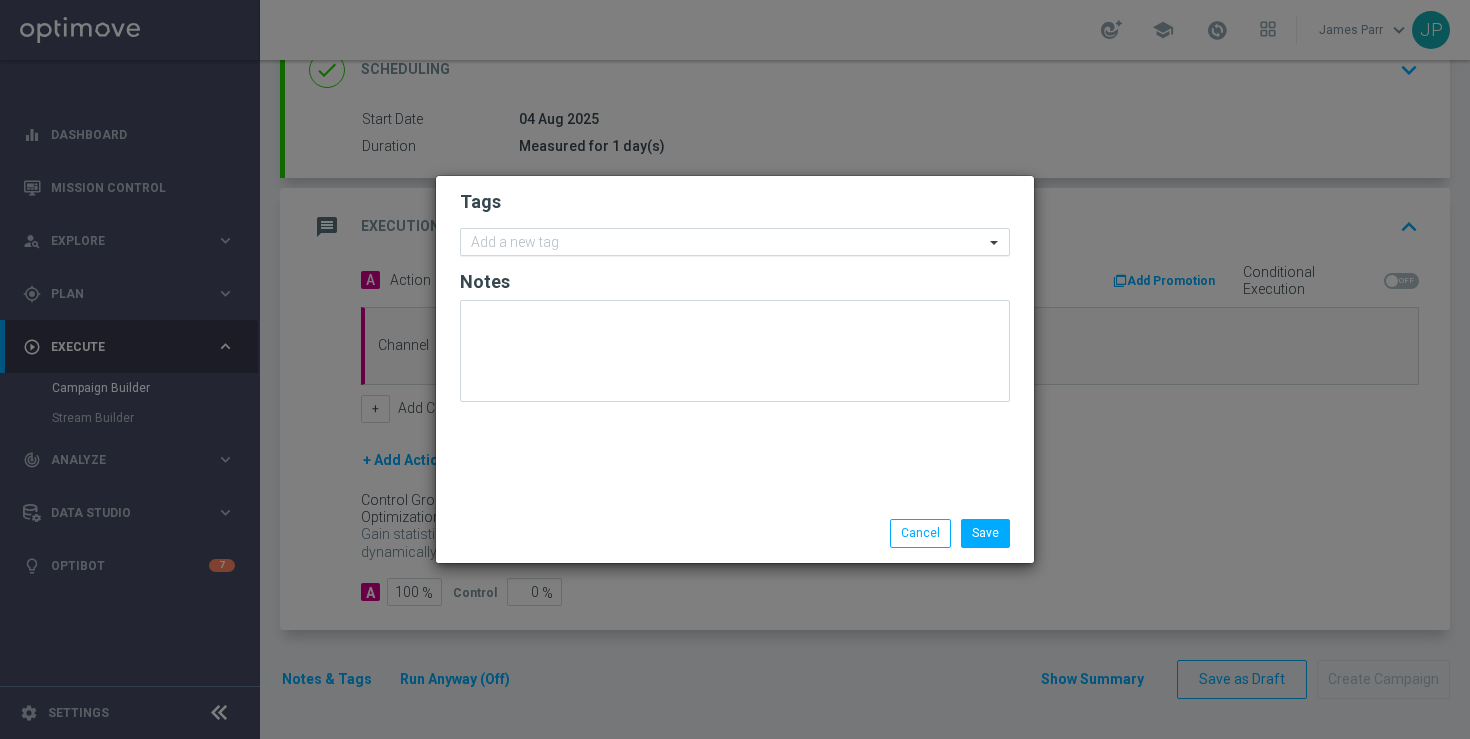click 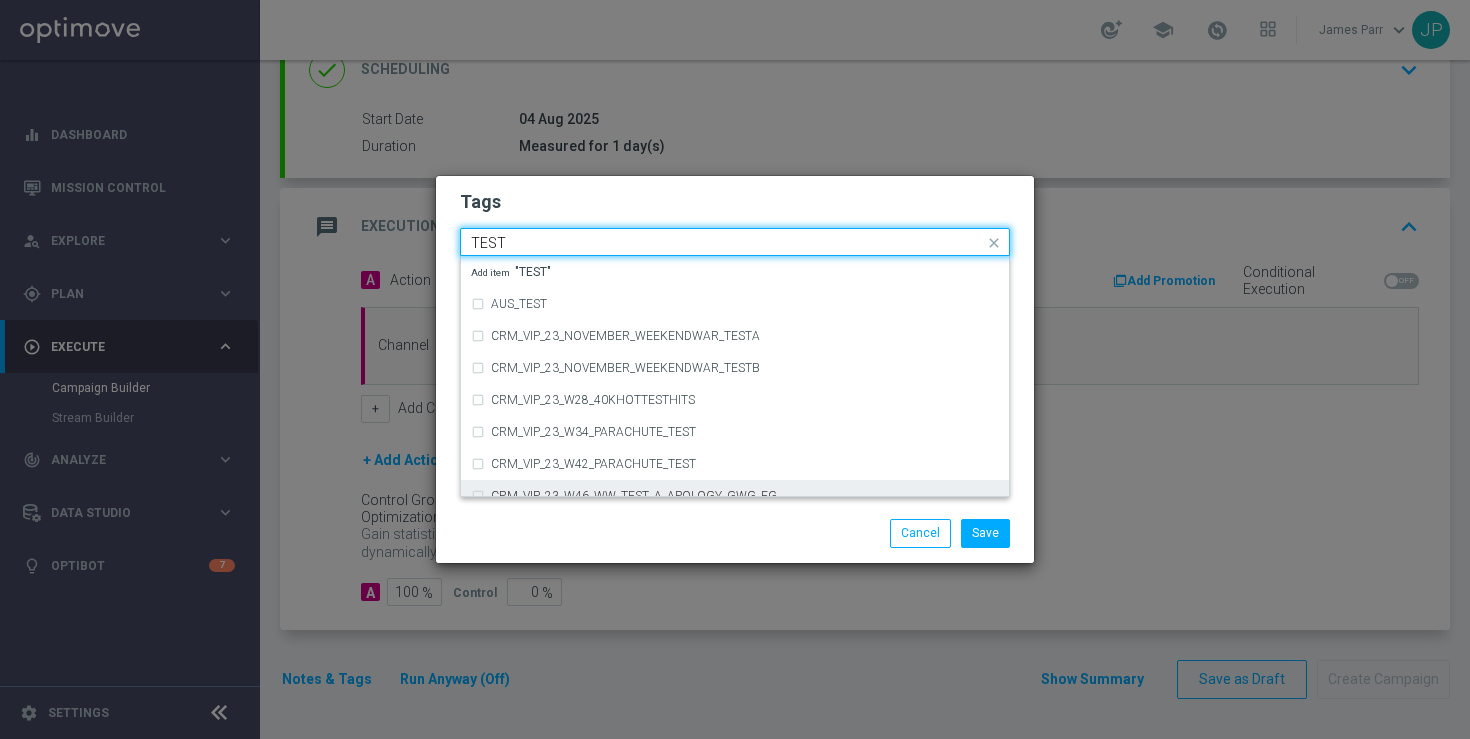scroll, scrollTop: 280, scrollLeft: 0, axis: vertical 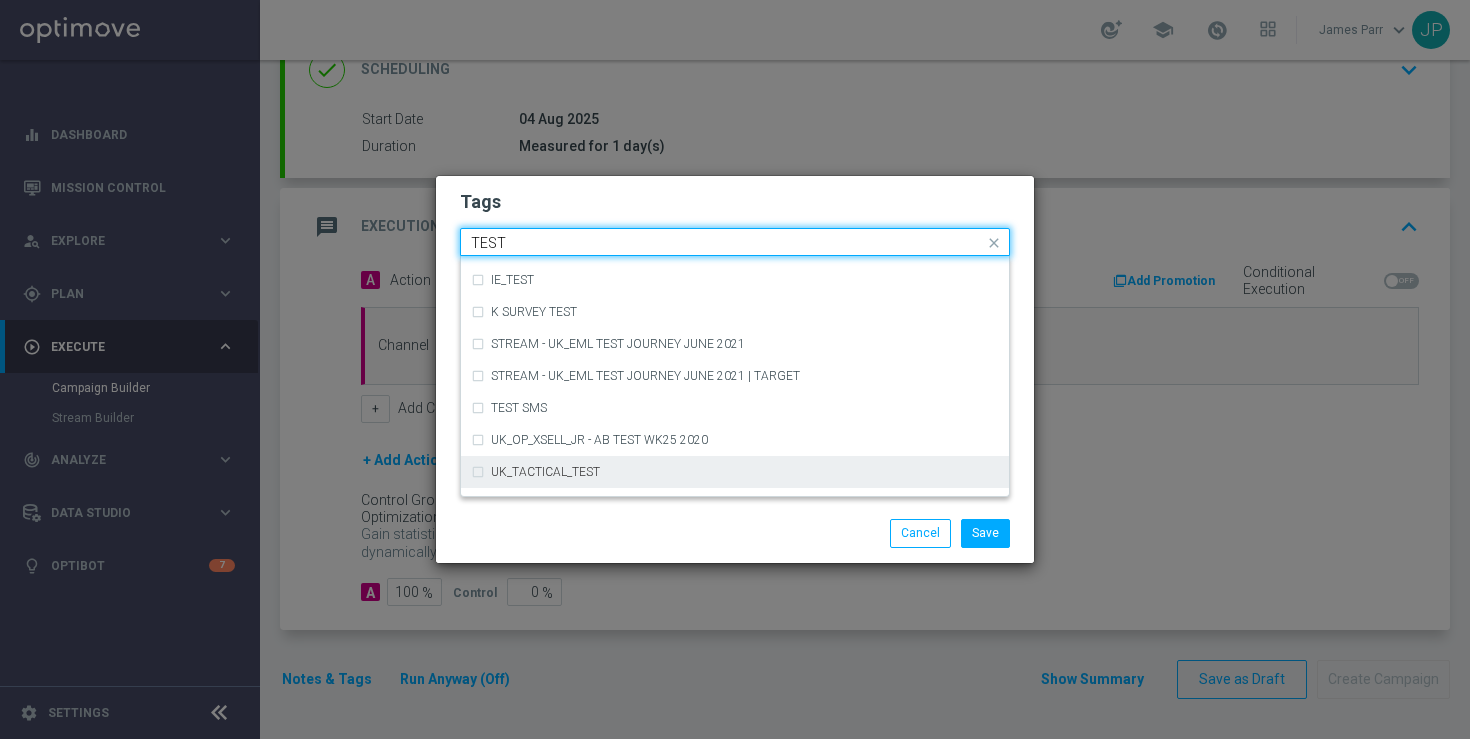 click on "UK_TACTICAL_TEST" at bounding box center (735, 472) 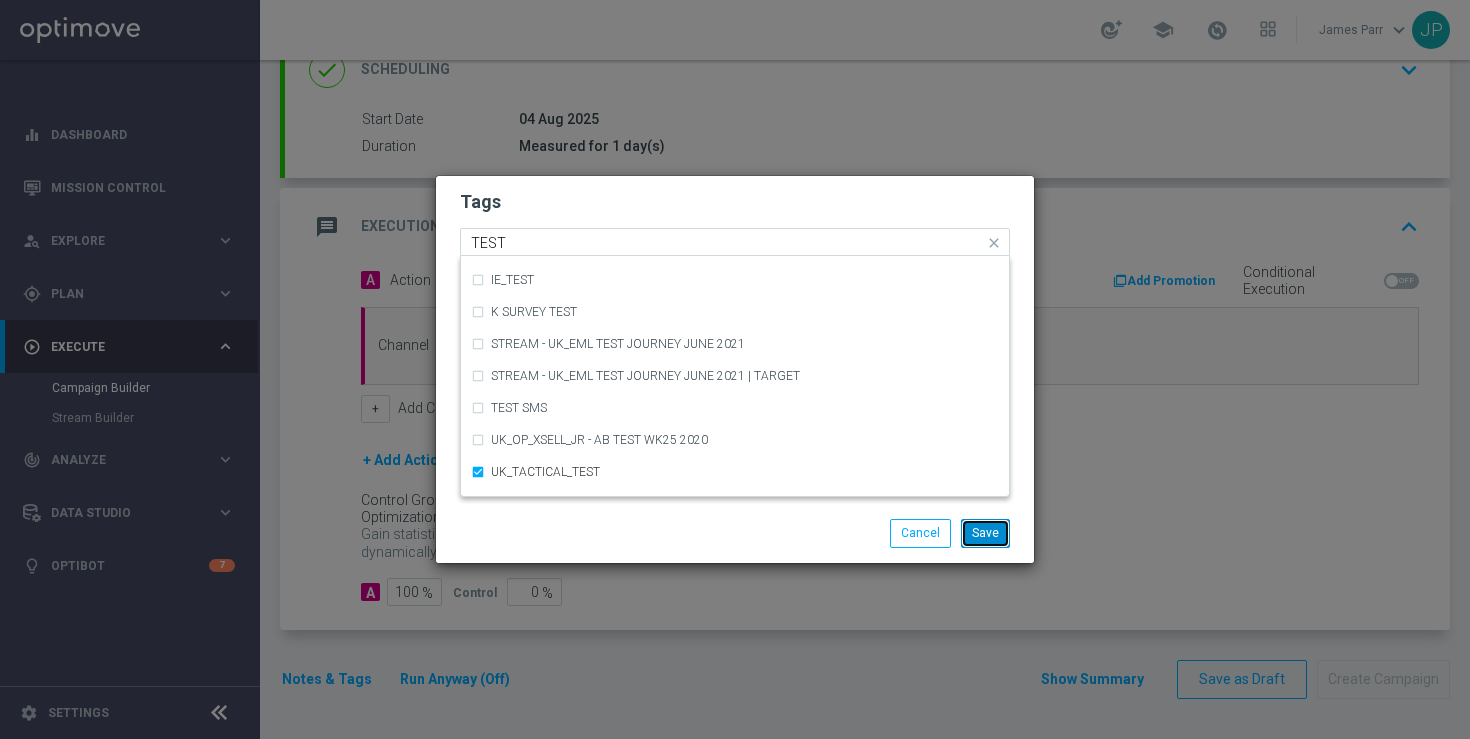 type 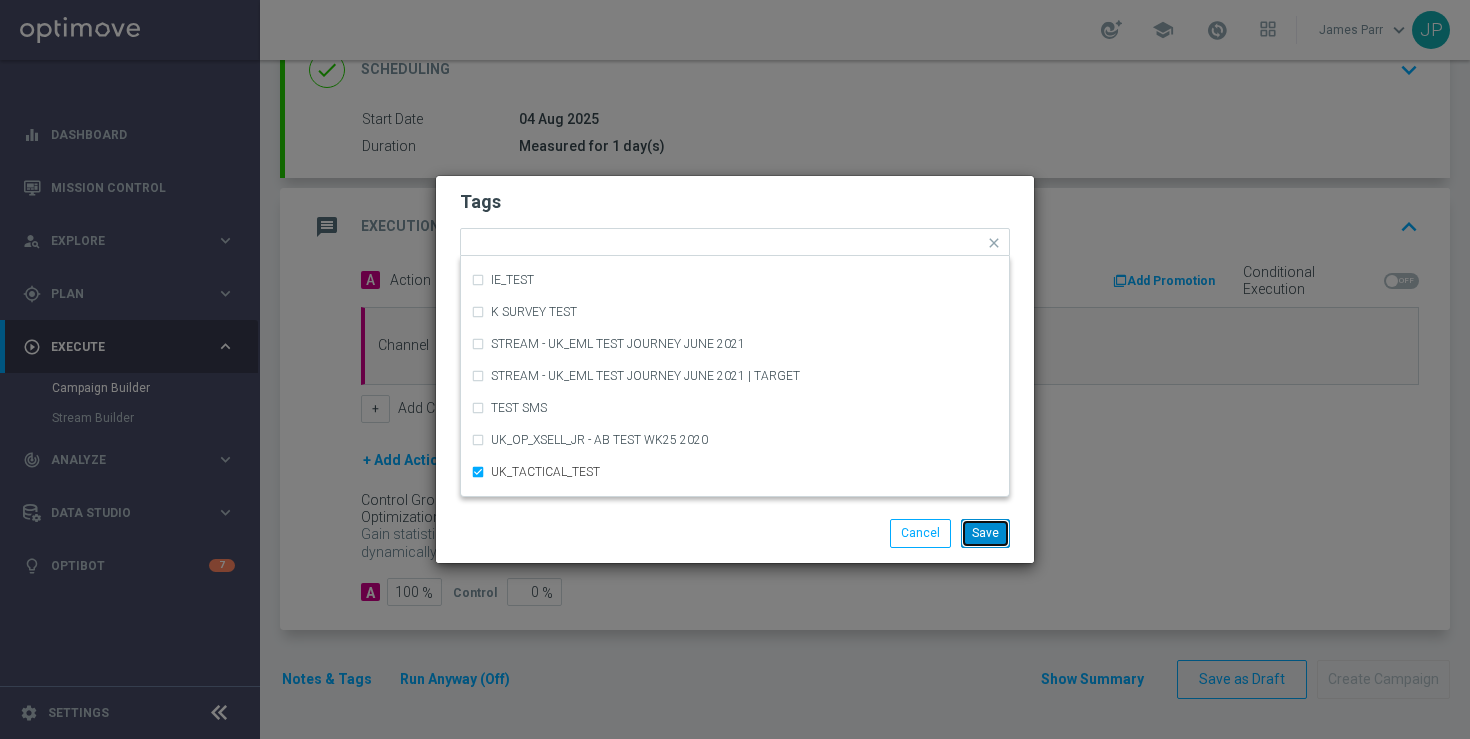 click on "Save" 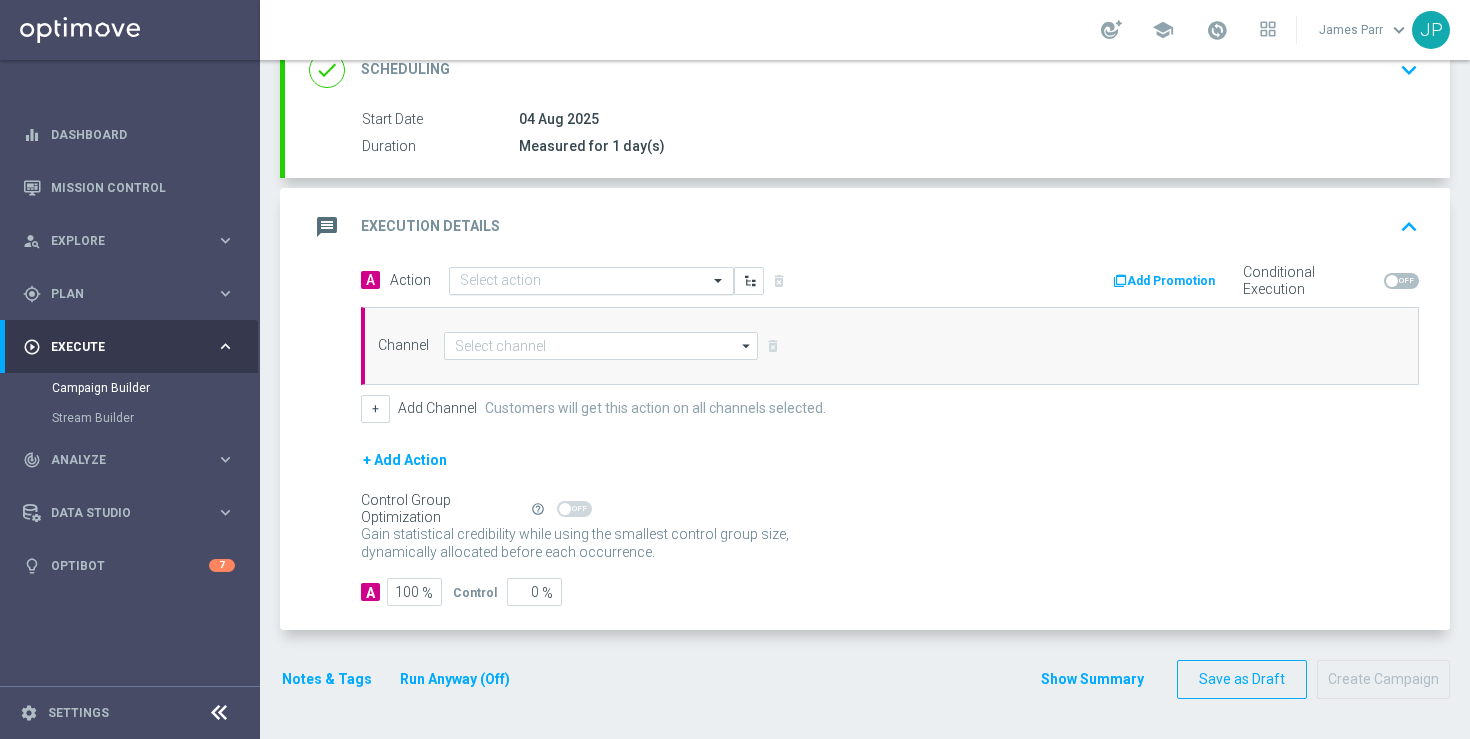 click 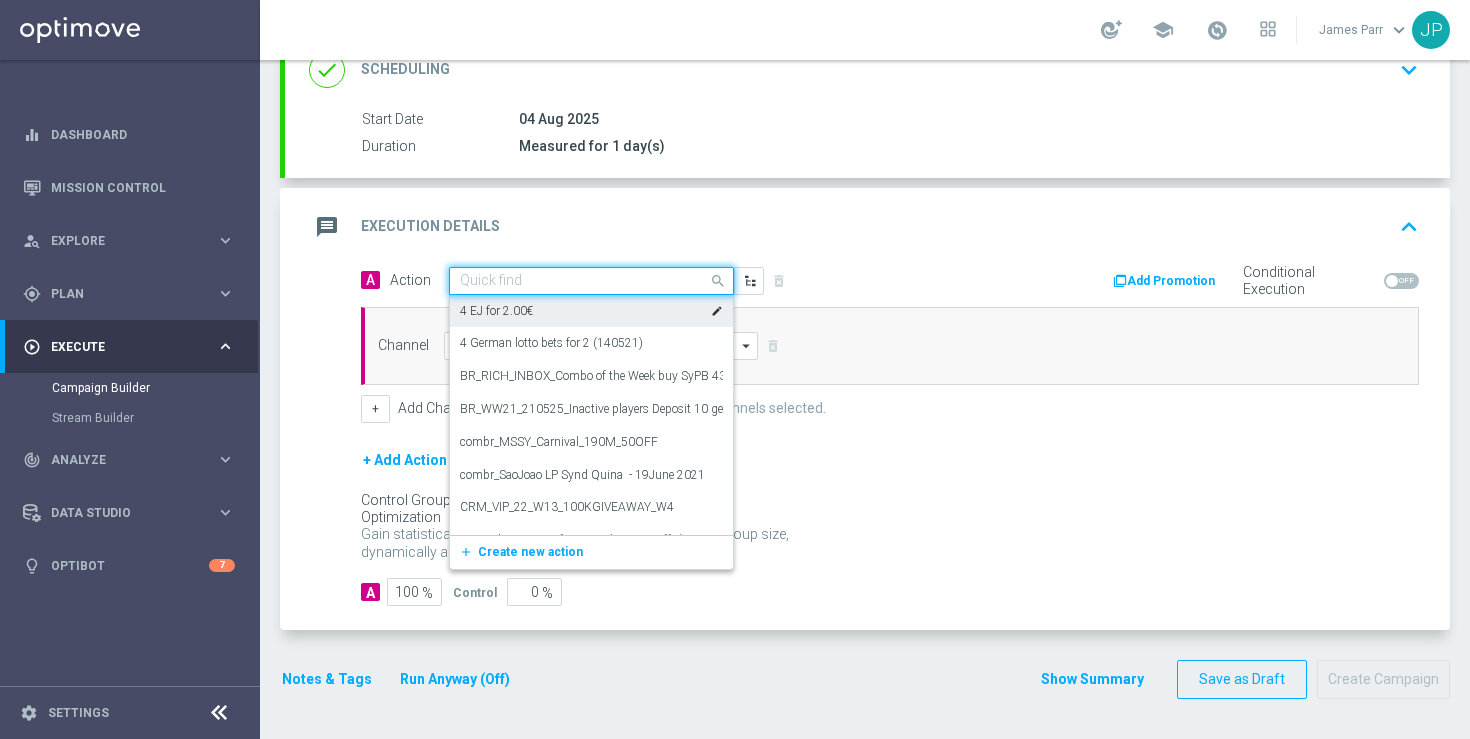 click 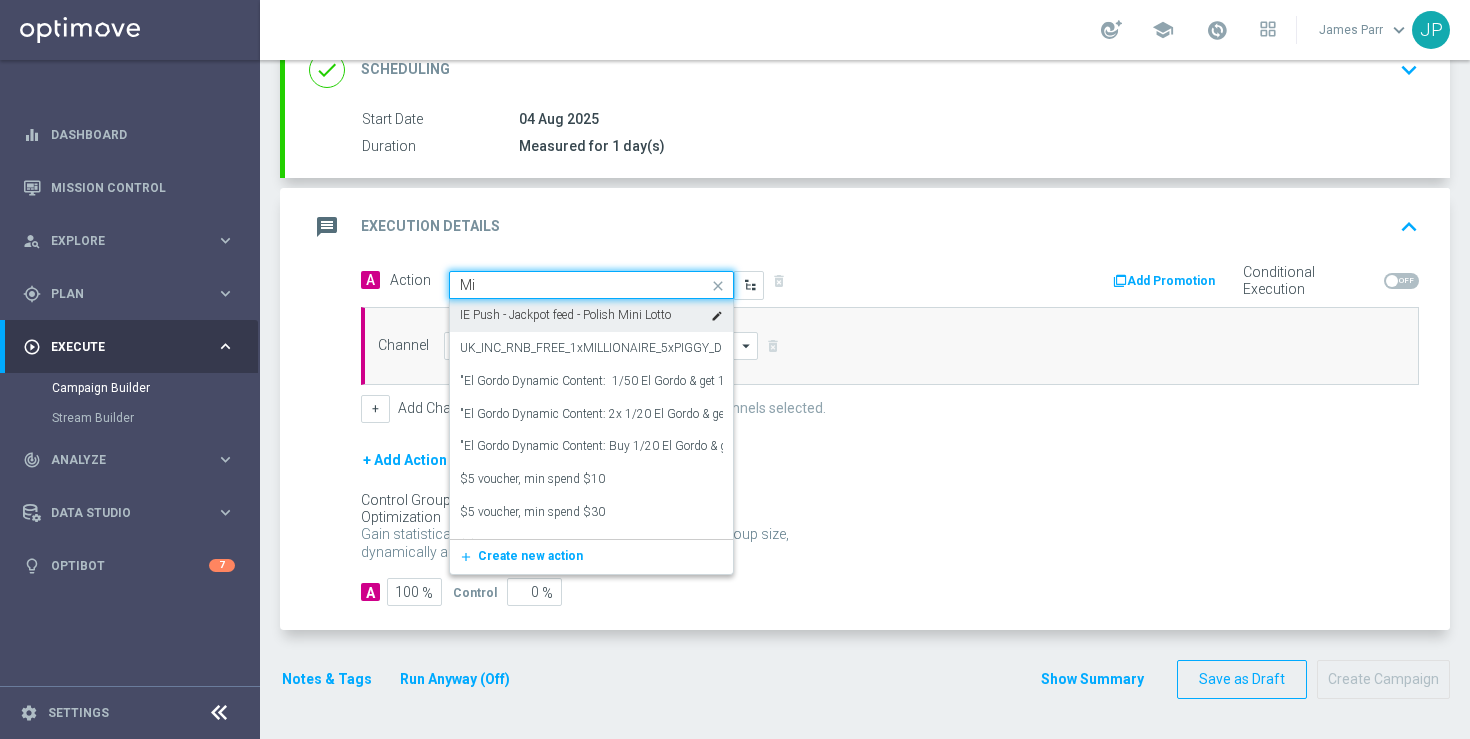 type on "M" 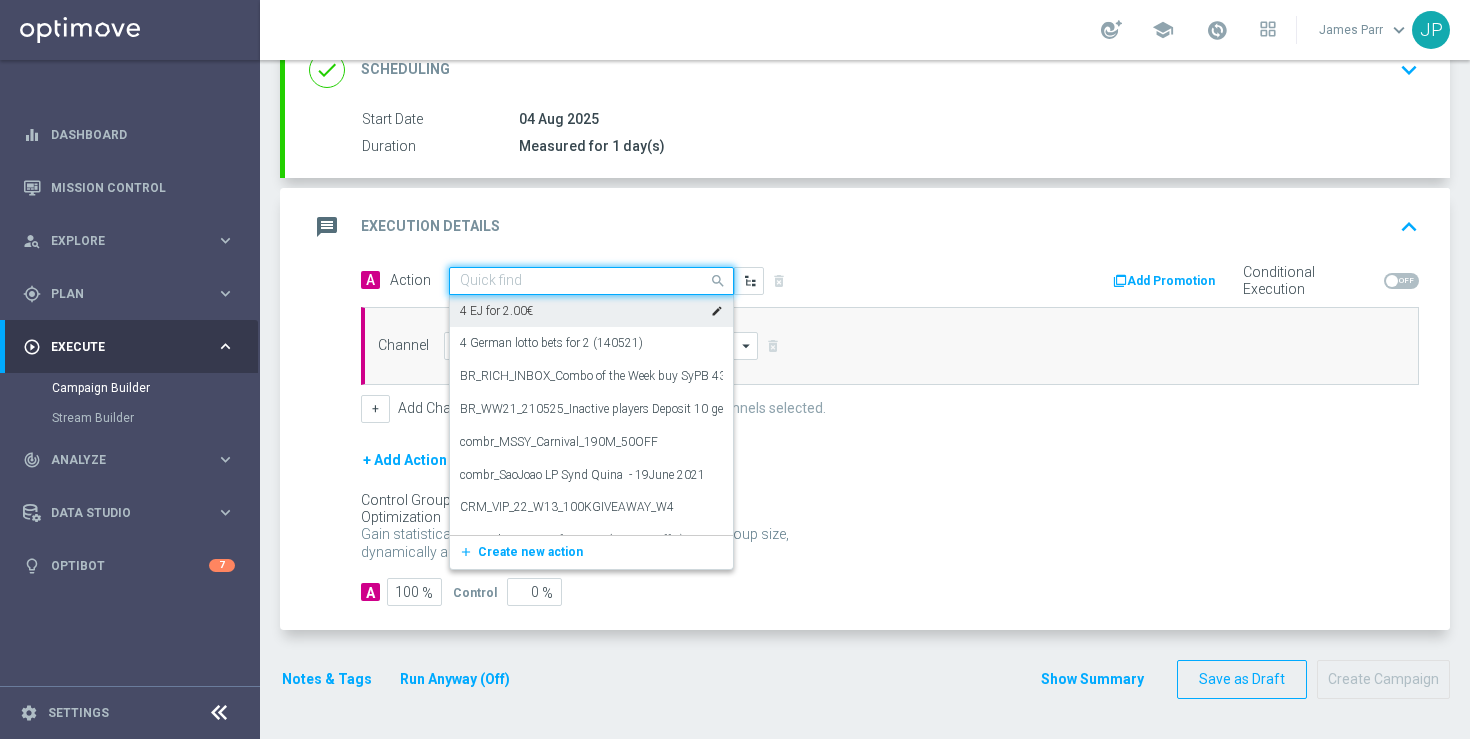 type on "a" 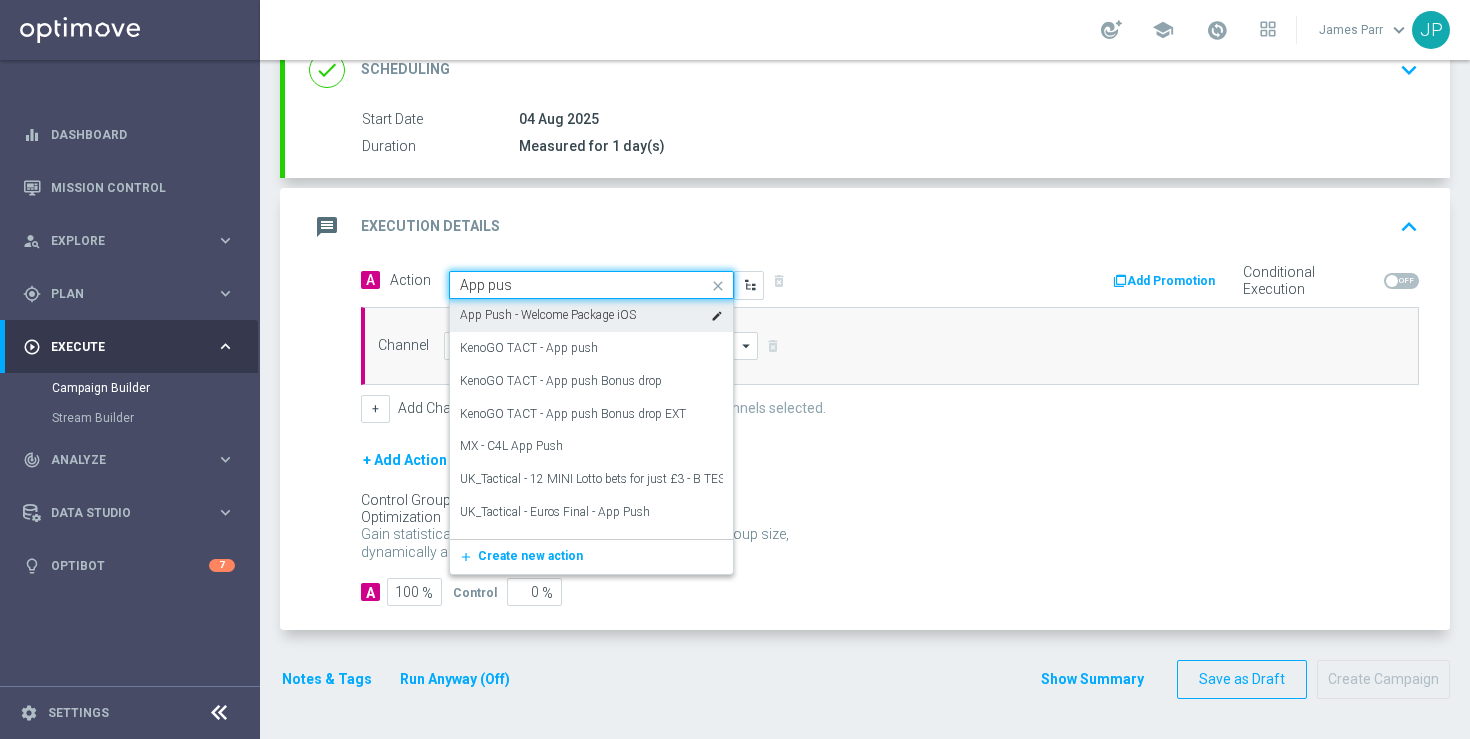type on "App push" 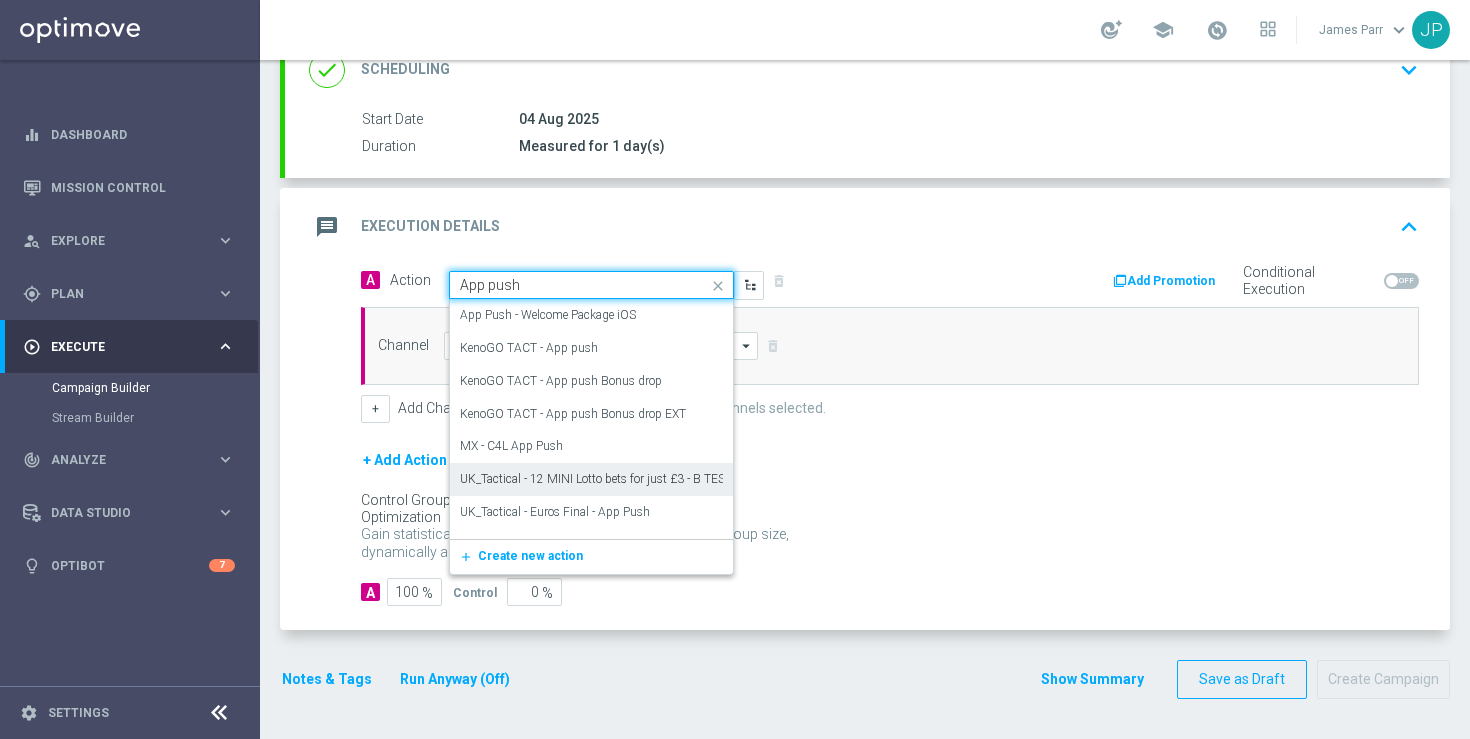 scroll, scrollTop: 90, scrollLeft: 0, axis: vertical 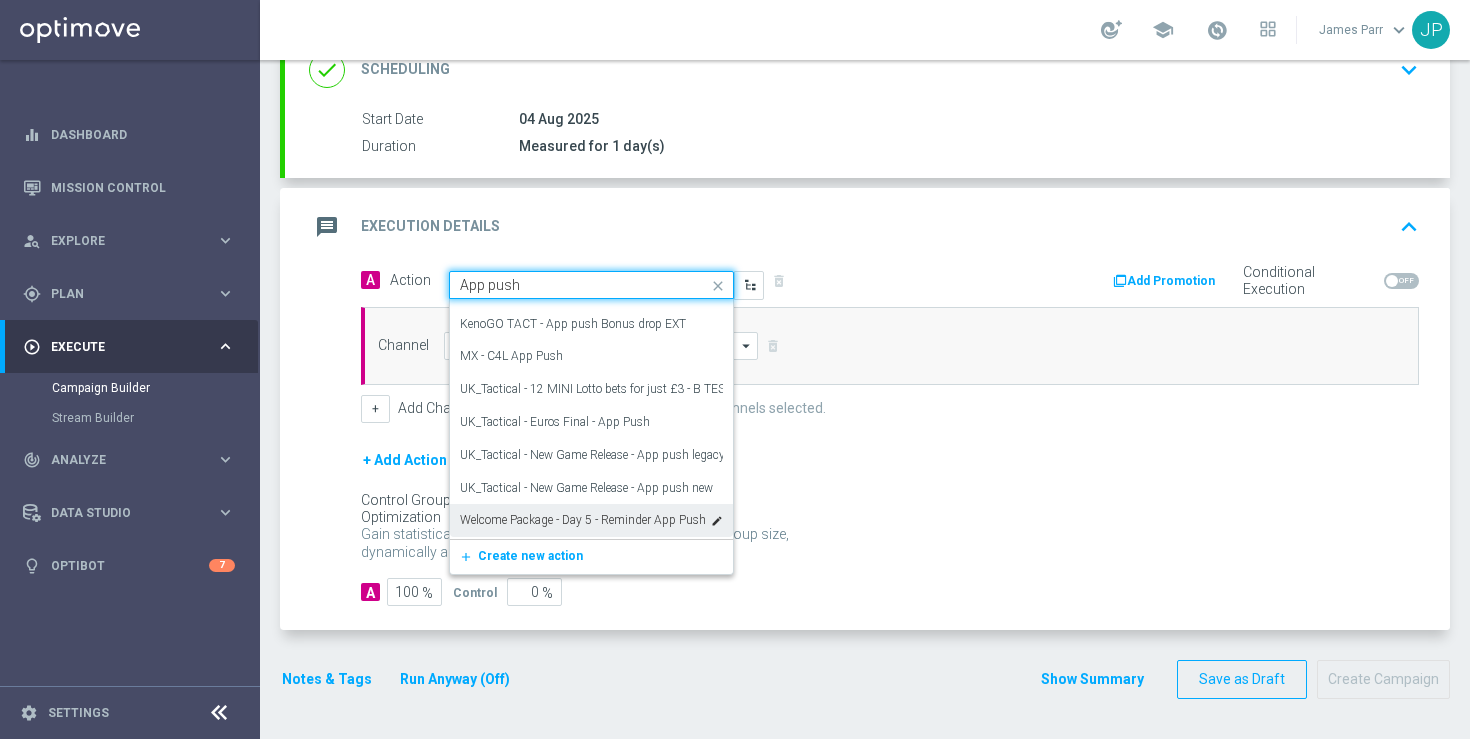 type 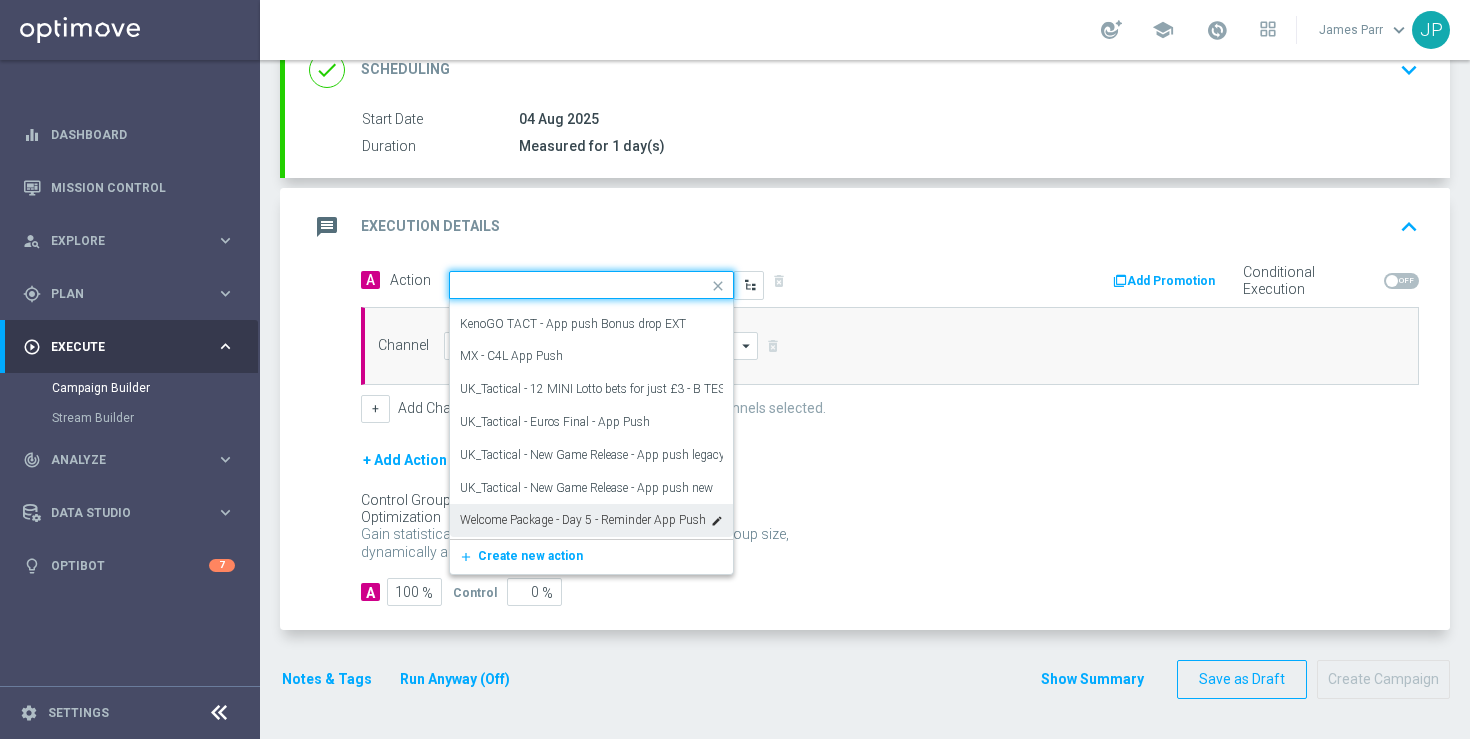 click on "message
Execution Details
keyboard_arrow_up" 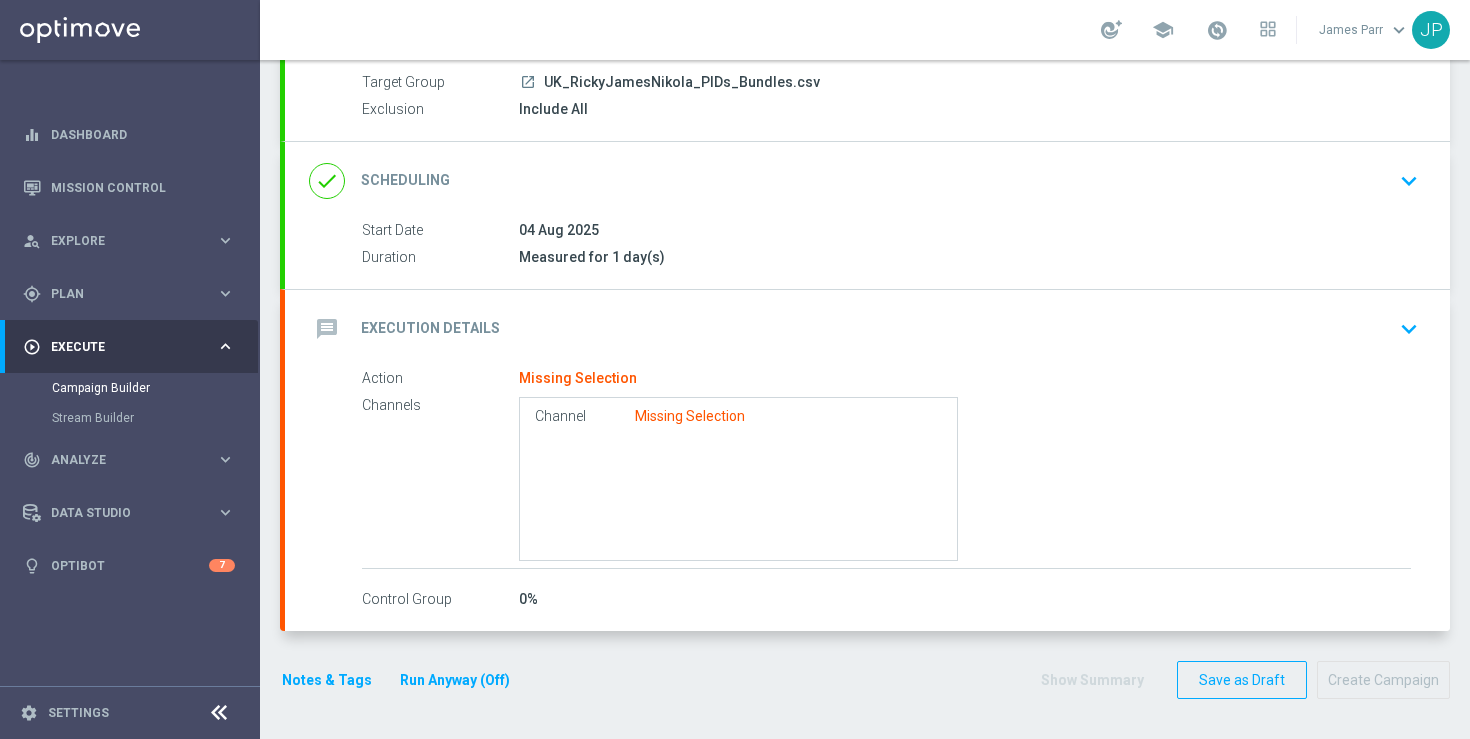 click on "message
Execution Details
keyboard_arrow_down" 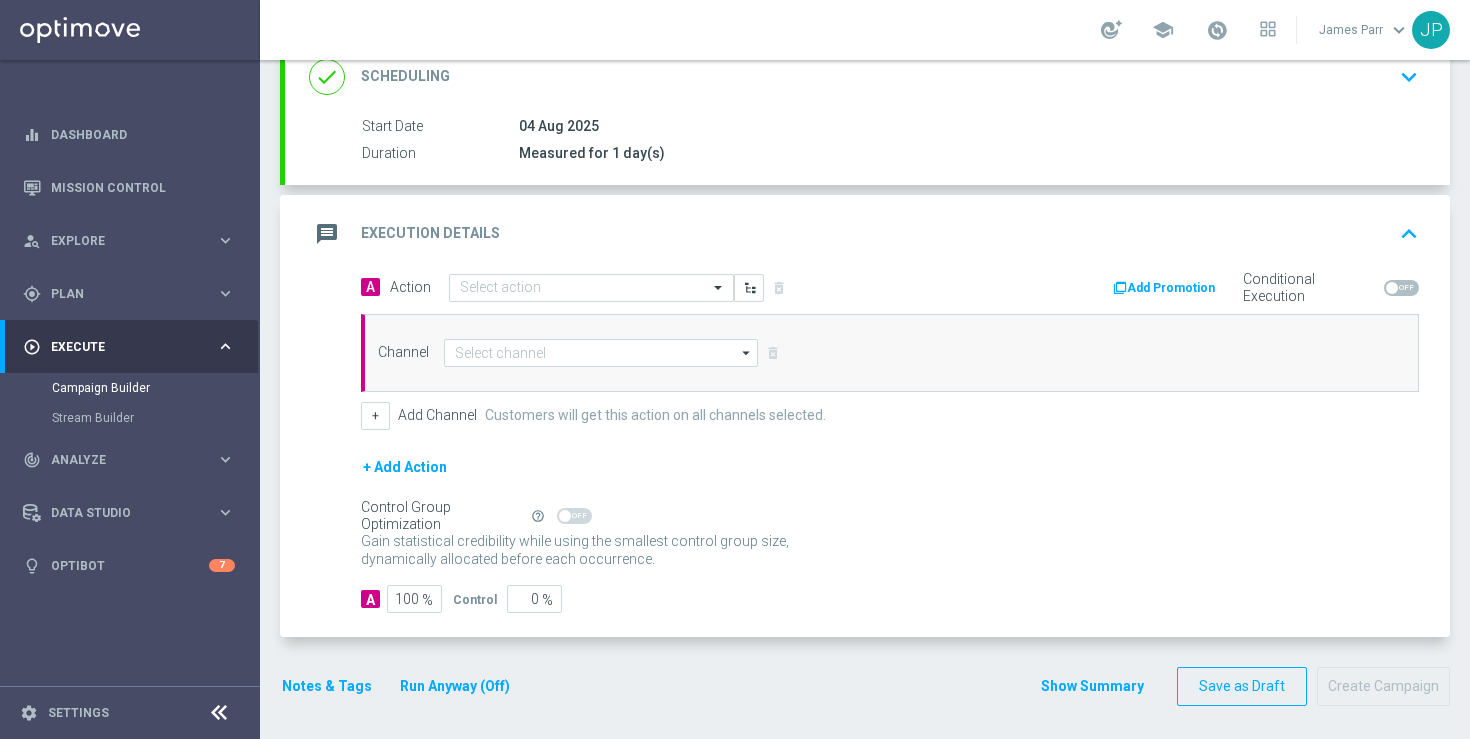 scroll, scrollTop: 296, scrollLeft: 0, axis: vertical 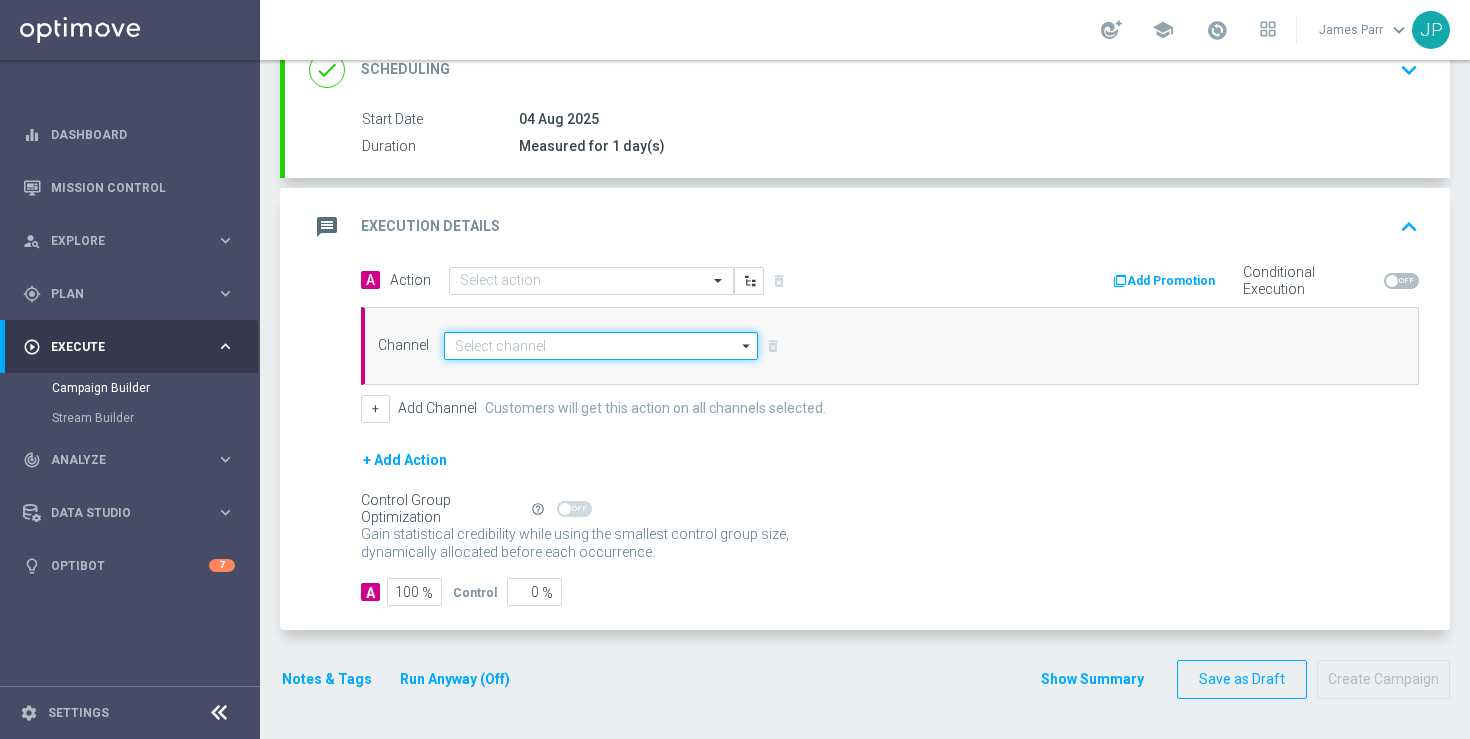 click 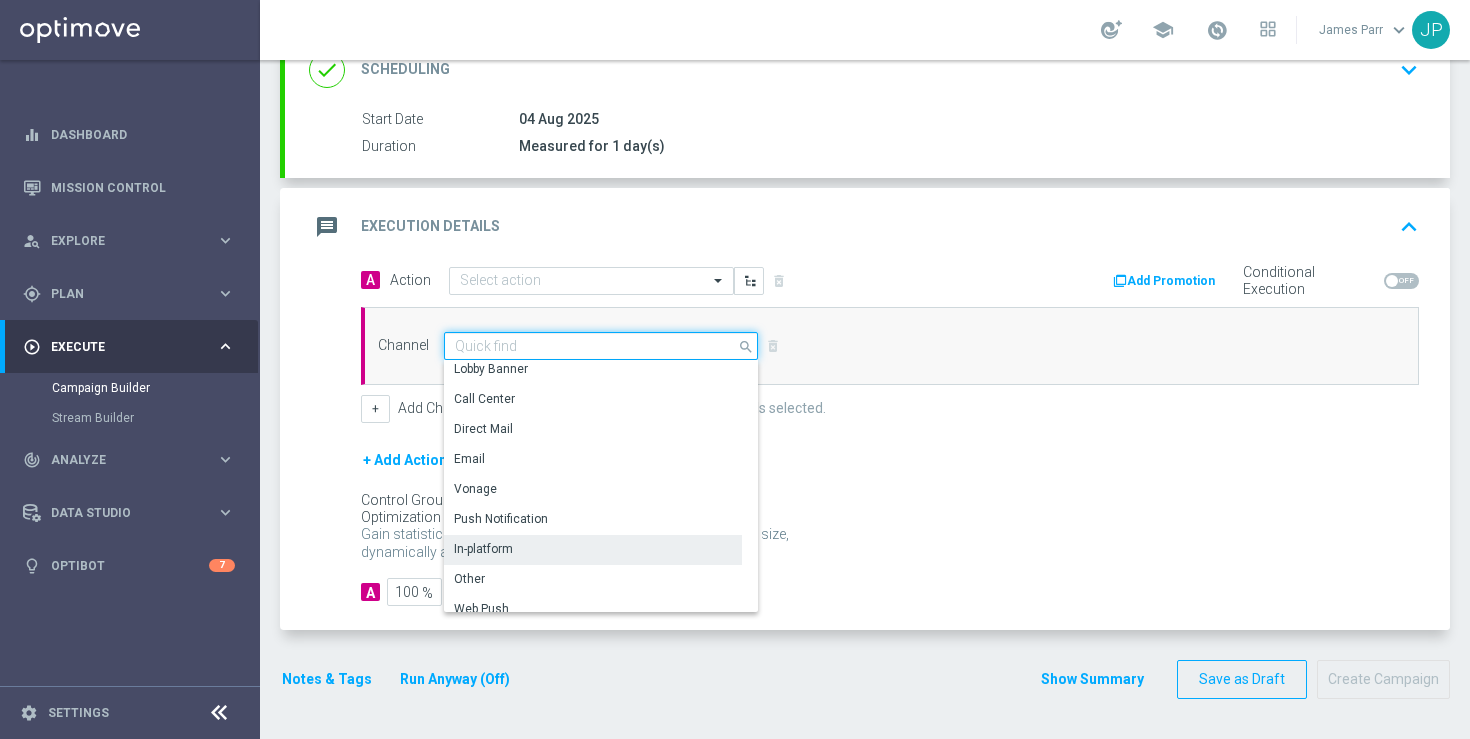 scroll, scrollTop: 529, scrollLeft: 0, axis: vertical 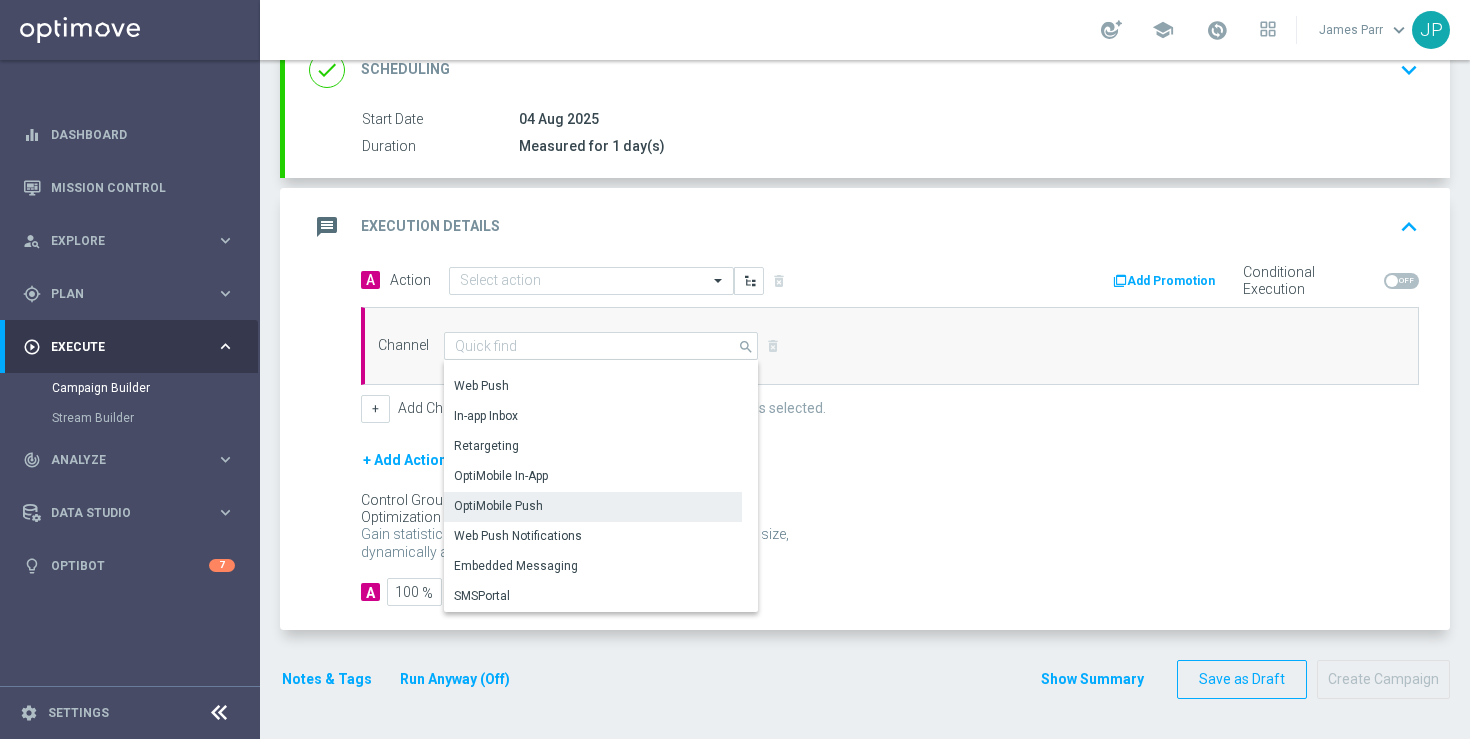 click on "OptiMobile Push" 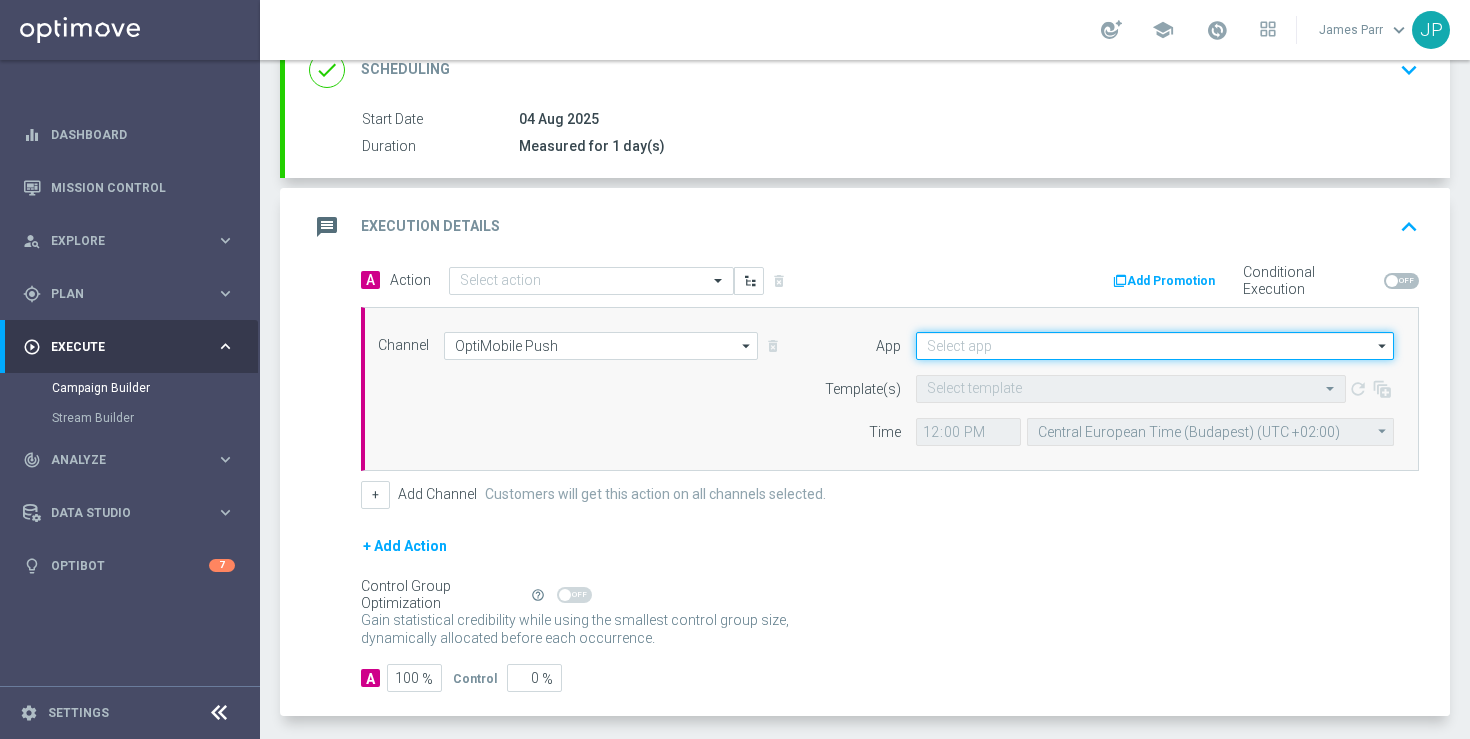 click 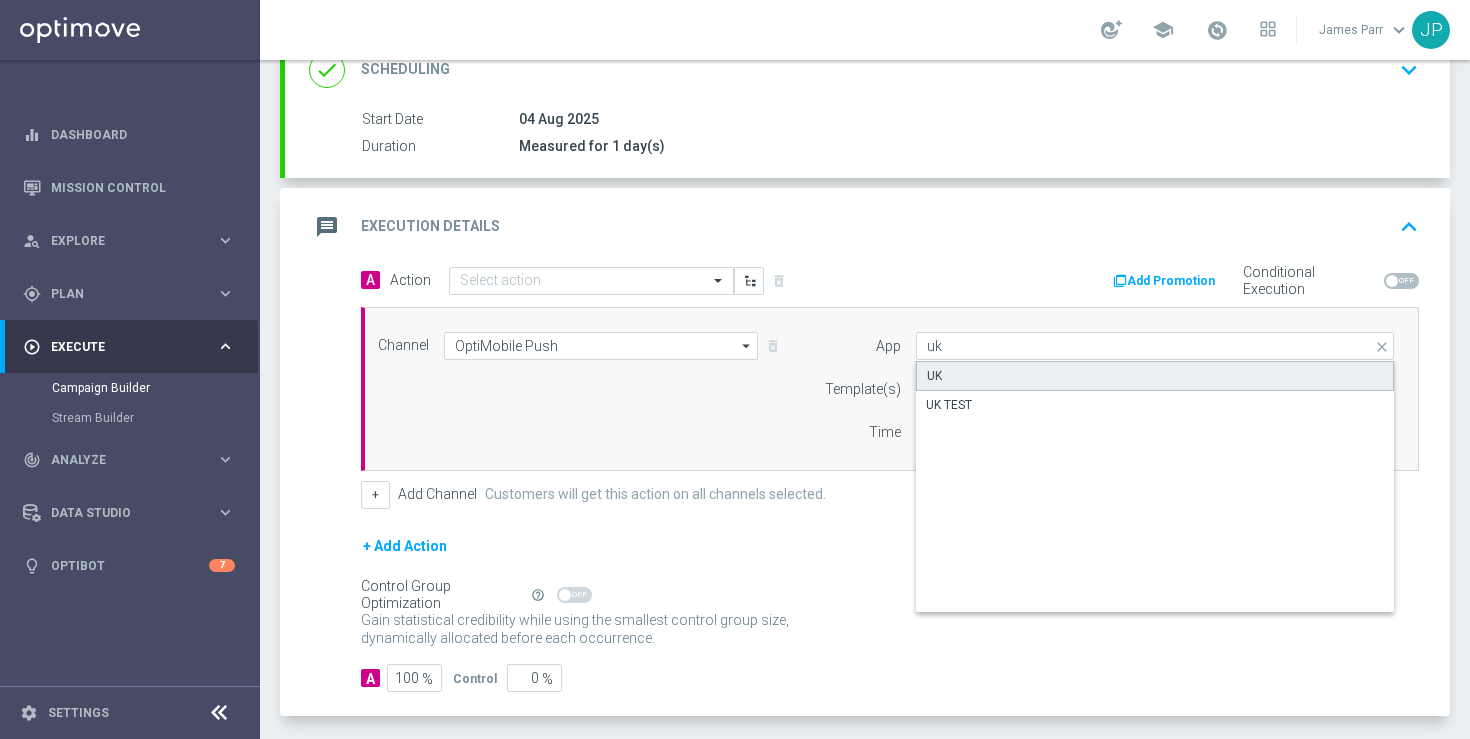 click on "UK" 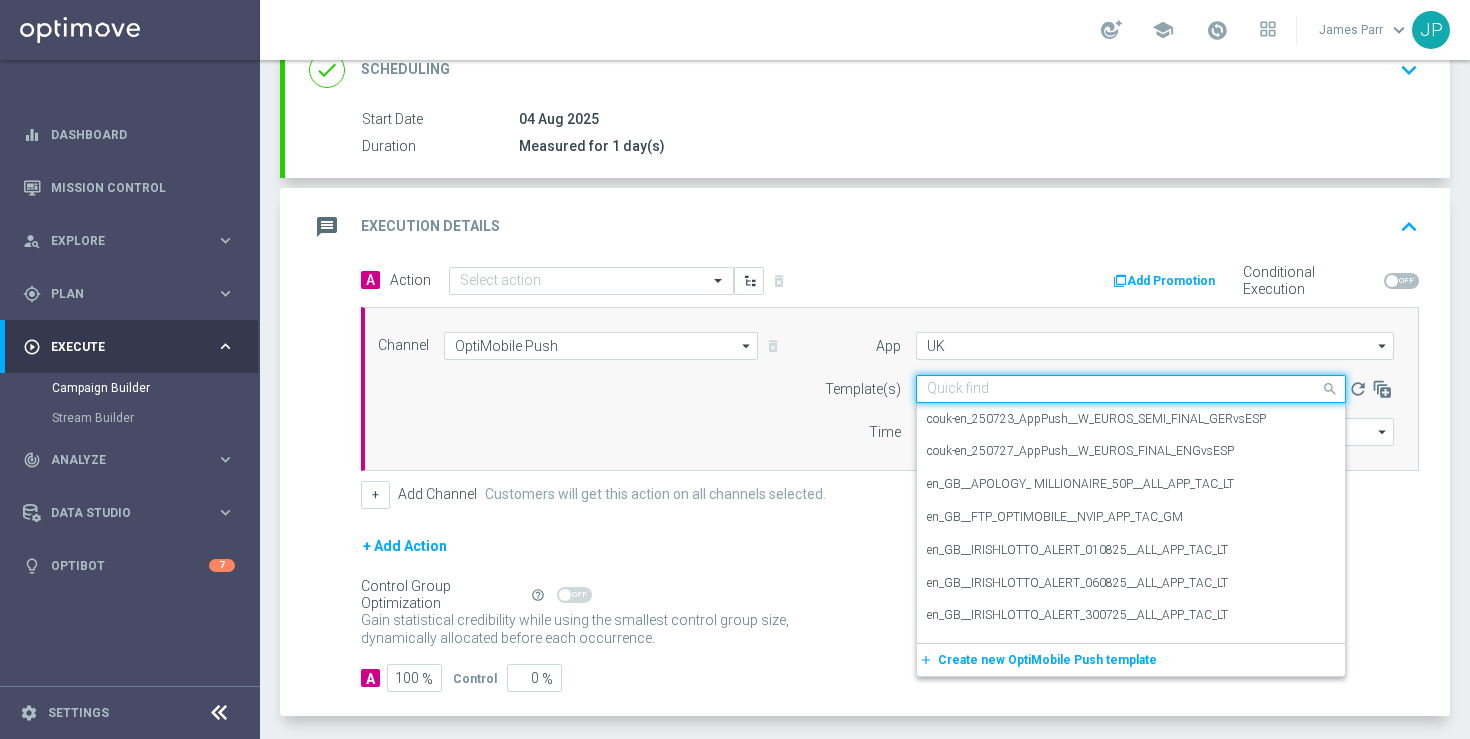 click 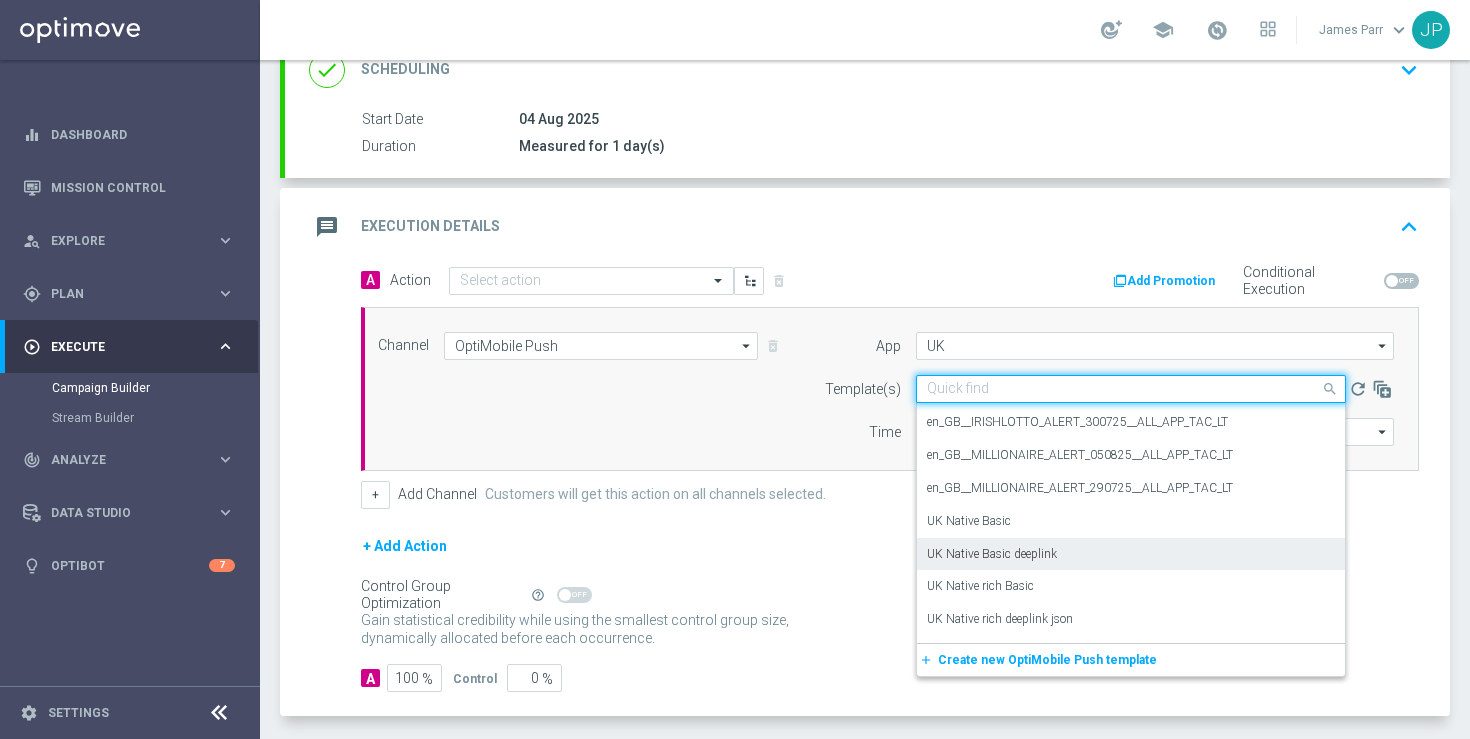 scroll, scrollTop: 0, scrollLeft: 0, axis: both 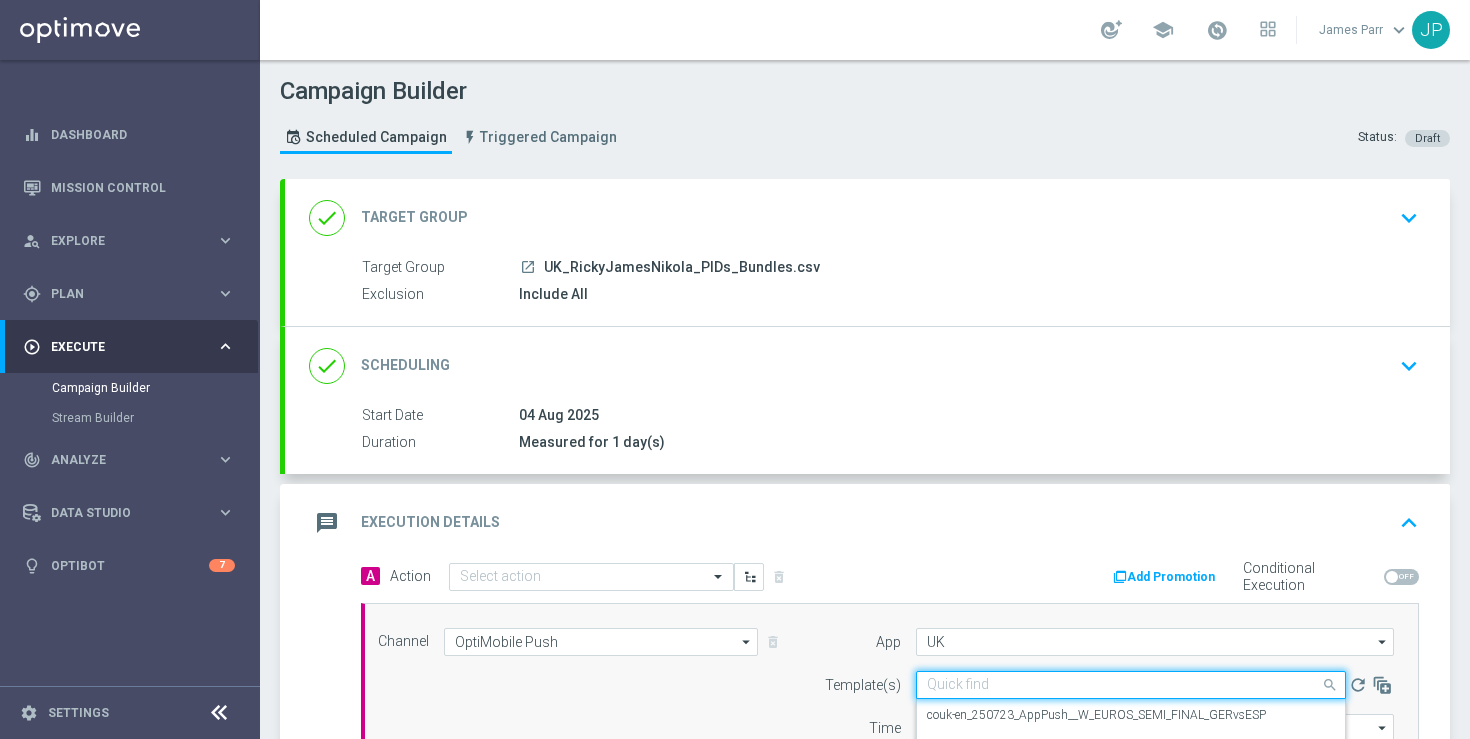 click on "message
Execution Details
keyboard_arrow_up" 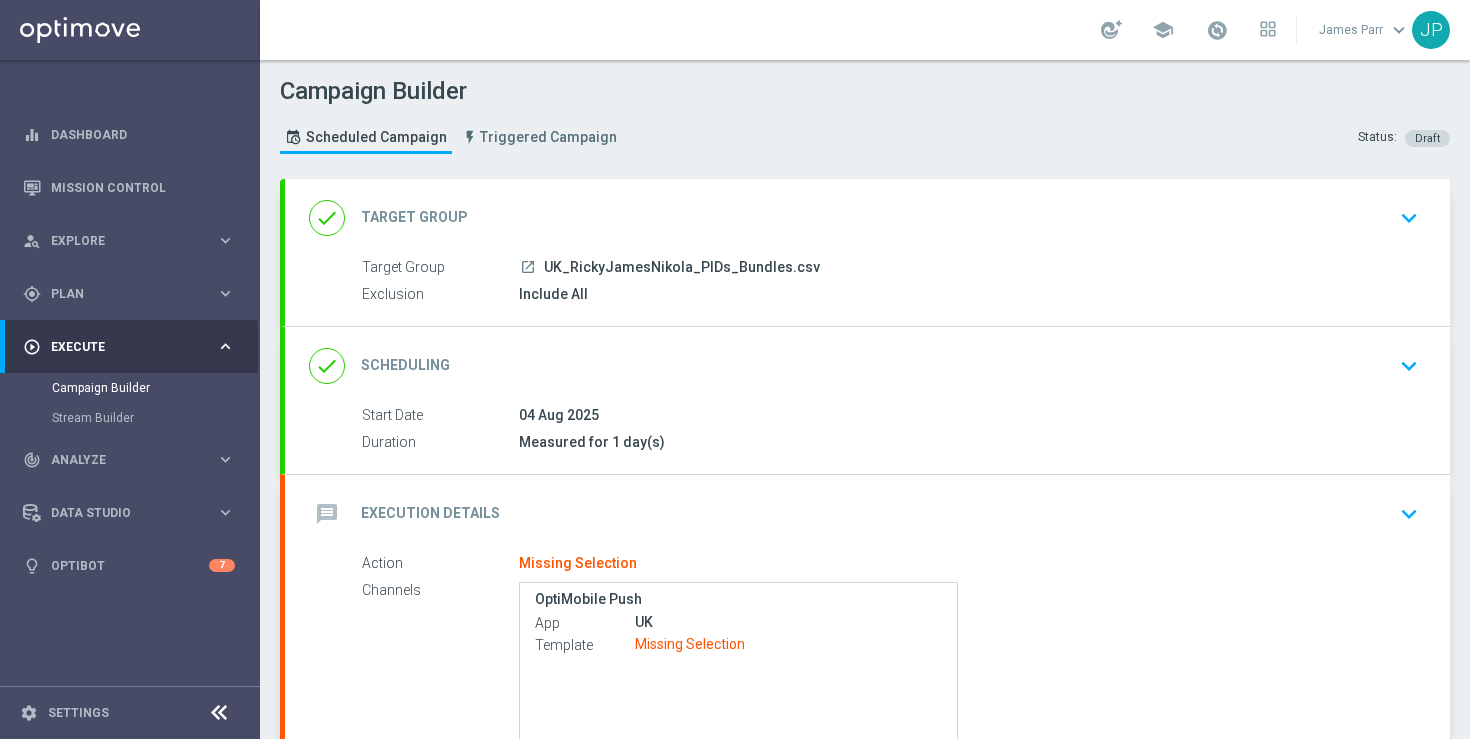 click on "message
Execution Details
keyboard_arrow_down" 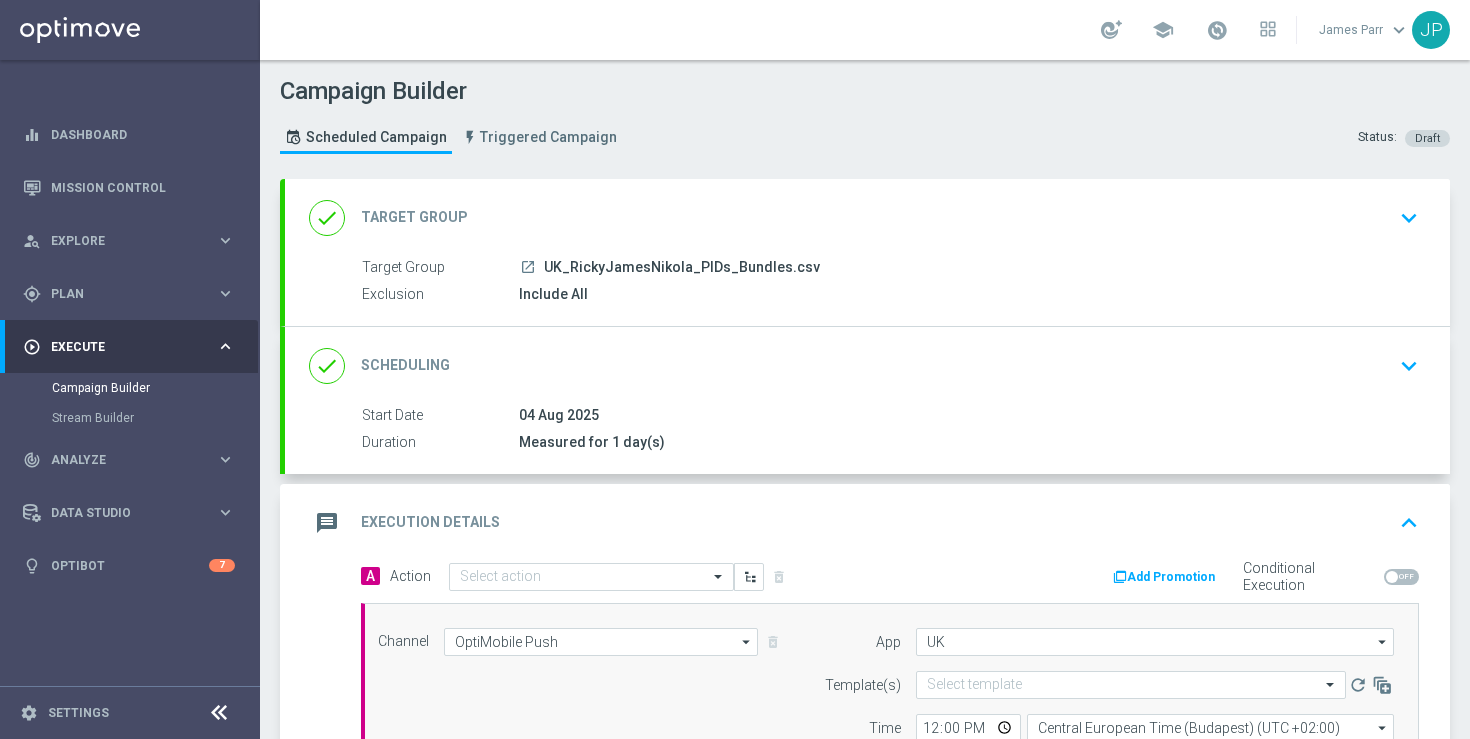 scroll, scrollTop: 343, scrollLeft: 0, axis: vertical 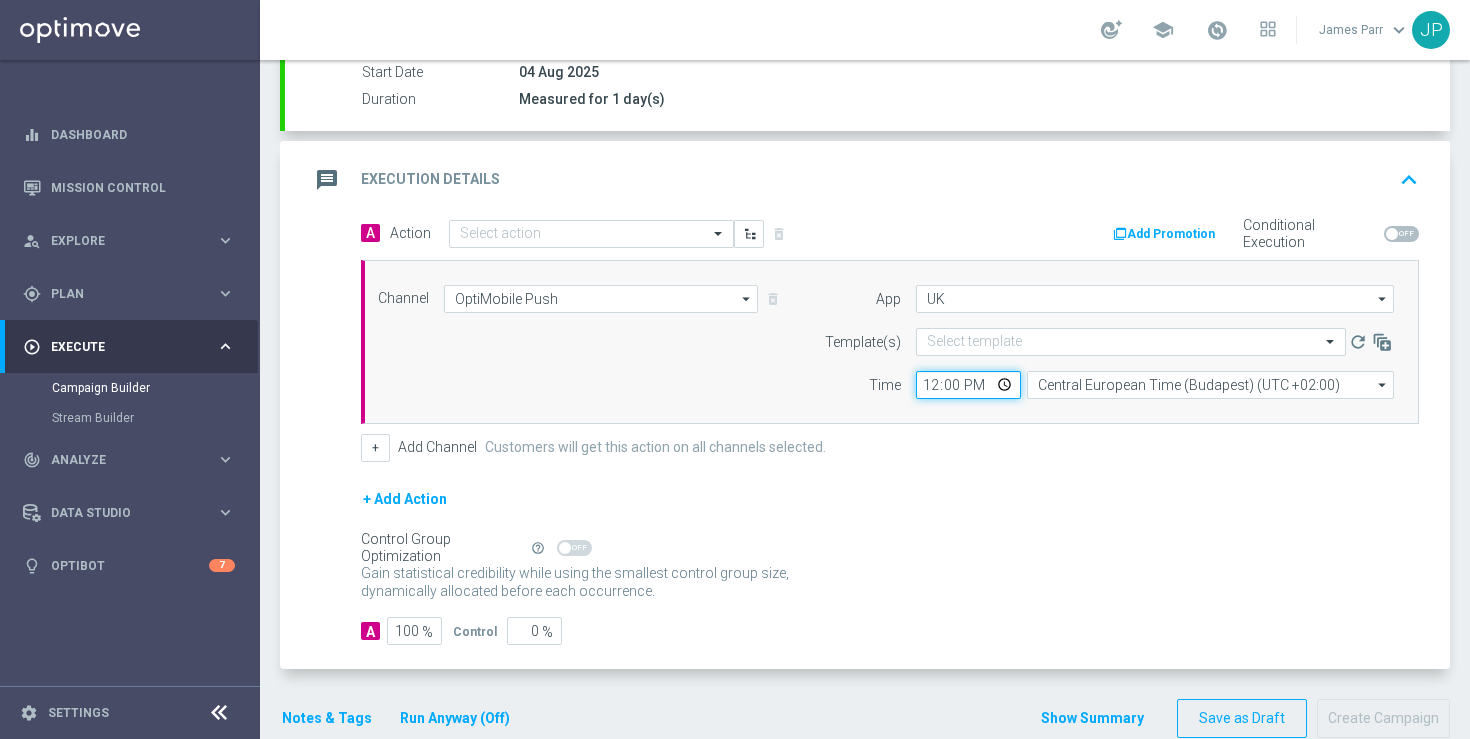 click on "12:00" 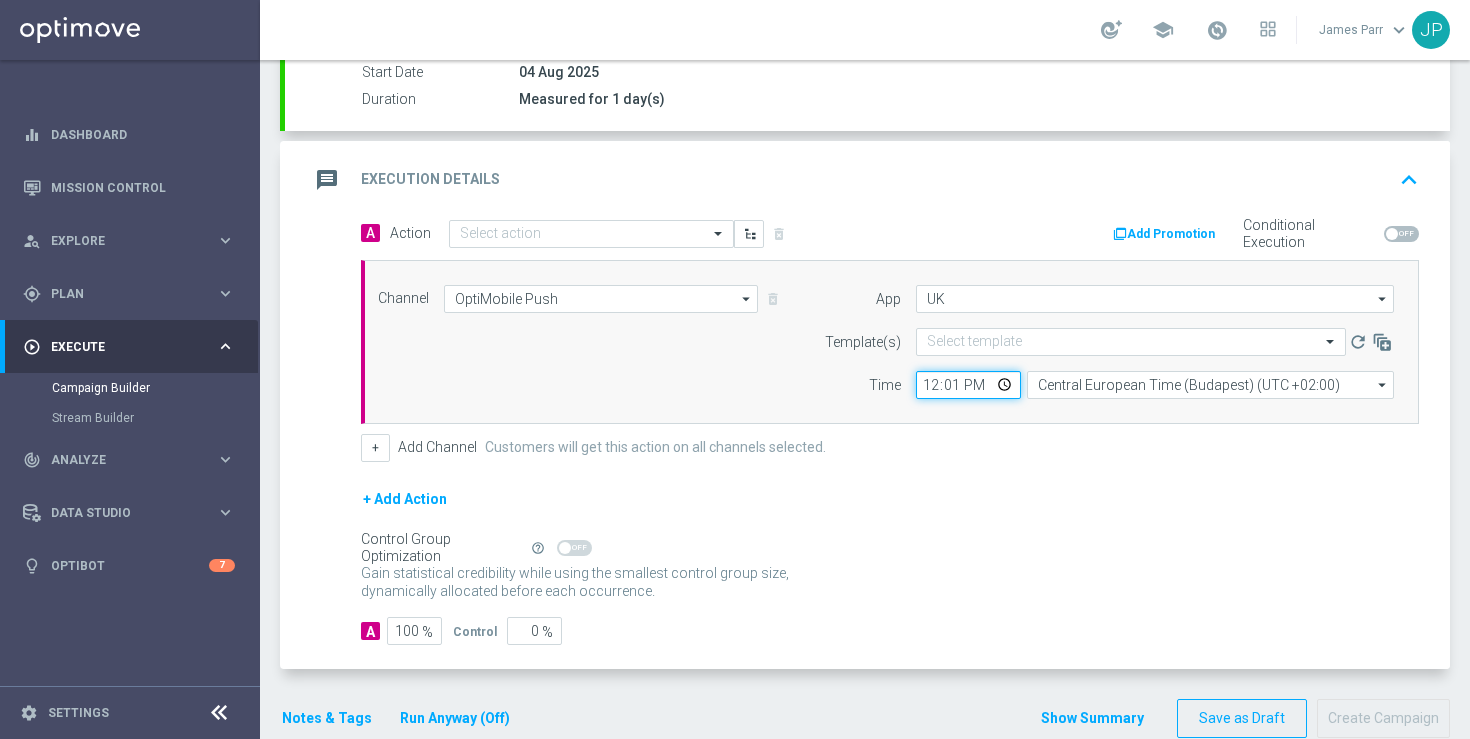 type on "12:15" 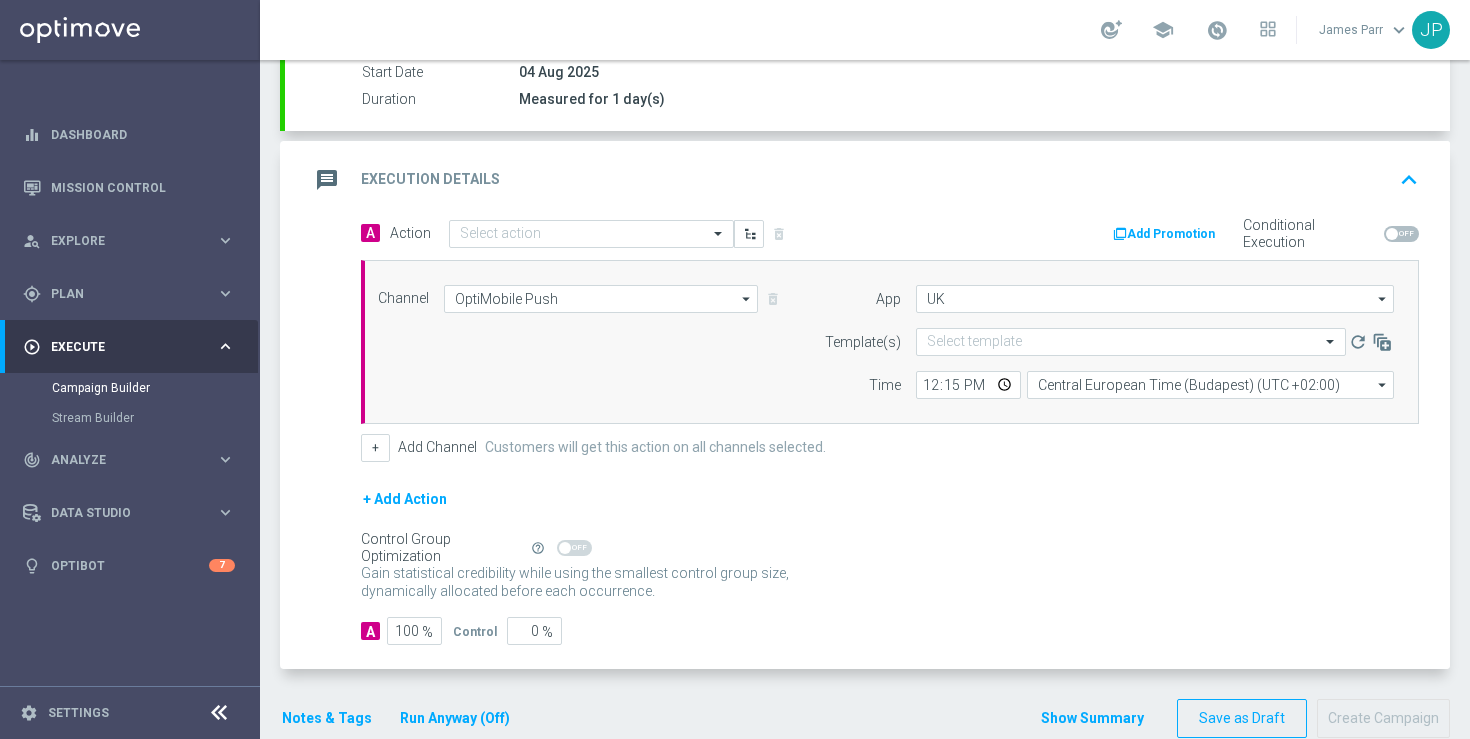 click on "+ Add Action" 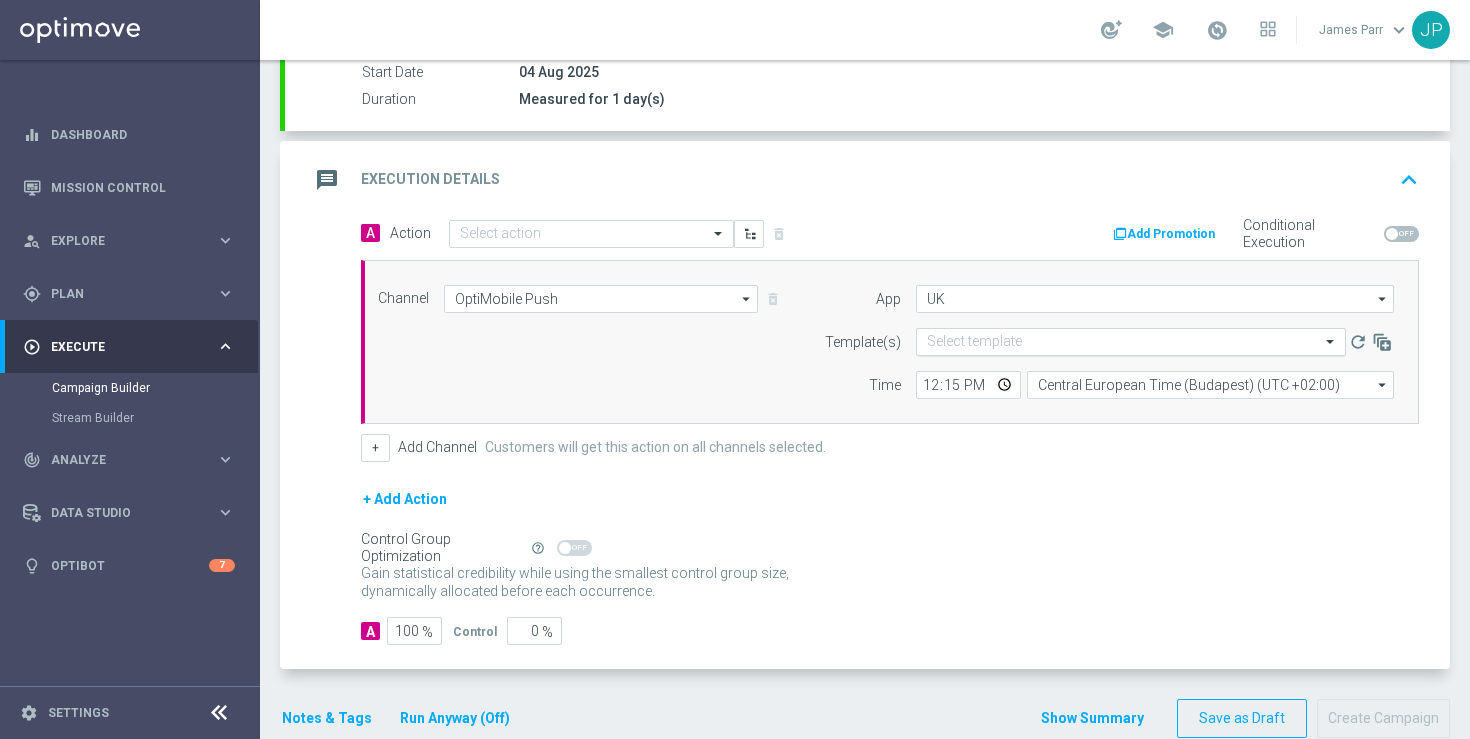 click 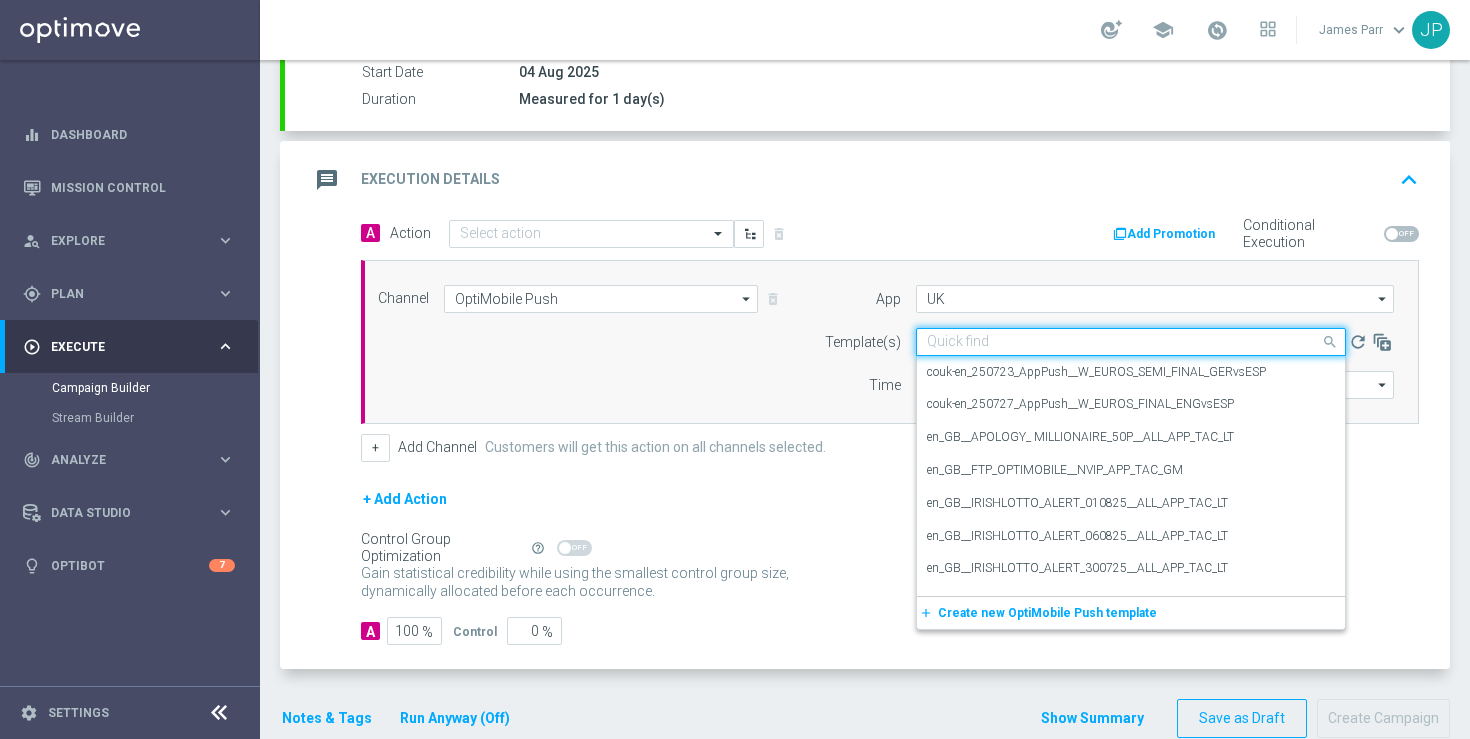 paste on "en_GB__MILLIONAIRE_ALERT_050825__ALL_APP_TAC_LT" 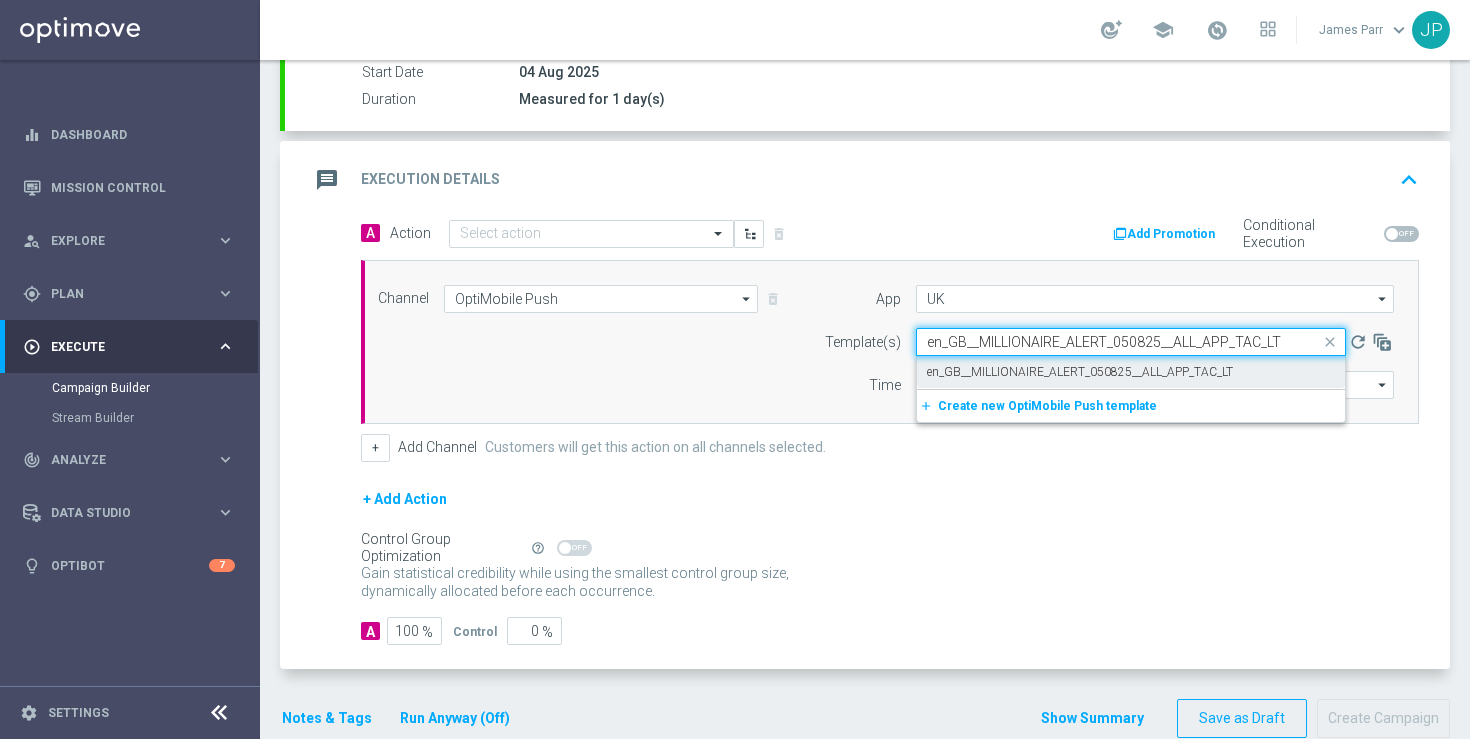 click on "en_GB__MILLIONAIRE_ALERT_050825__ALL_APP_TAC_LT" at bounding box center [1080, 372] 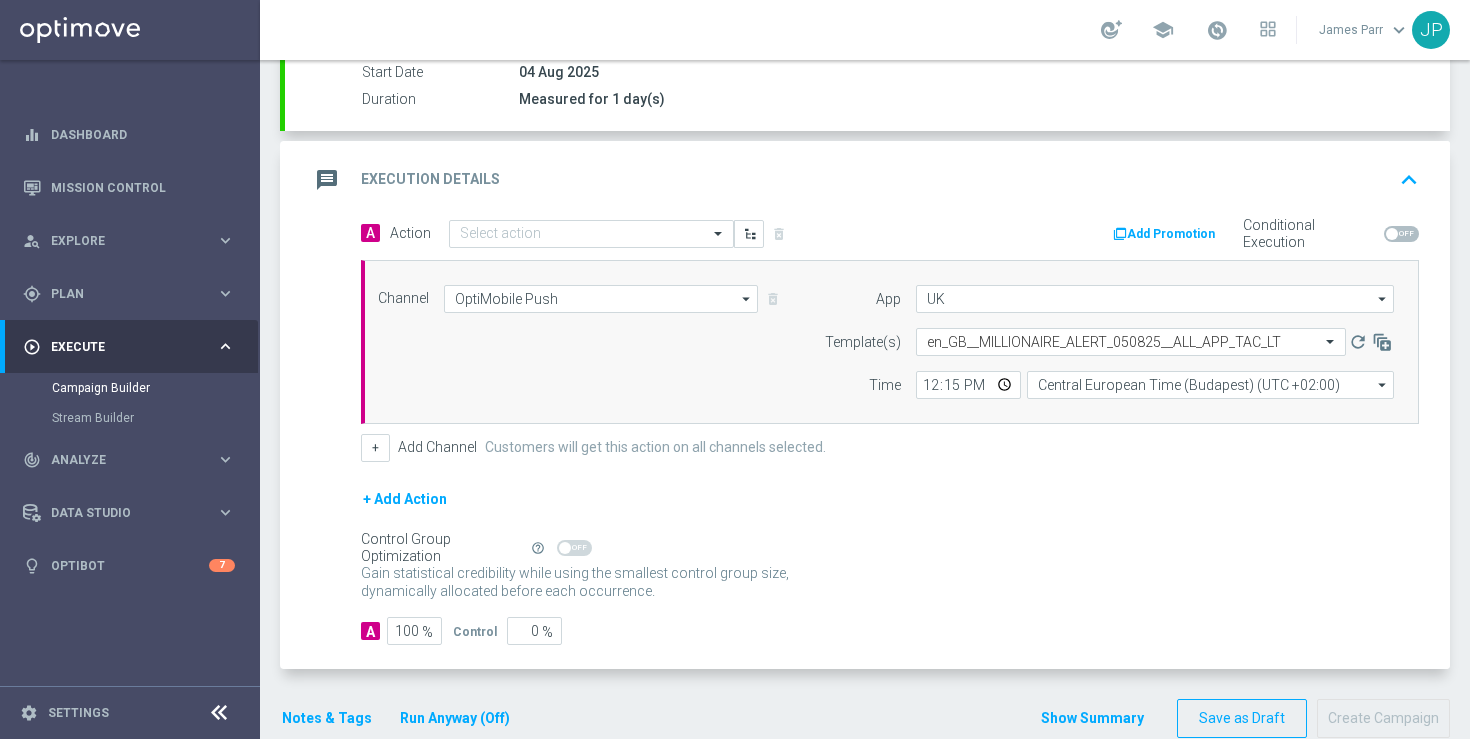 click on "+ Add Action" 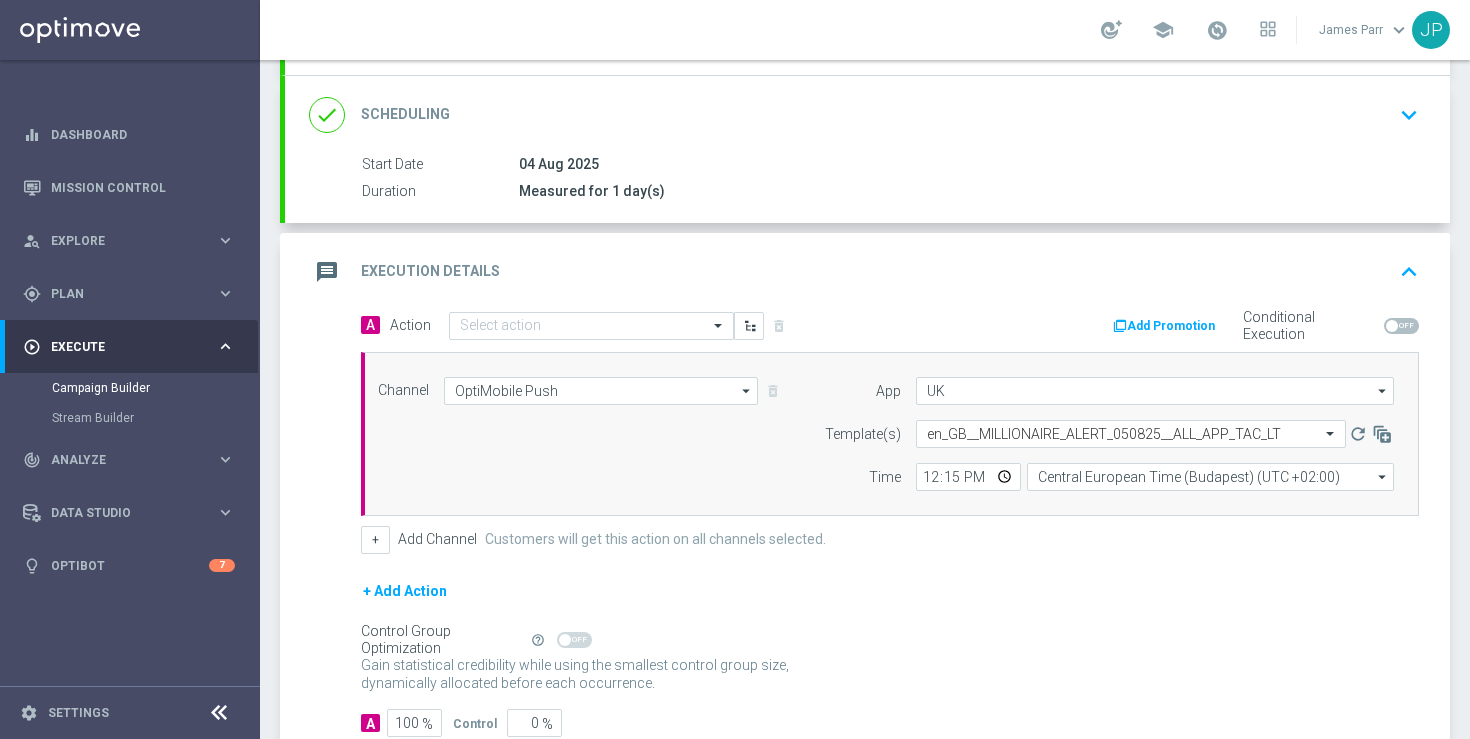 scroll, scrollTop: 95, scrollLeft: 0, axis: vertical 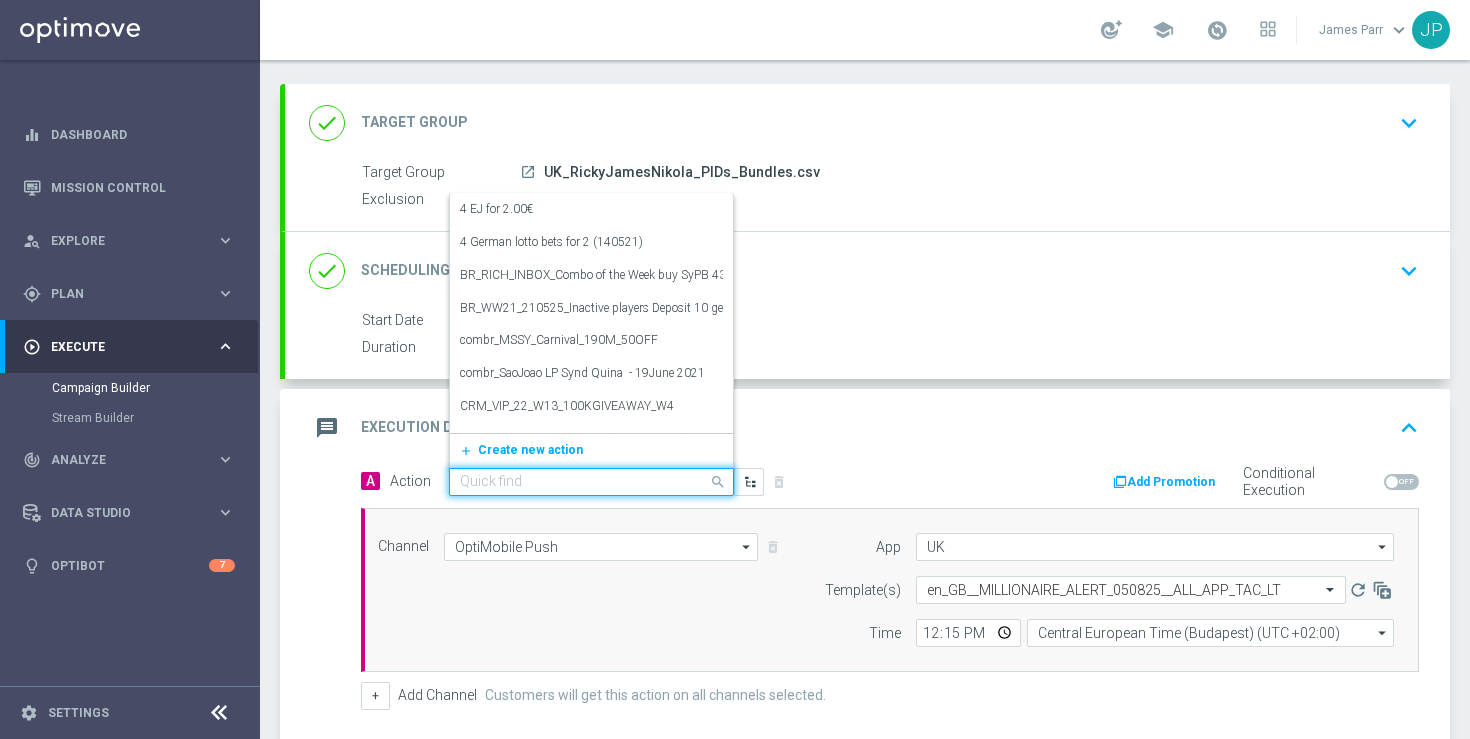 click 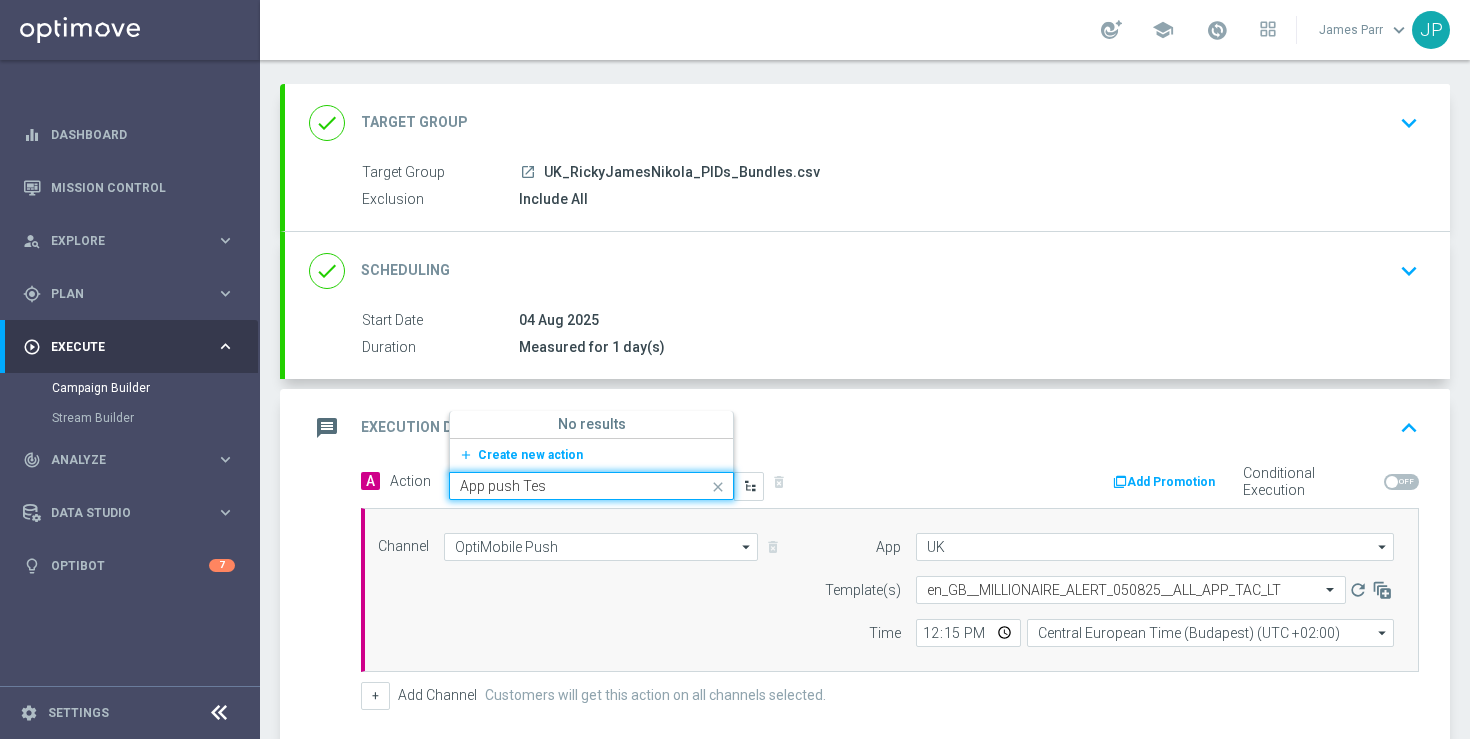 type on "App push Test" 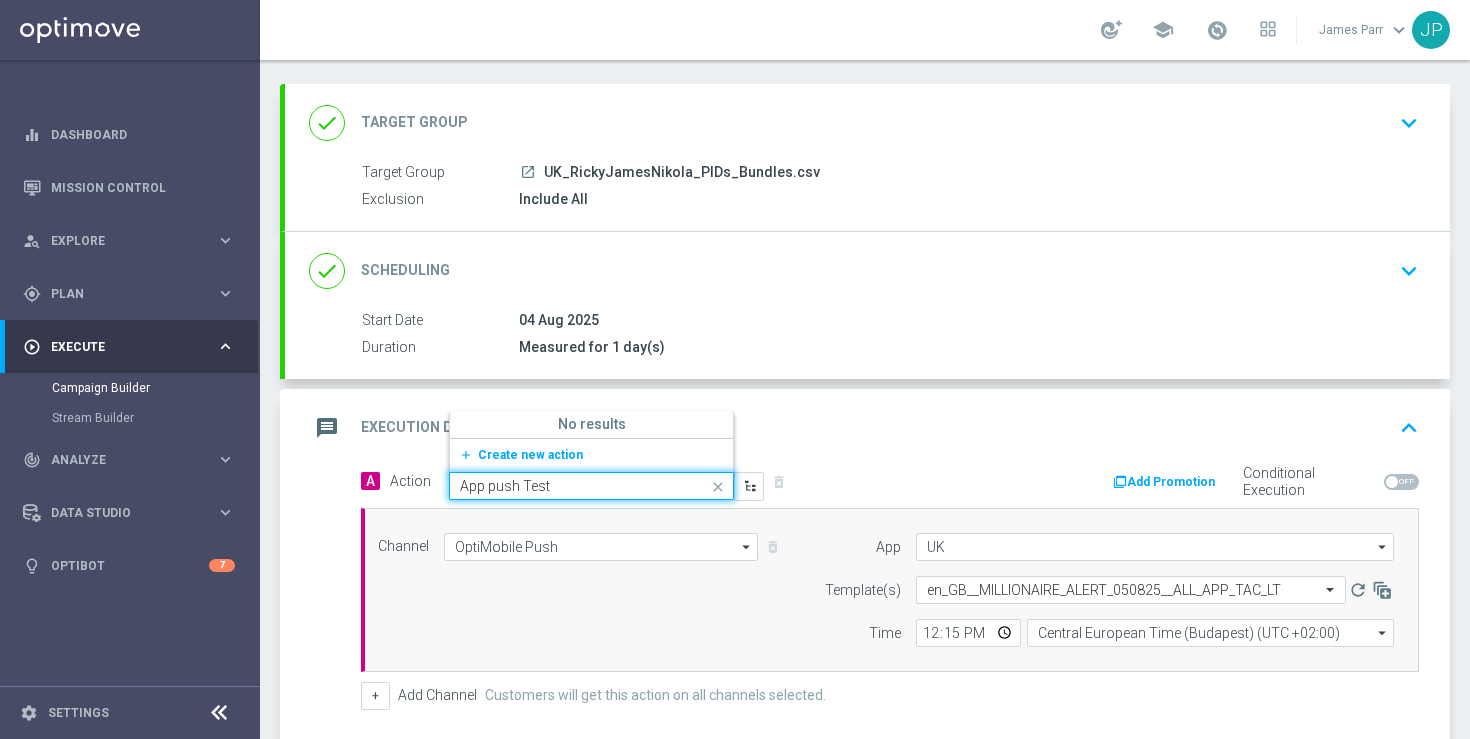 click on "add_new Create new action" at bounding box center (591, 455) 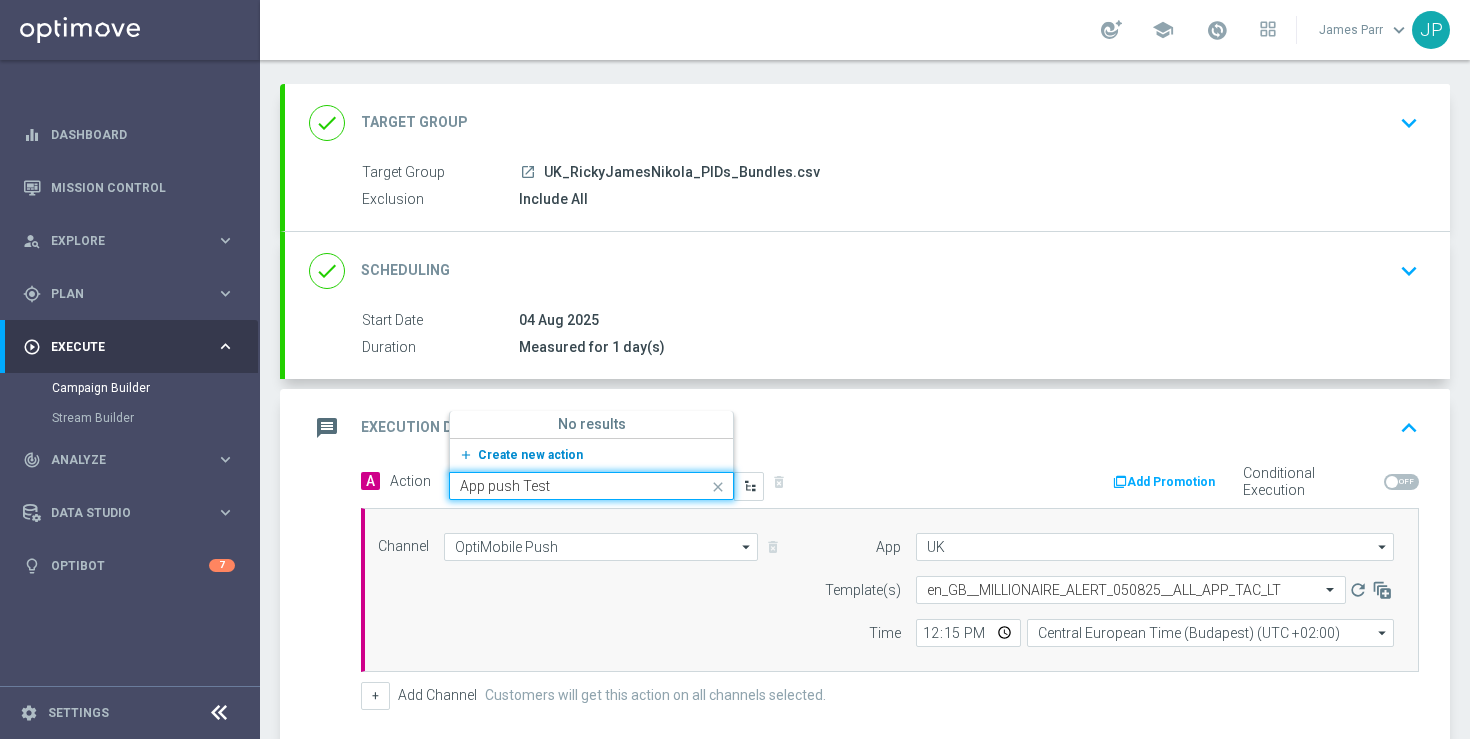 click on "Create new action" at bounding box center (530, 455) 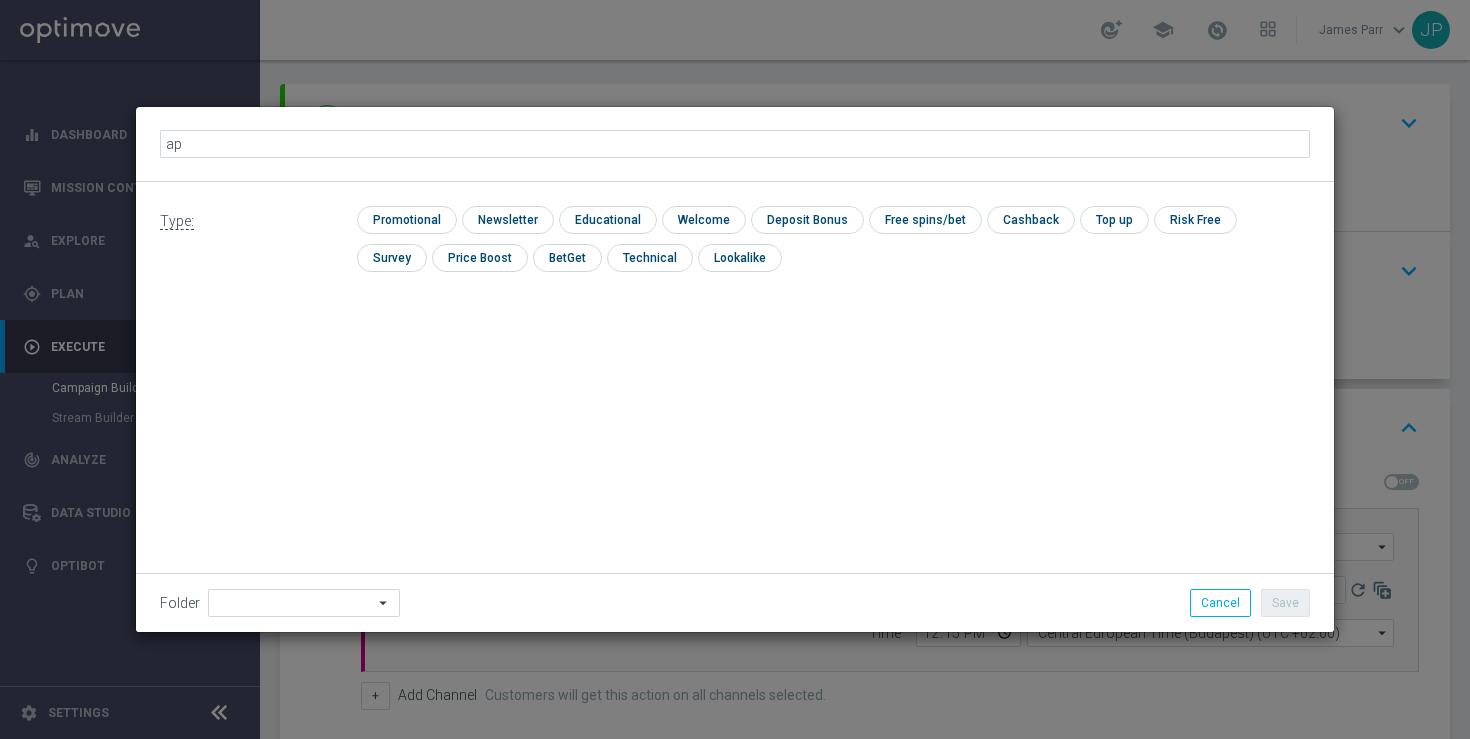 type on "a" 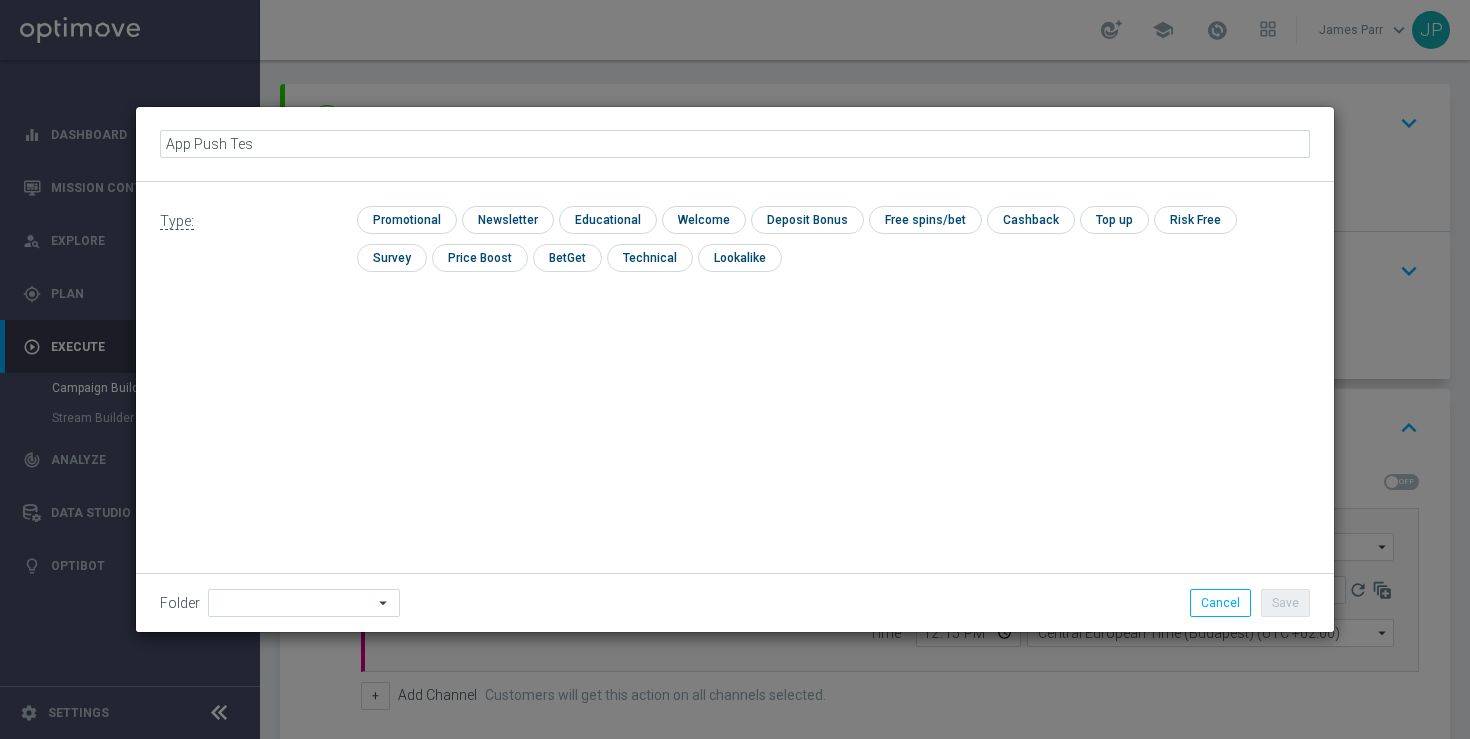 type on "App Push Test" 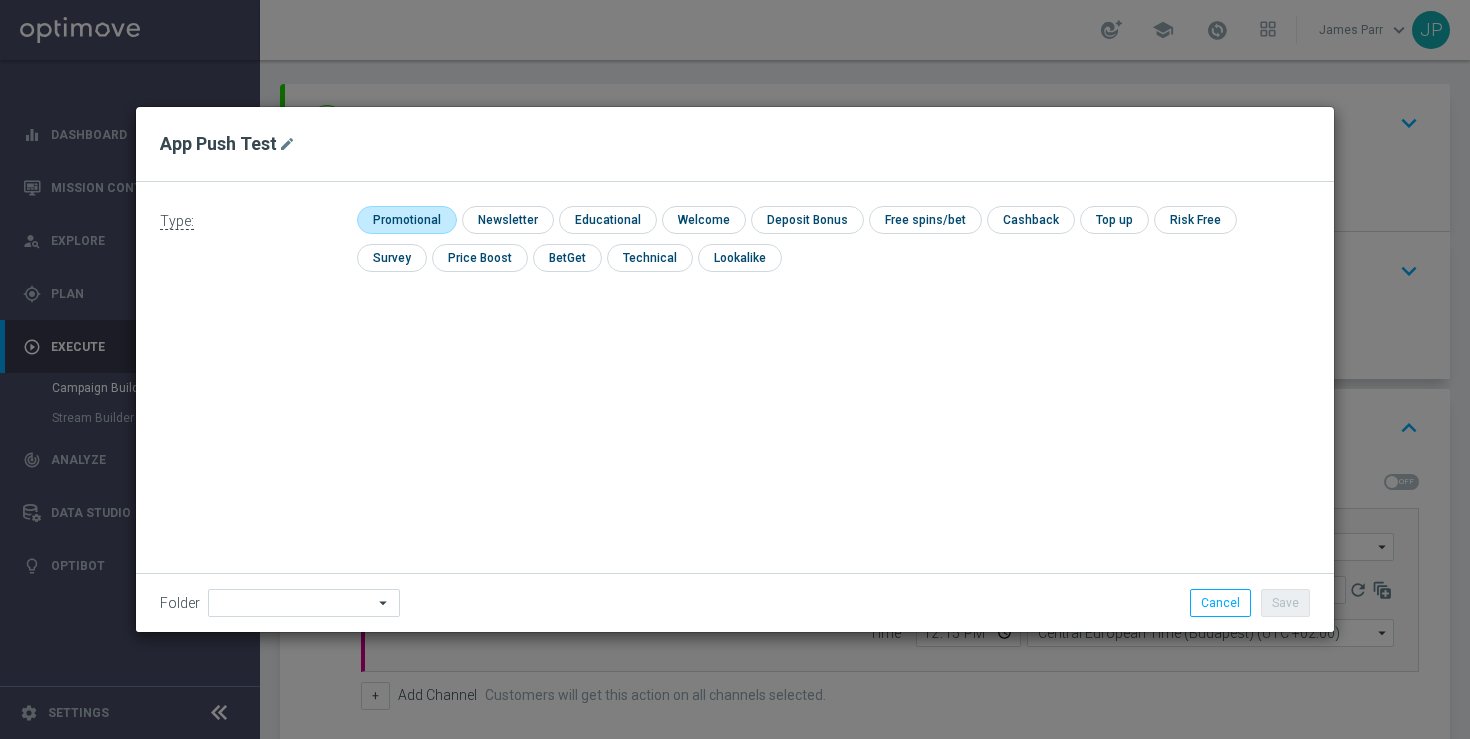 click 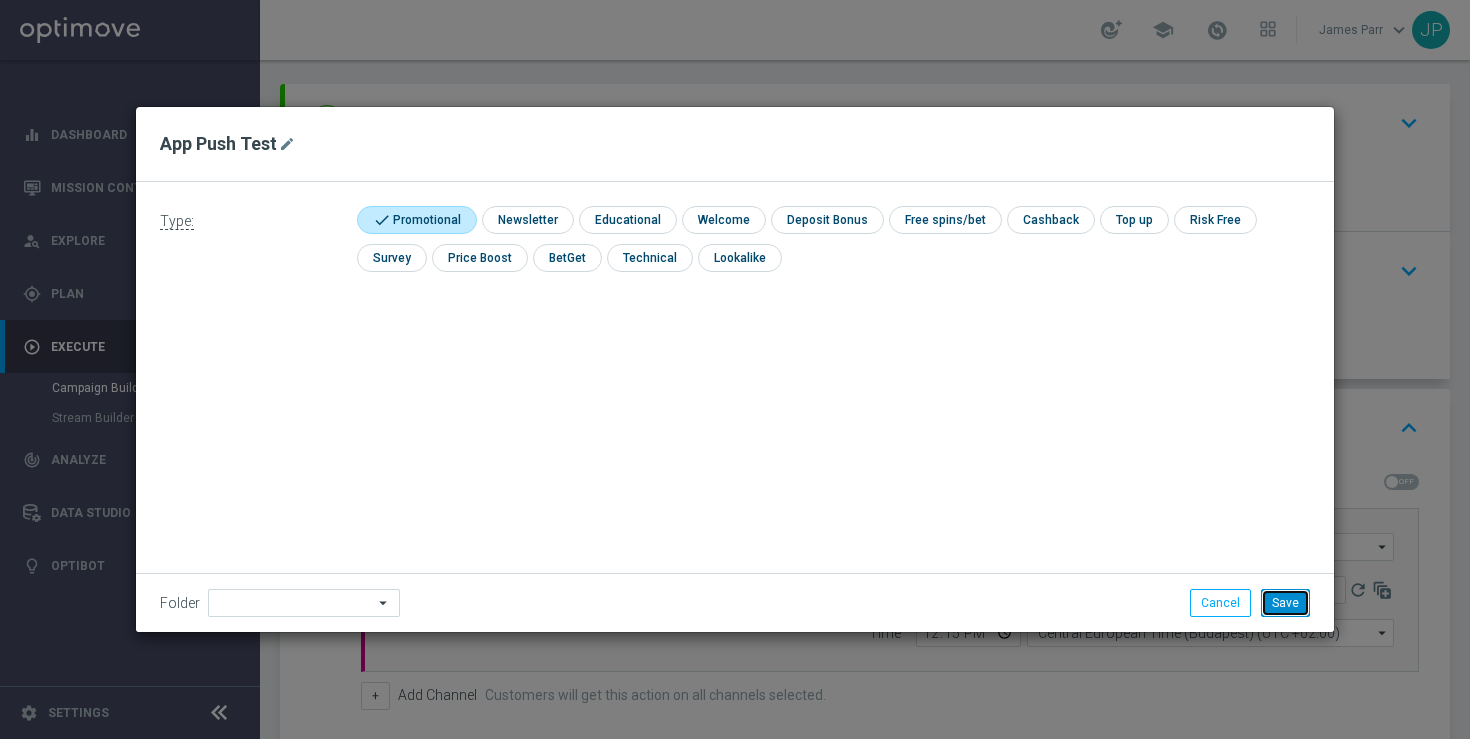 click on "Save" 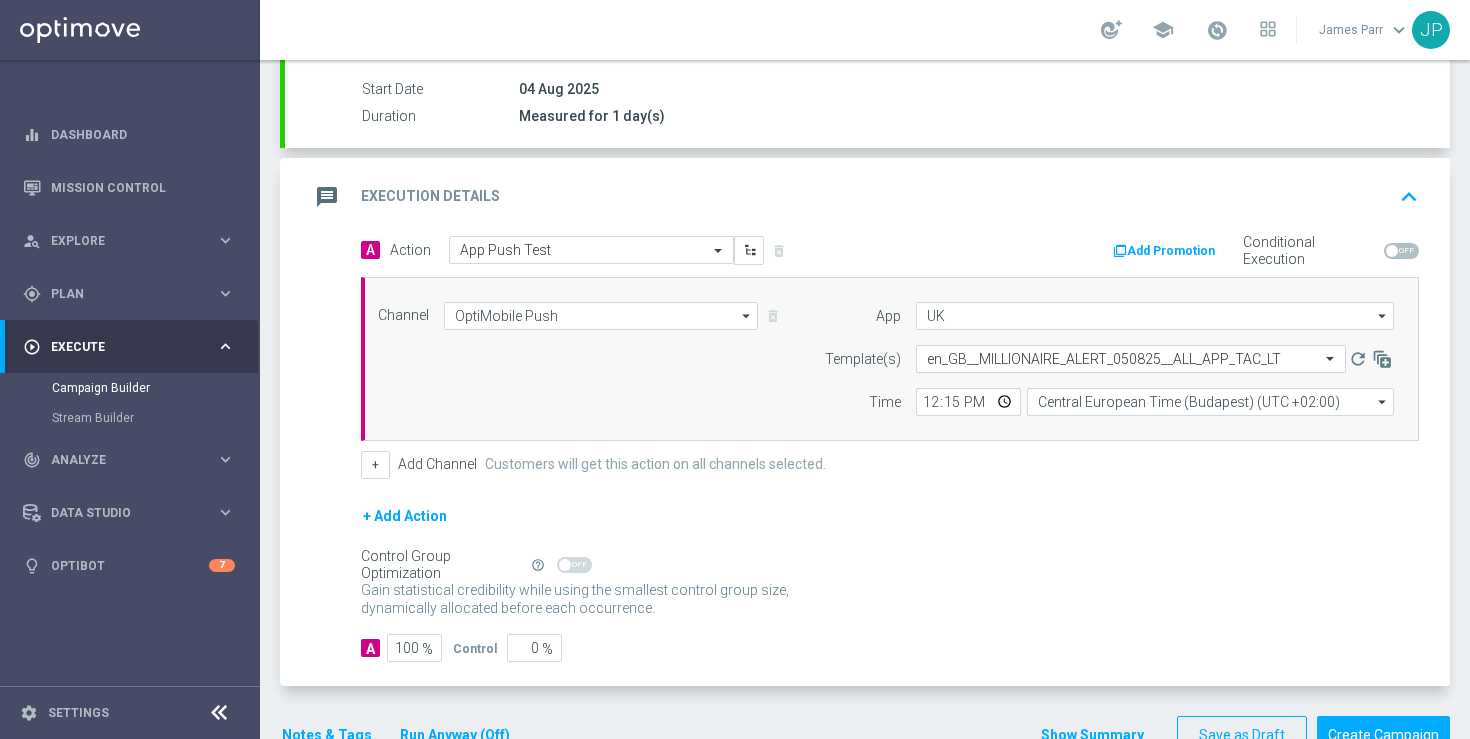 scroll, scrollTop: 382, scrollLeft: 0, axis: vertical 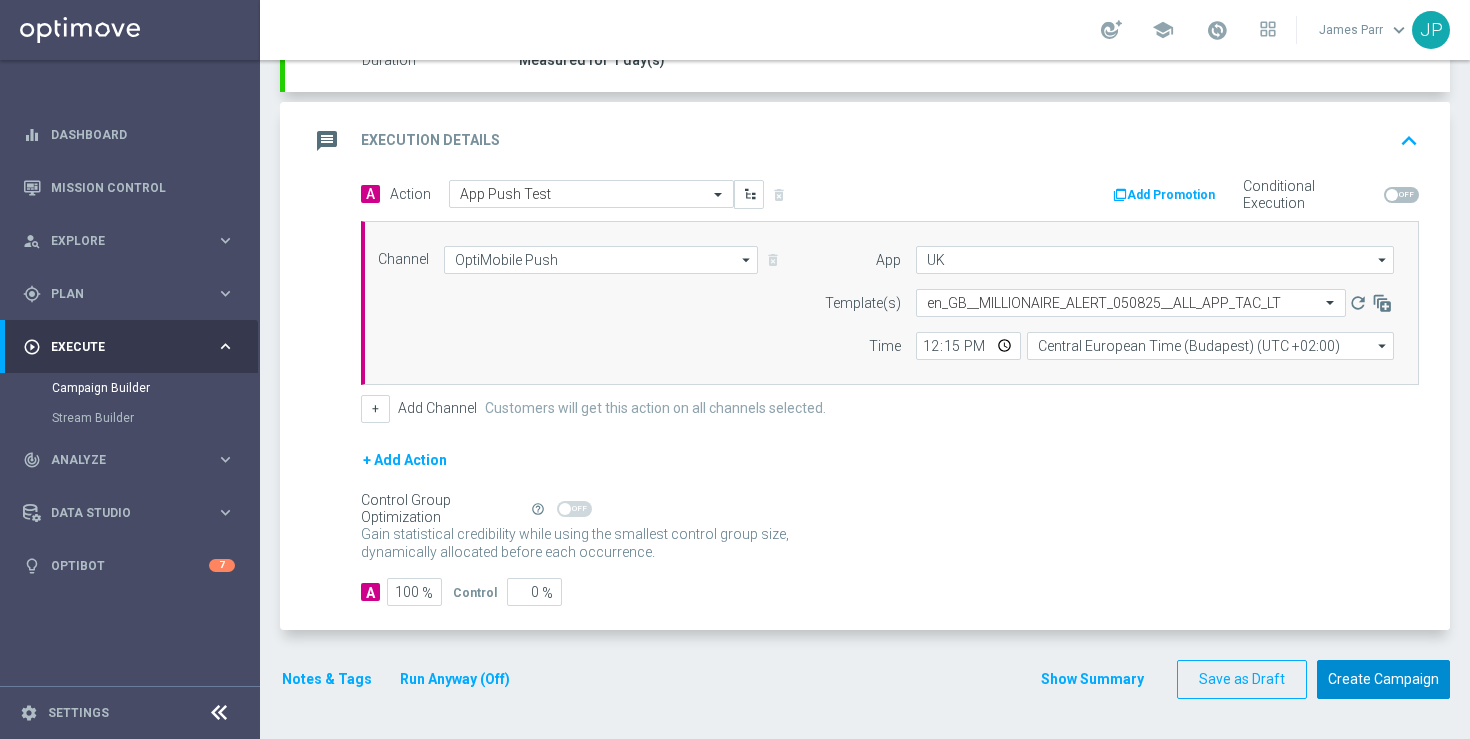 click on "Create Campaign" 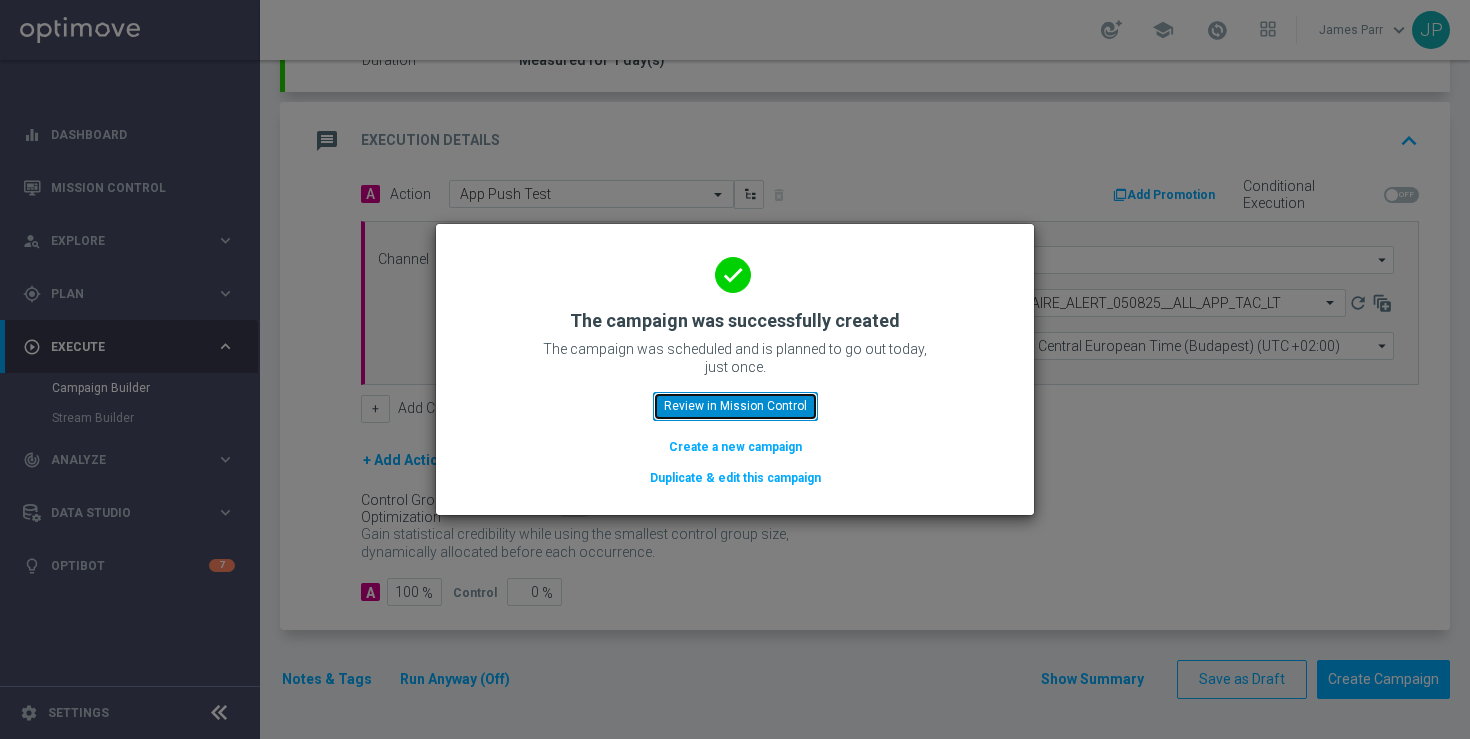 click on "Review in Mission Control" 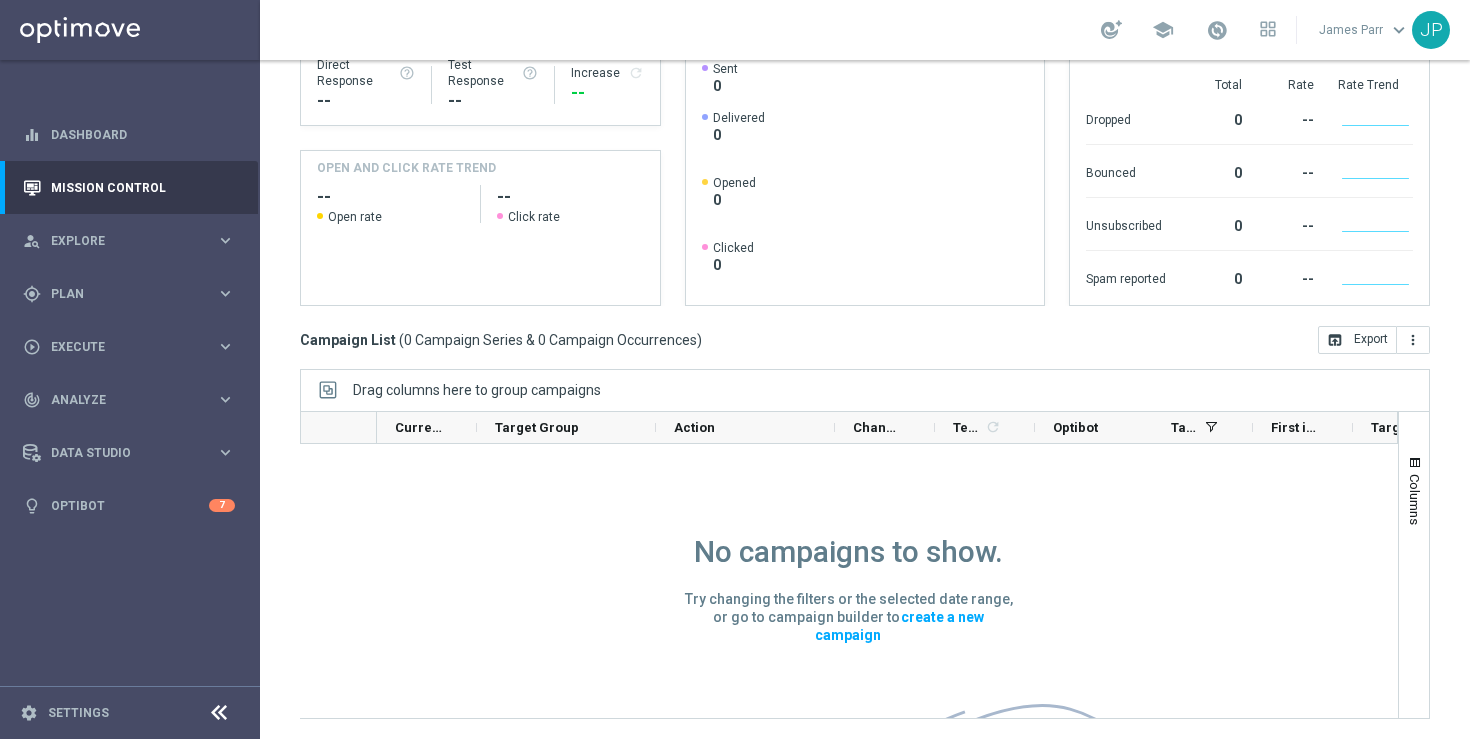 scroll, scrollTop: 0, scrollLeft: 0, axis: both 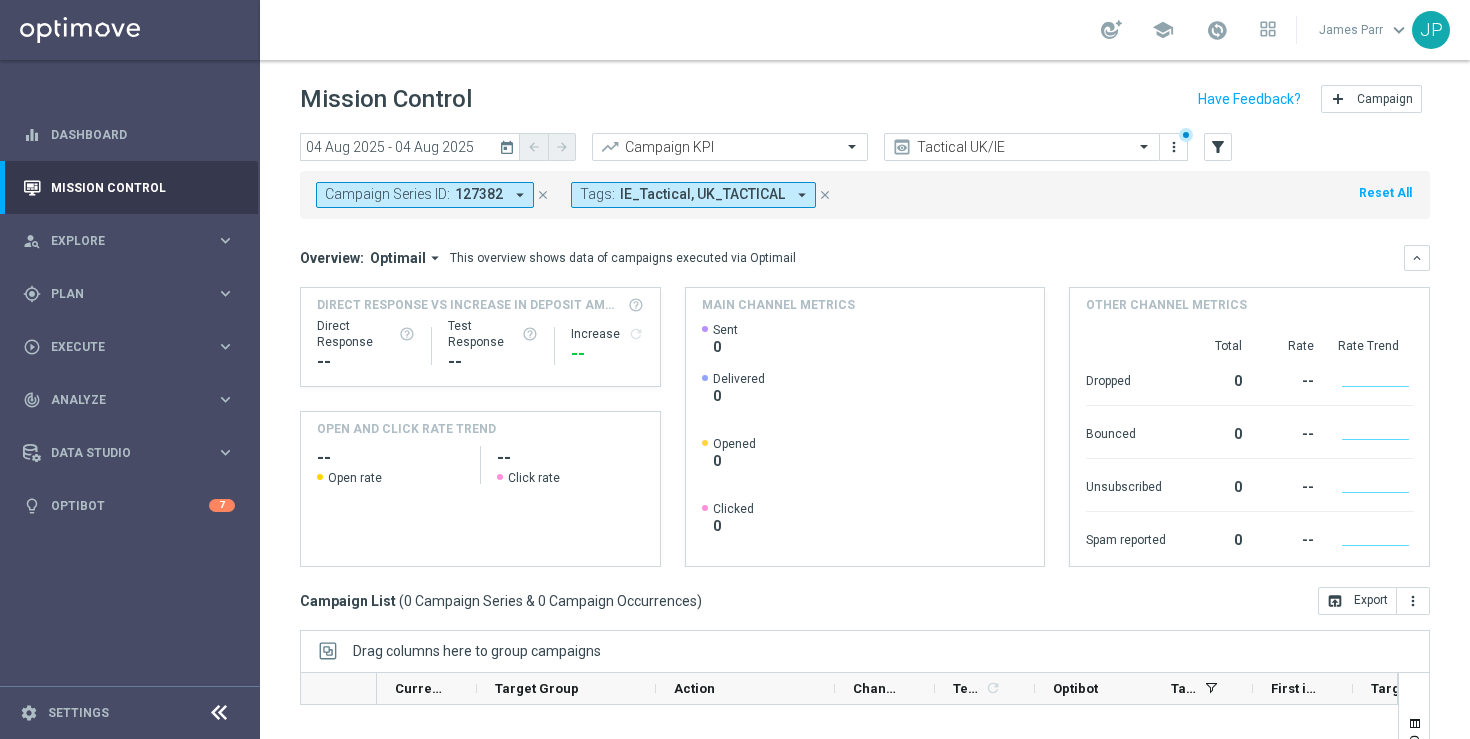 click on "close" 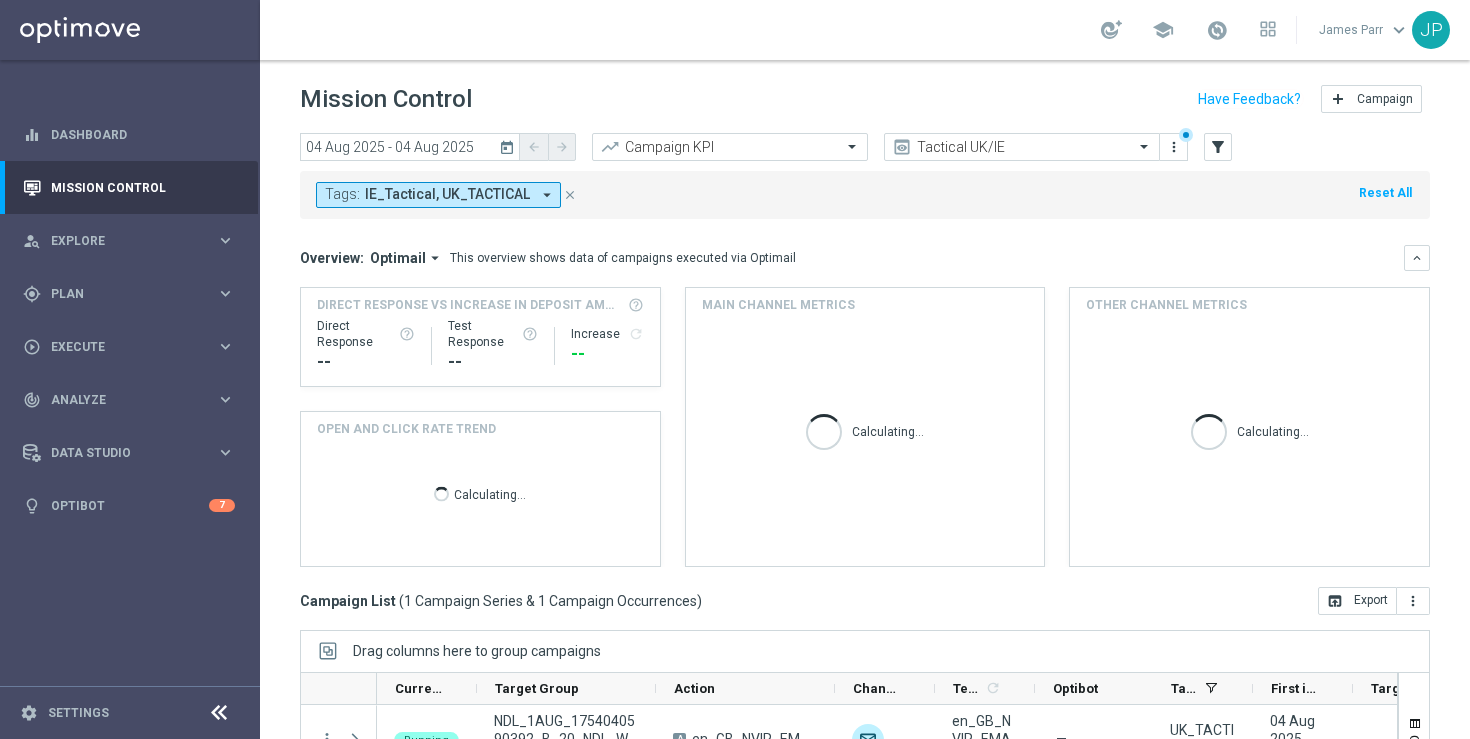 click on "close" 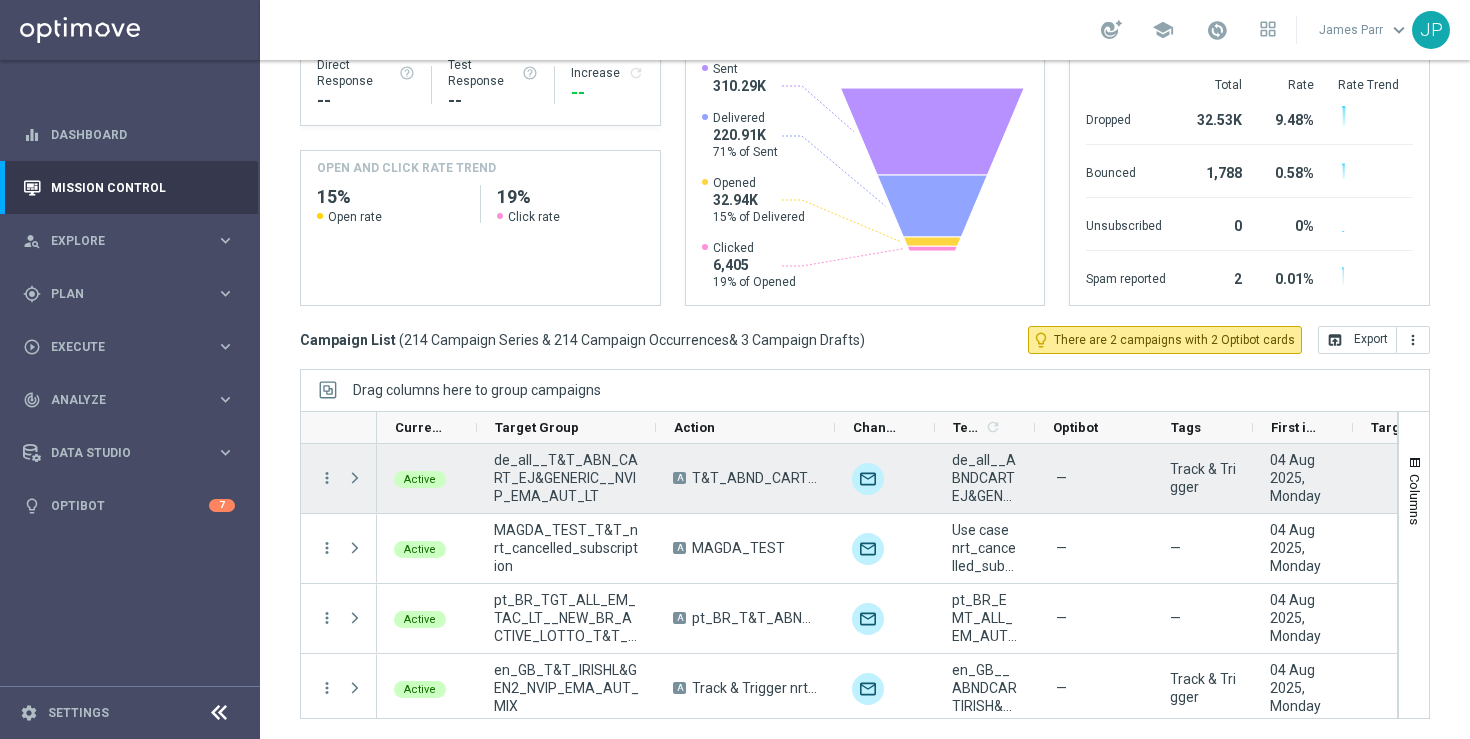 scroll, scrollTop: 0, scrollLeft: 0, axis: both 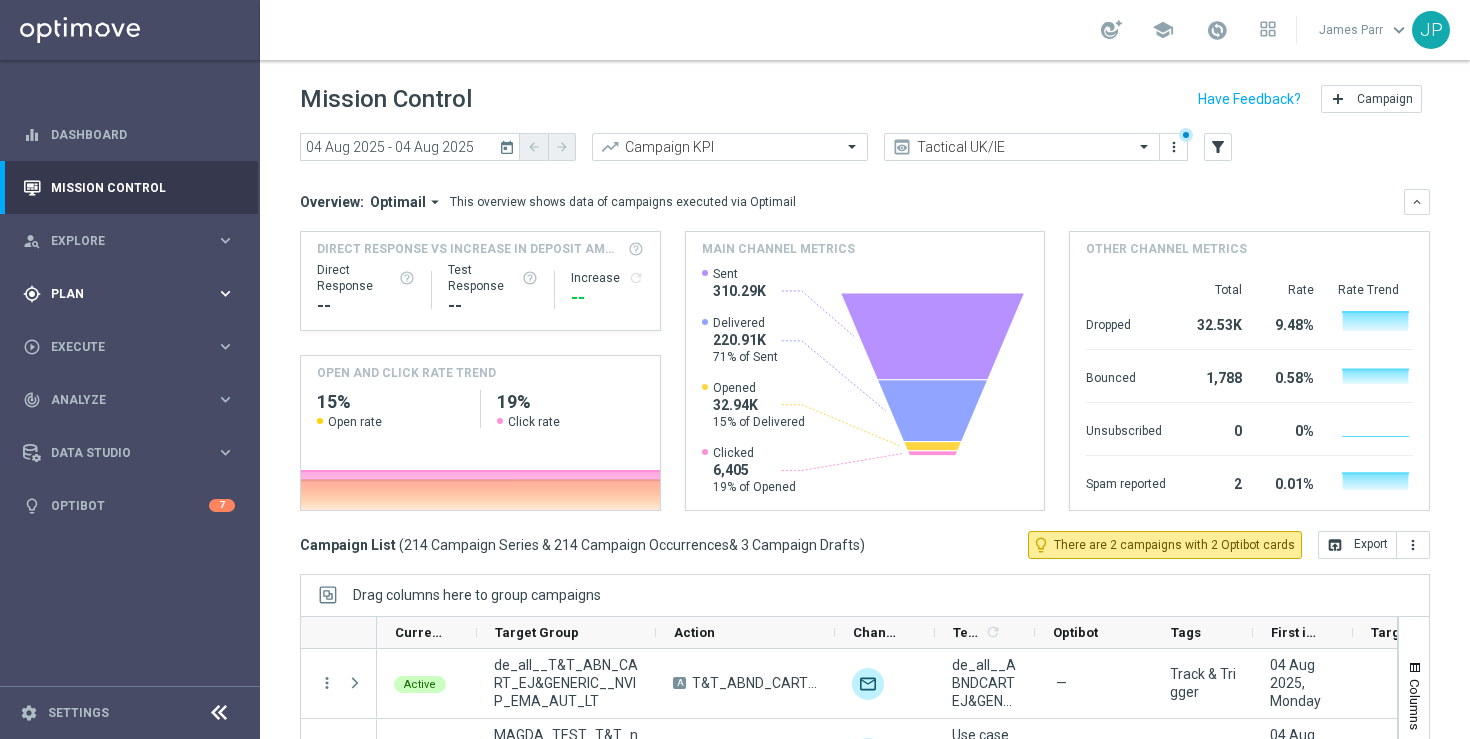 click on "gps_fixed
Plan
keyboard_arrow_right" at bounding box center [129, 293] 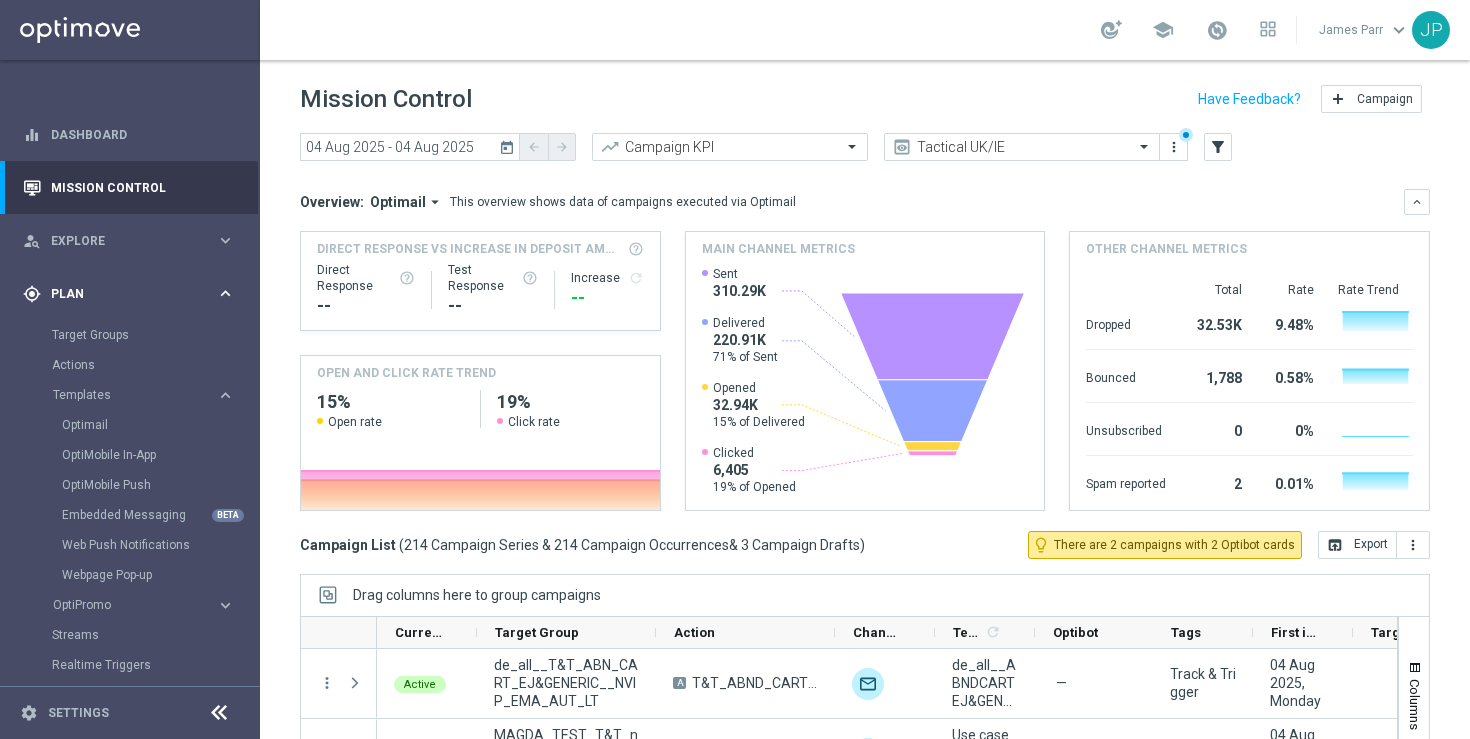click on "gps_fixed
Plan" at bounding box center [119, 294] 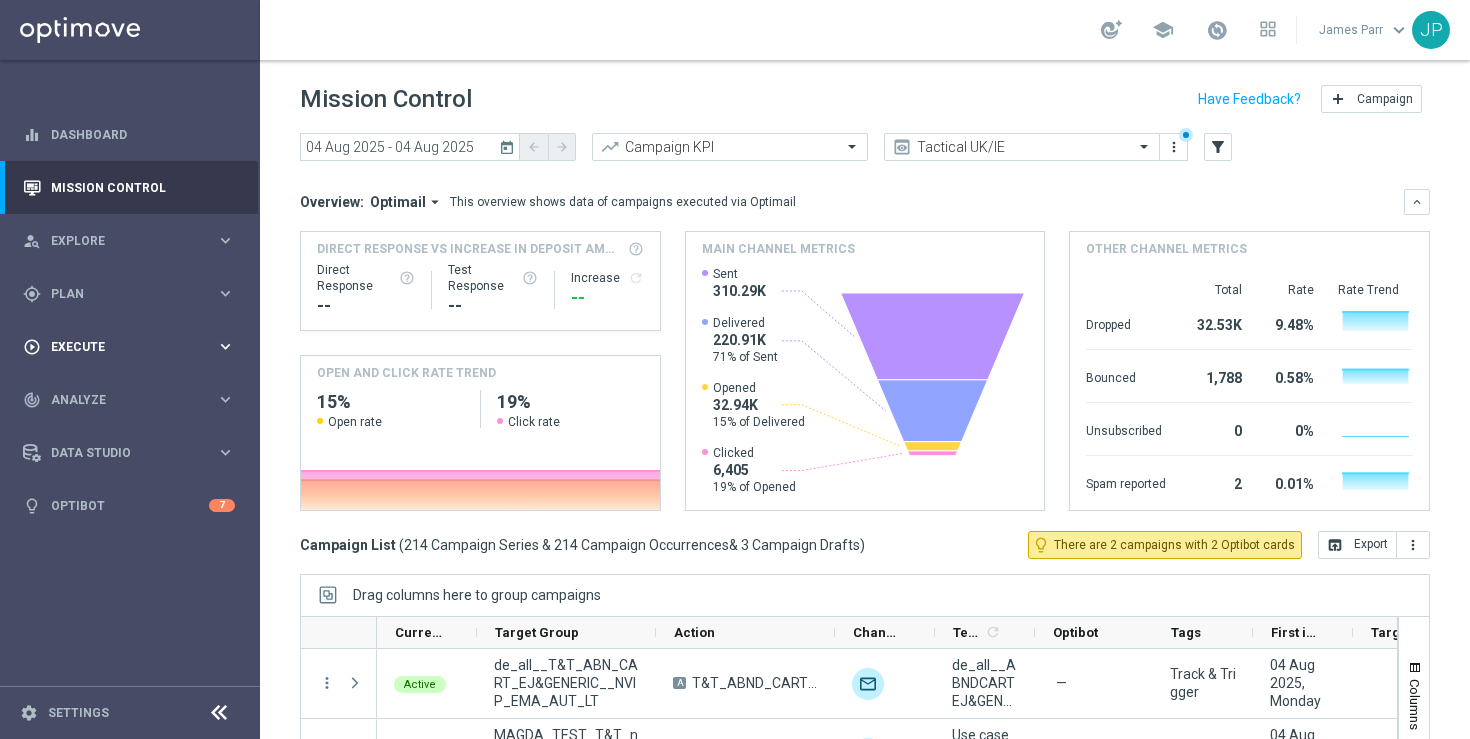 click on "Execute" at bounding box center [133, 347] 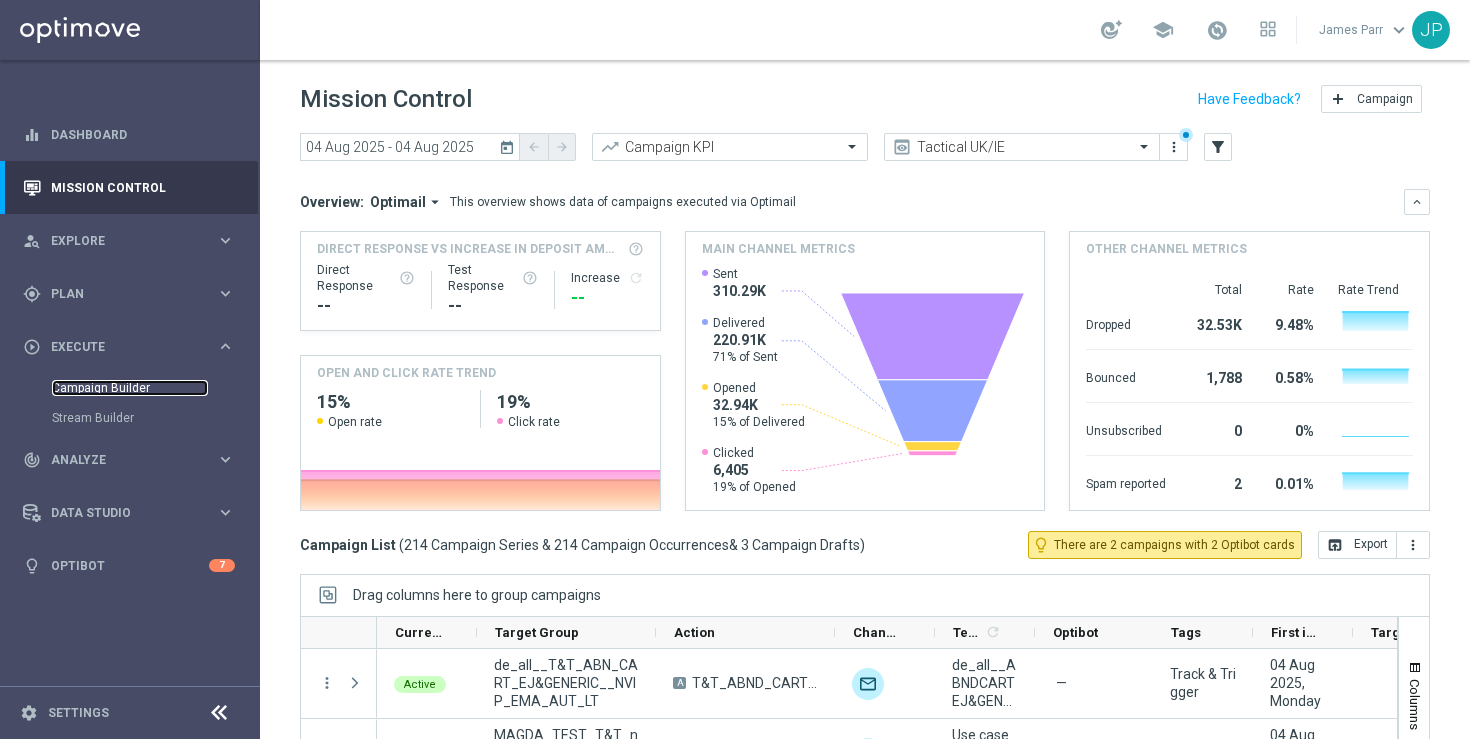 click on "Campaign Builder" at bounding box center [130, 388] 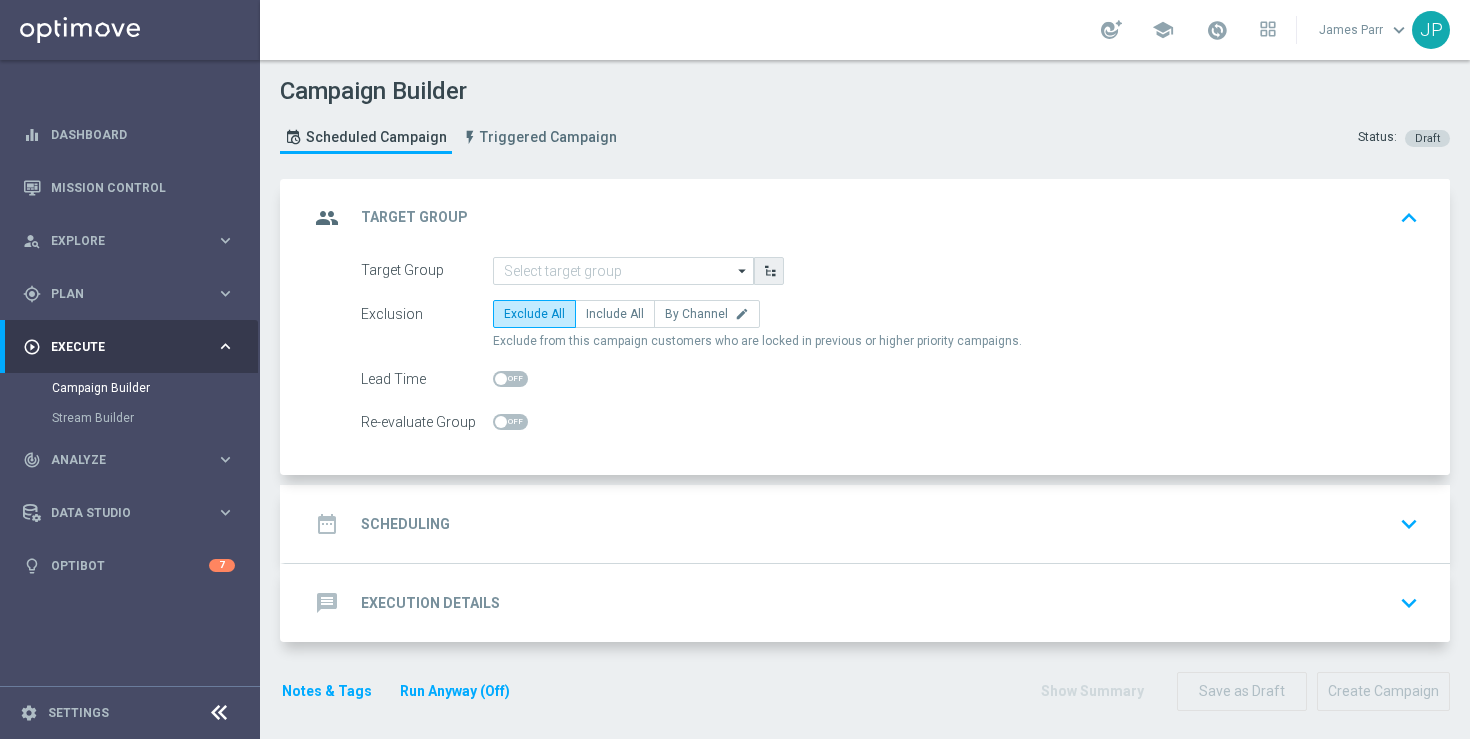 click 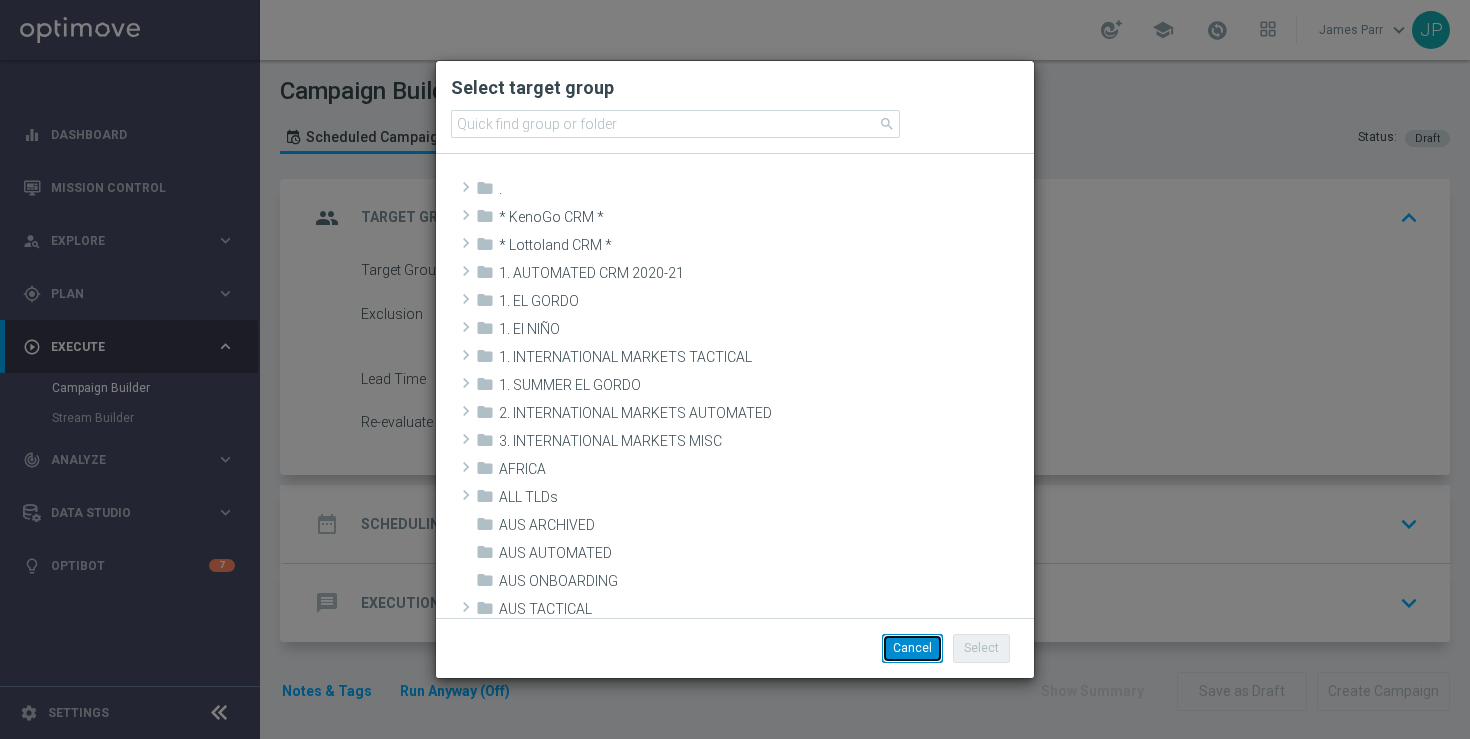 click on "Cancel" 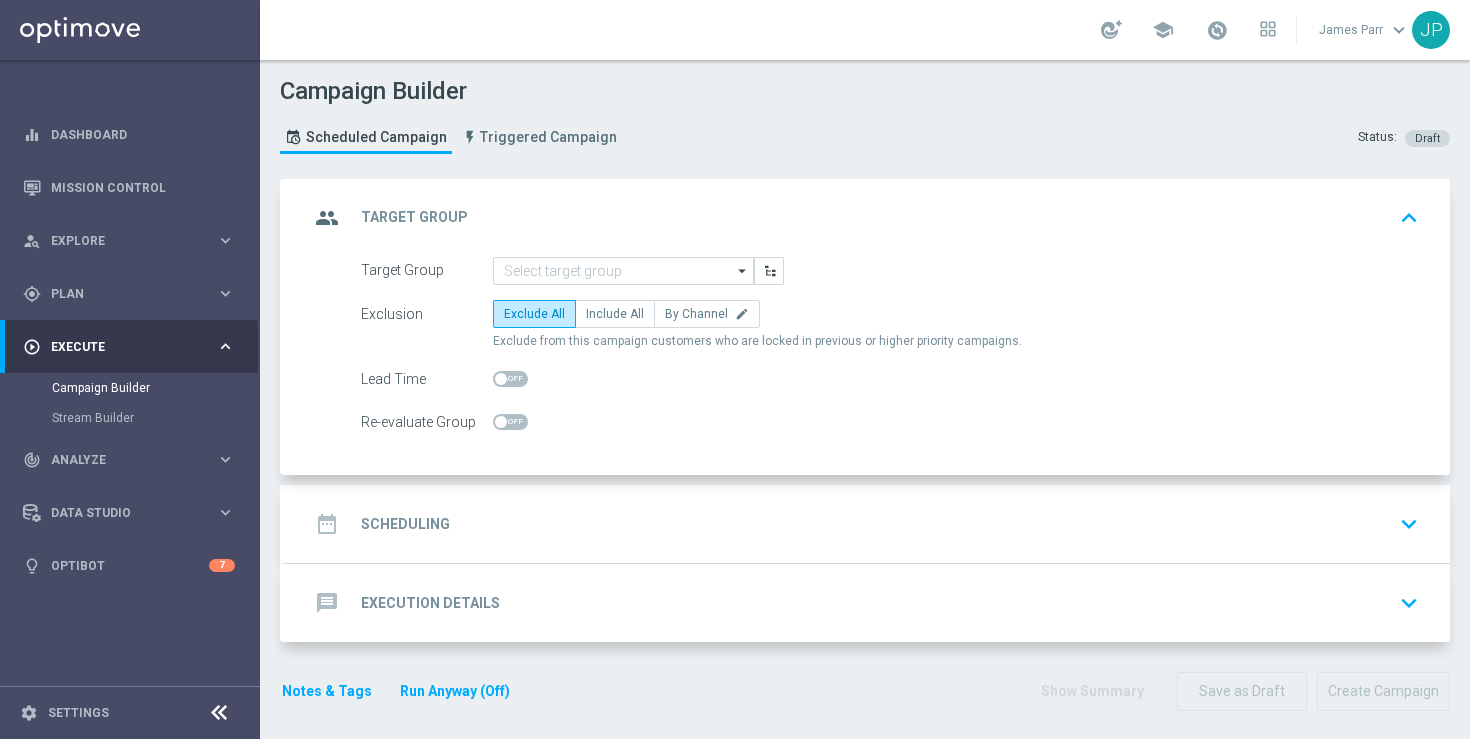 click on "arrow_drop_down" 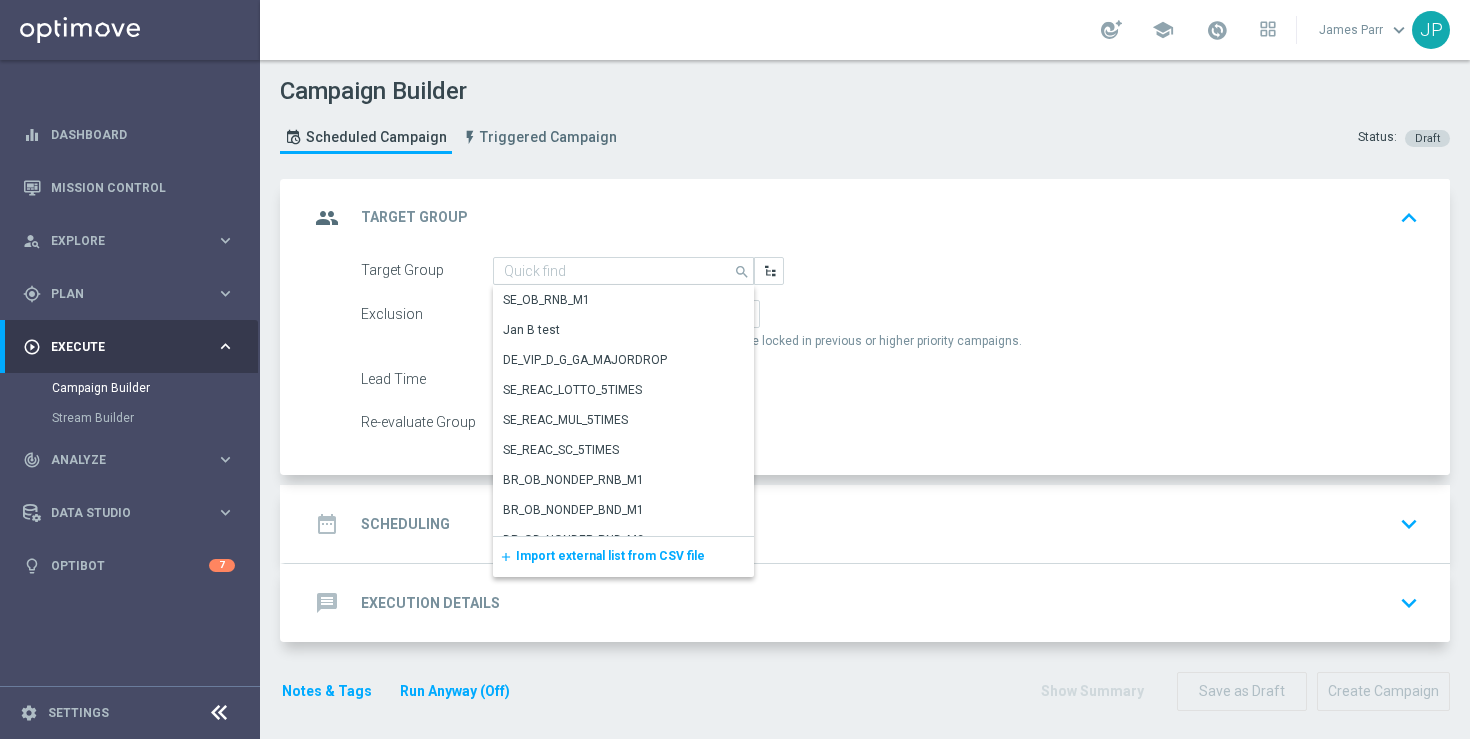 click on "Import external list from CSV file" 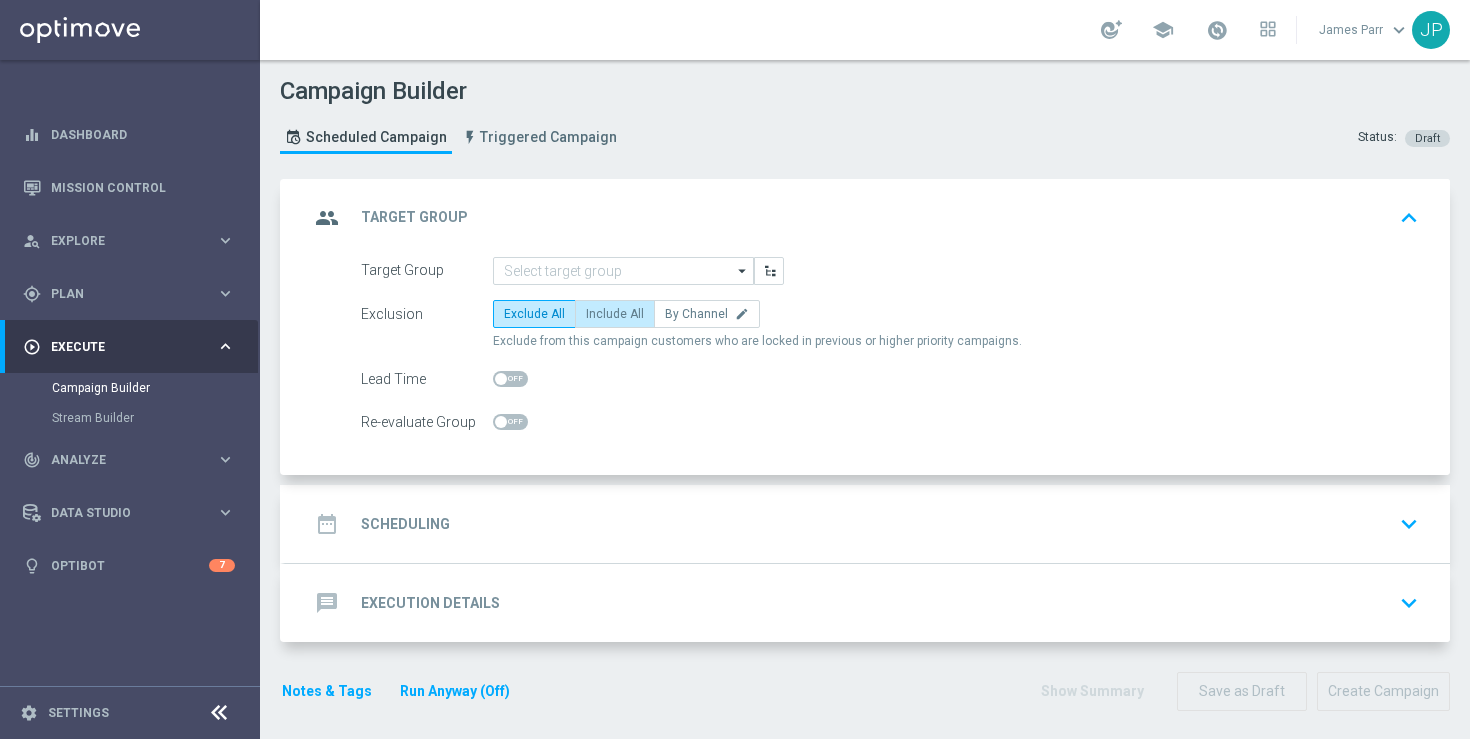 click on "Include All" 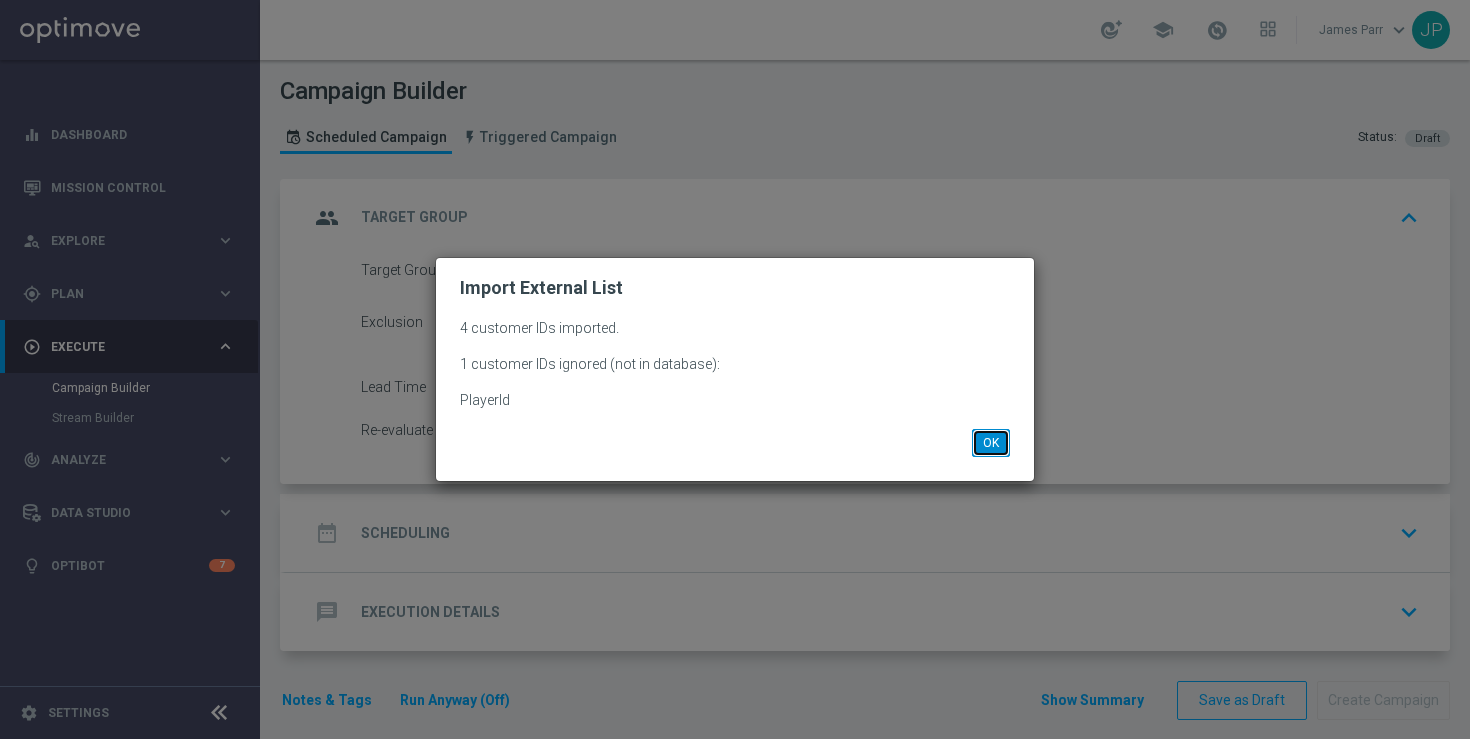 click on "OK" 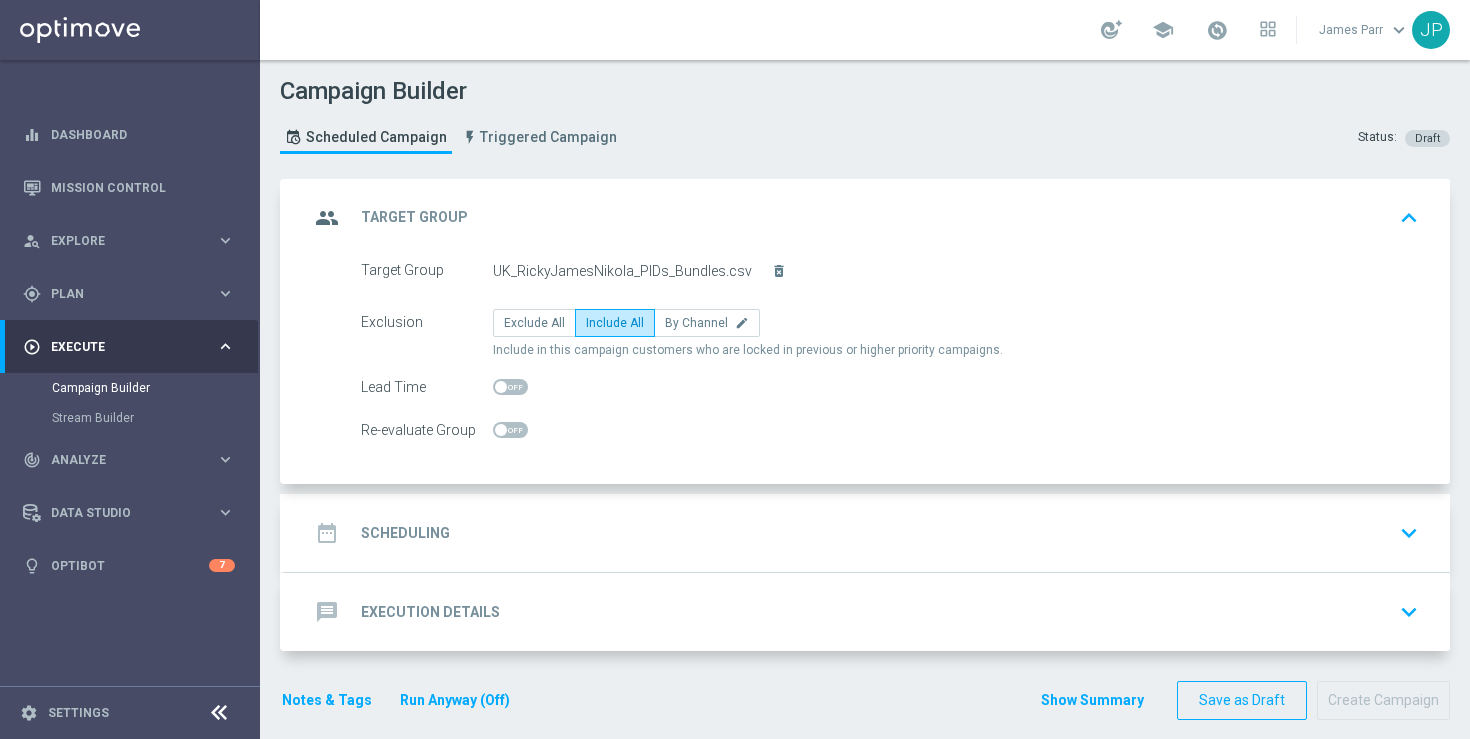click on "date_range
Scheduling
keyboard_arrow_down" 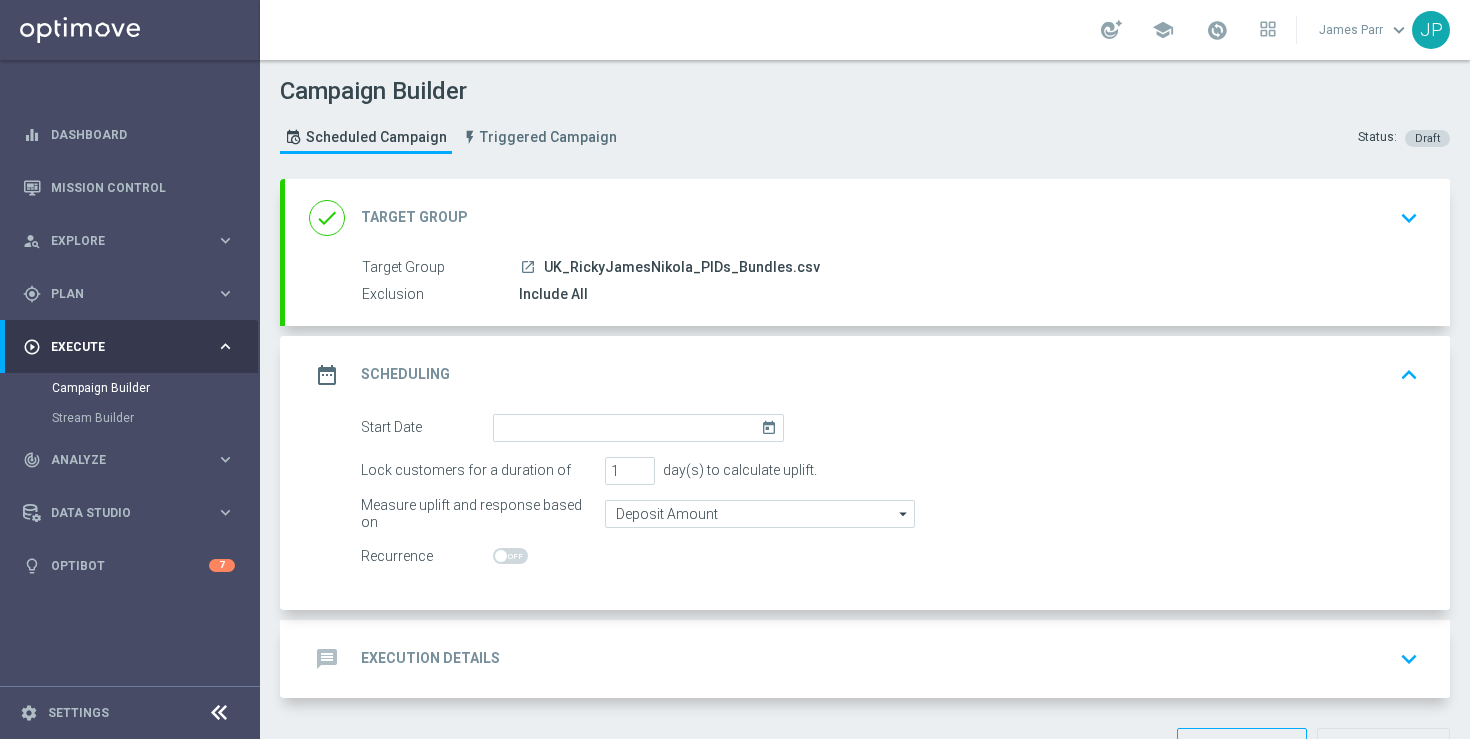 click on "today" 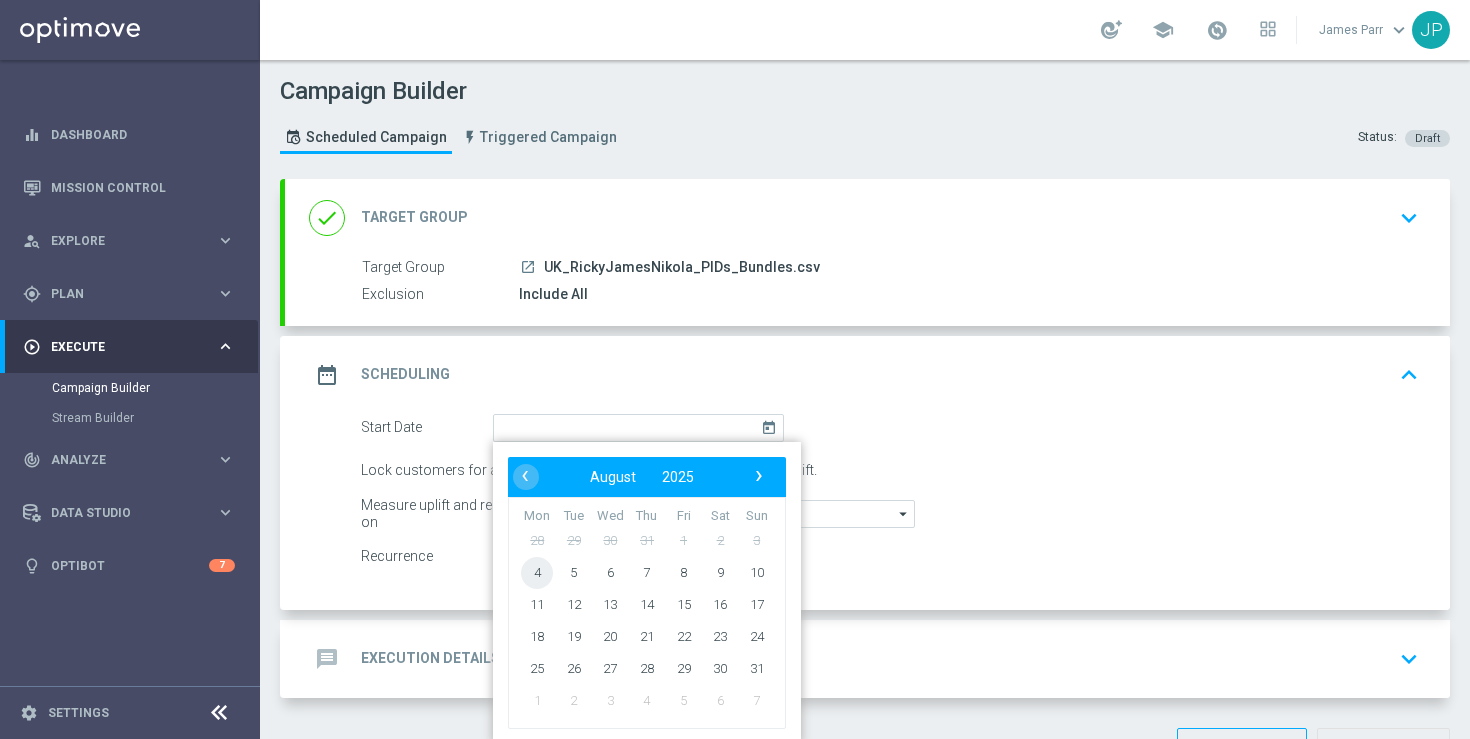 click on "4" 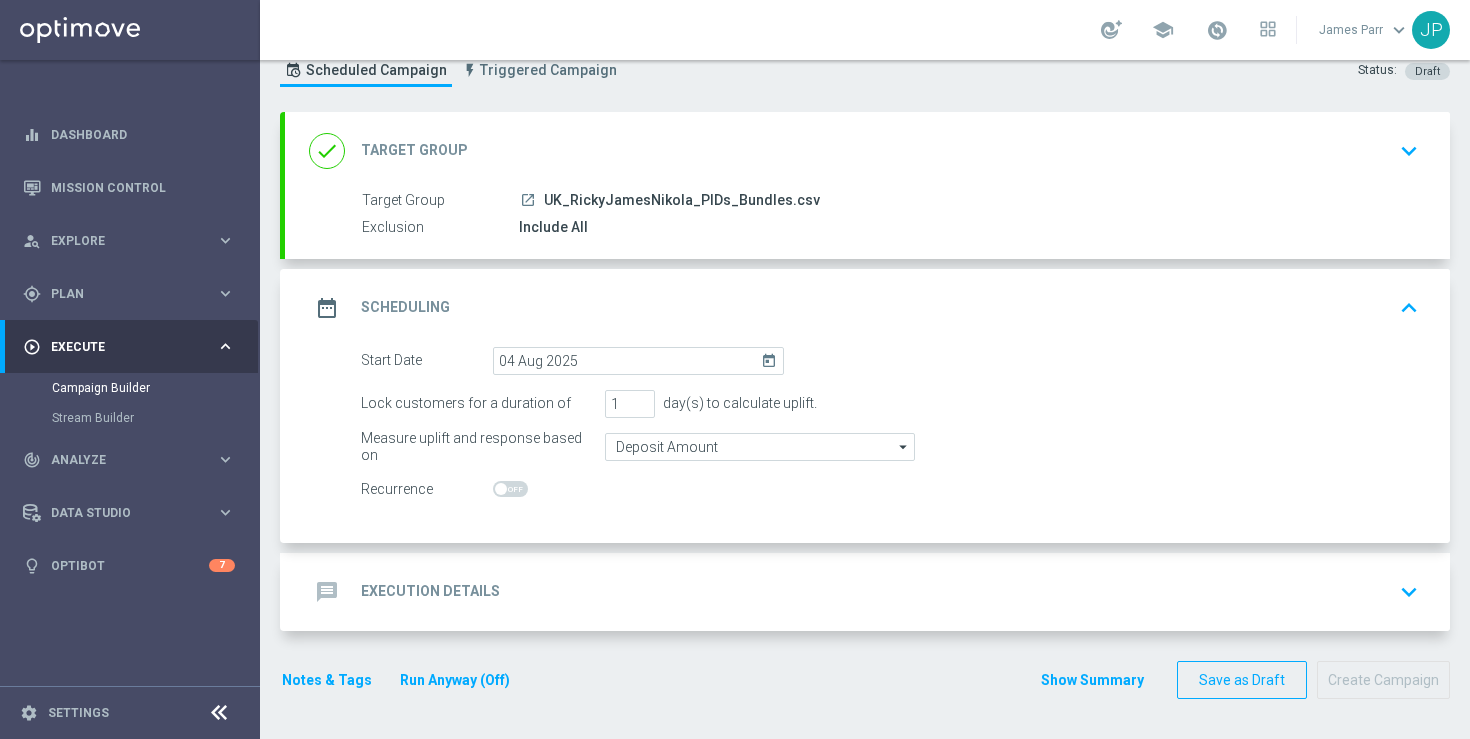 click on "message
Execution Details
keyboard_arrow_down" 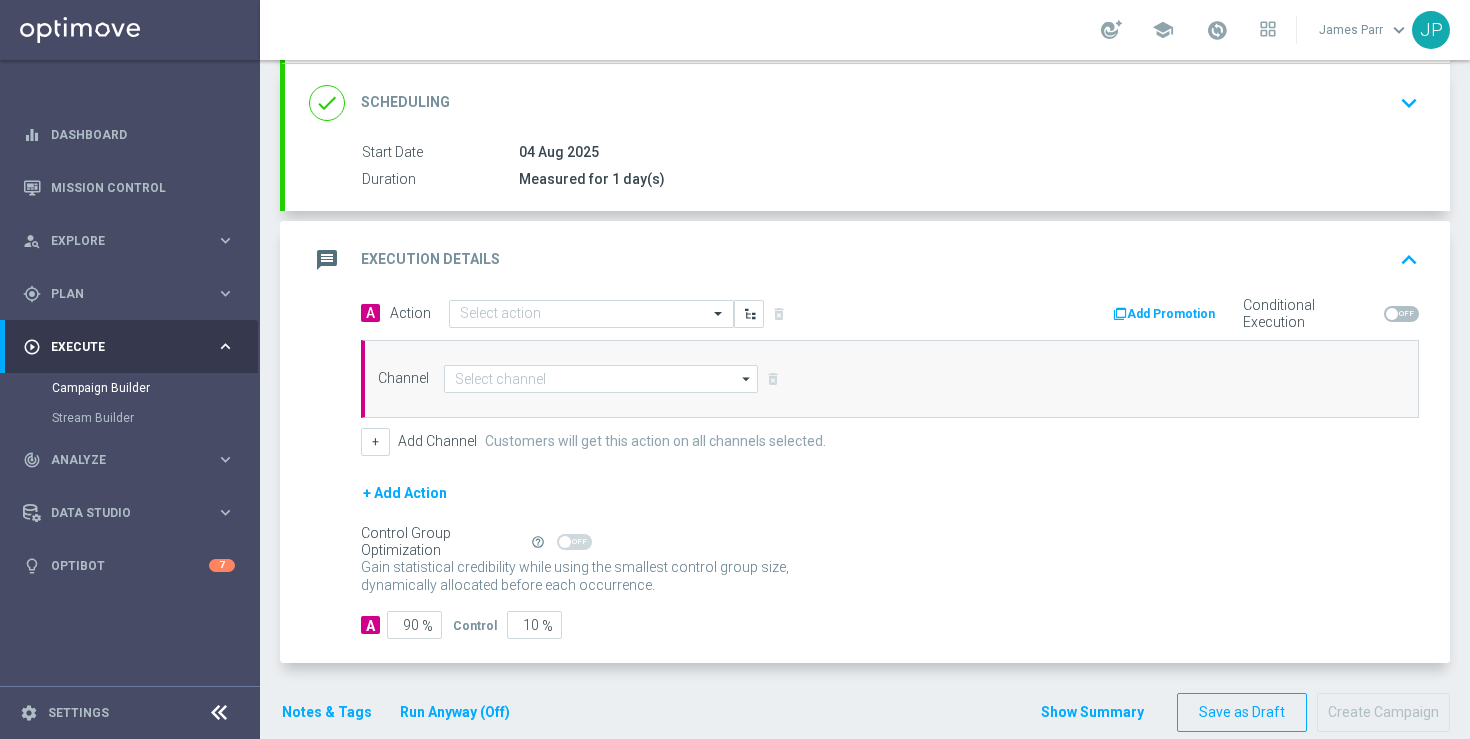 scroll, scrollTop: 296, scrollLeft: 0, axis: vertical 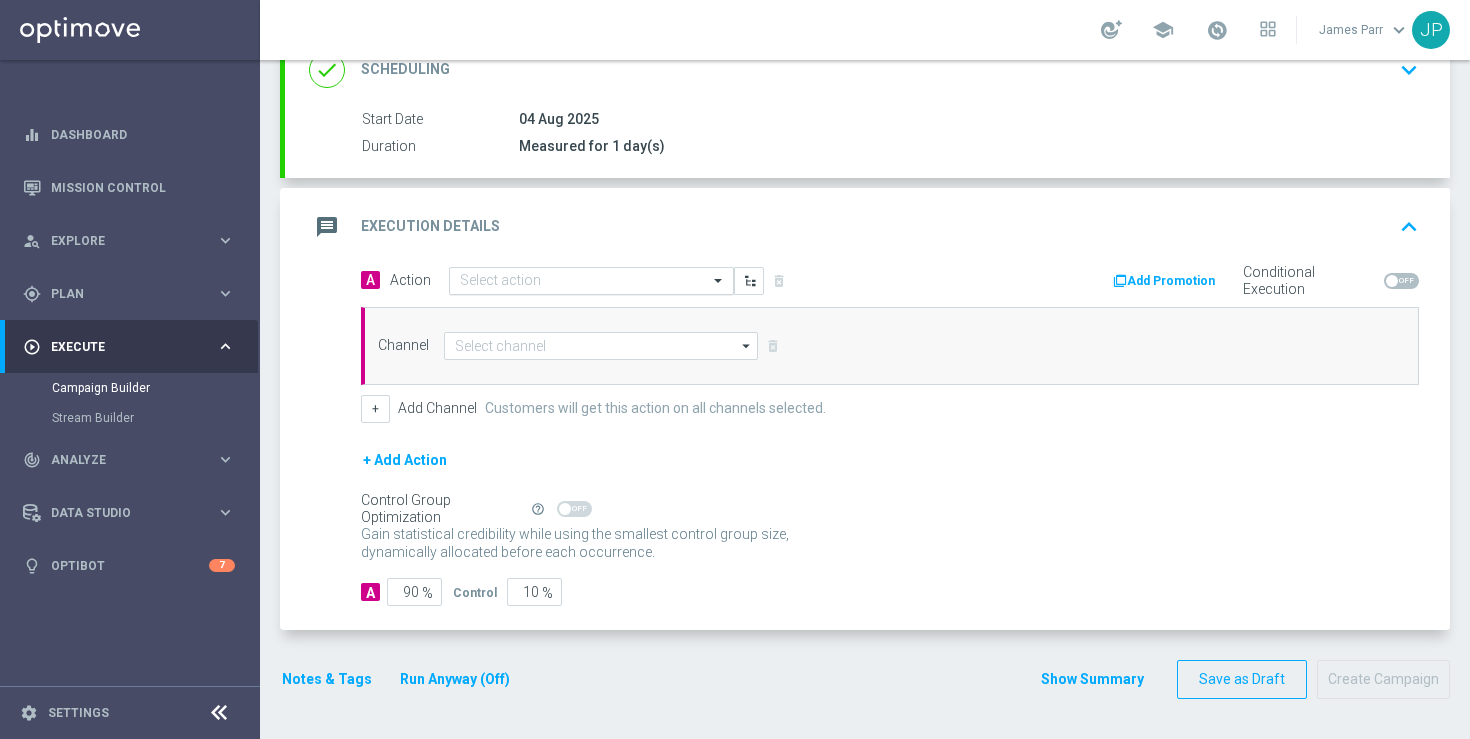 click 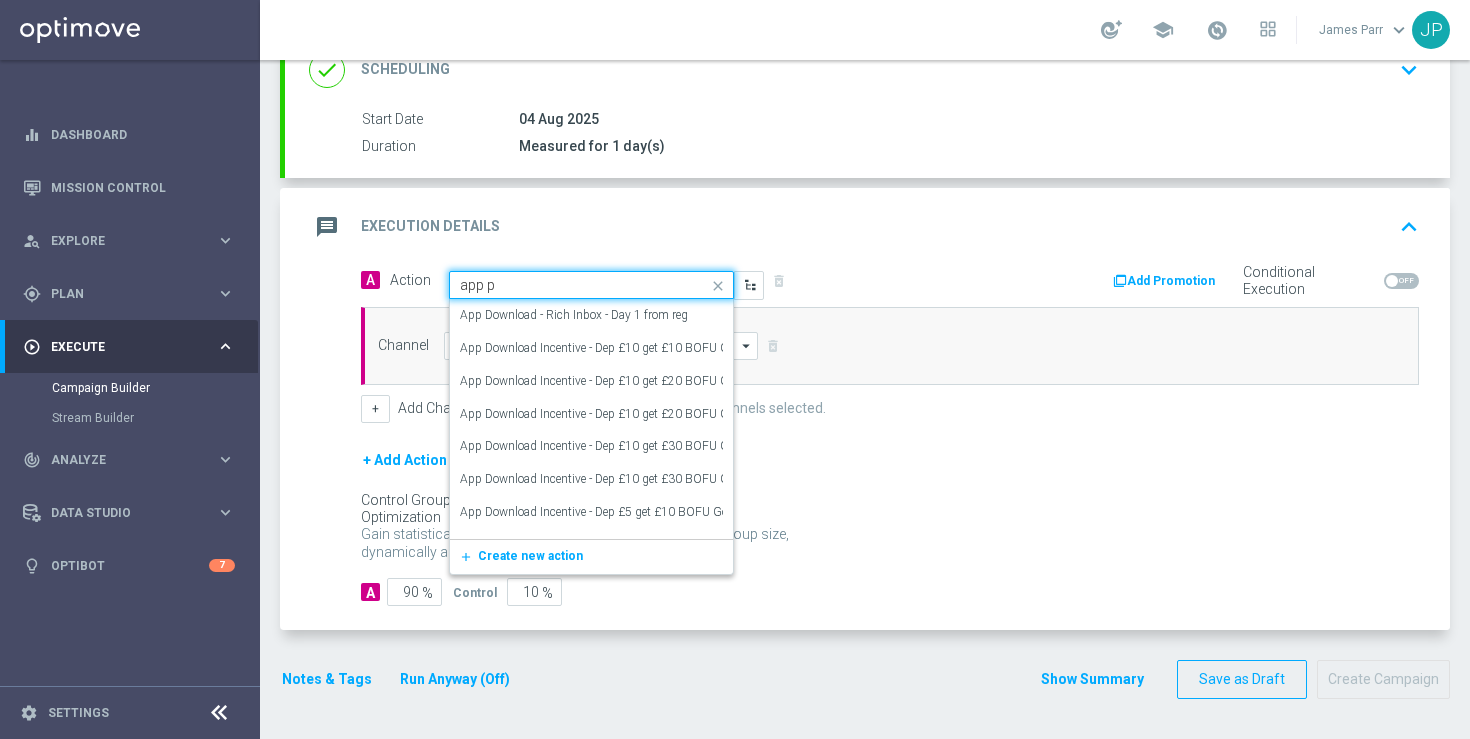 type on "app pu" 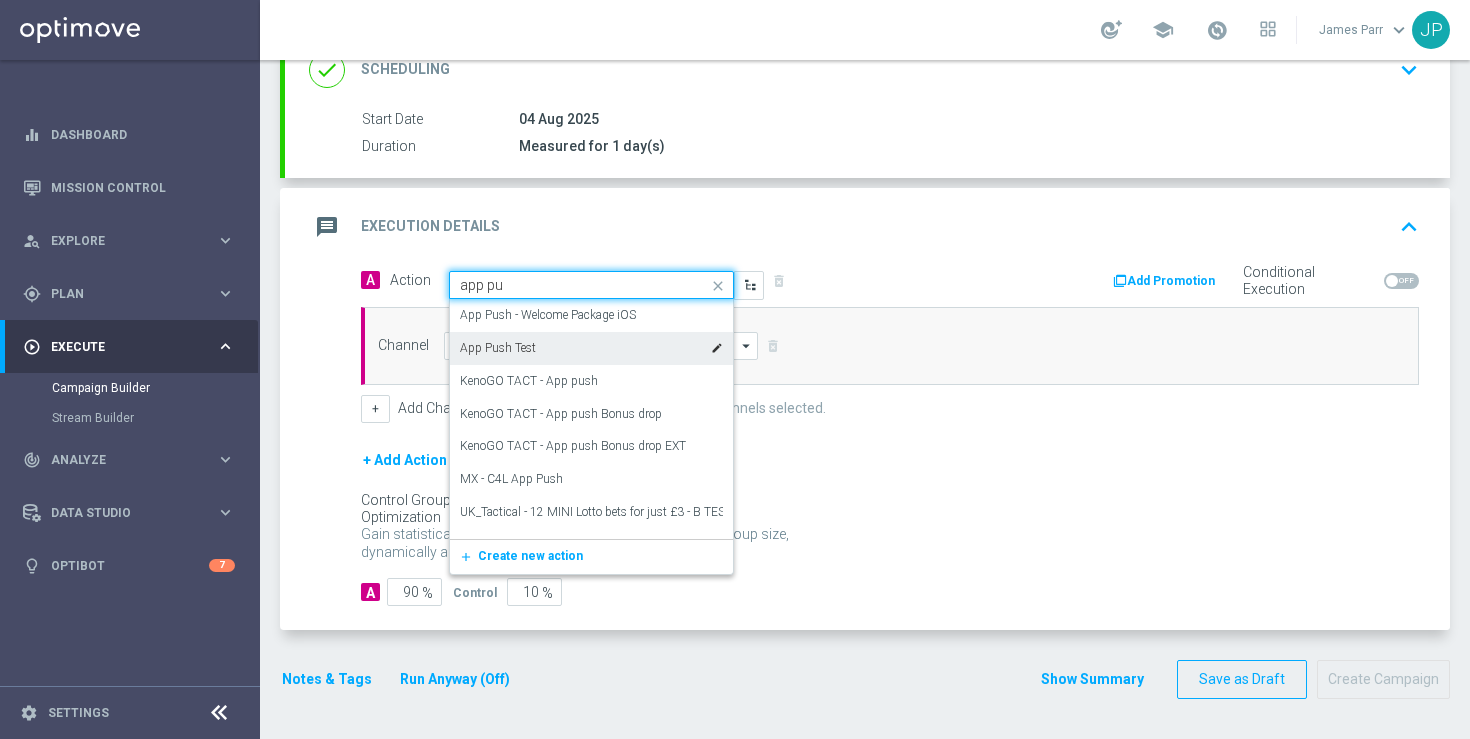 click on "App Push Test" at bounding box center (498, 348) 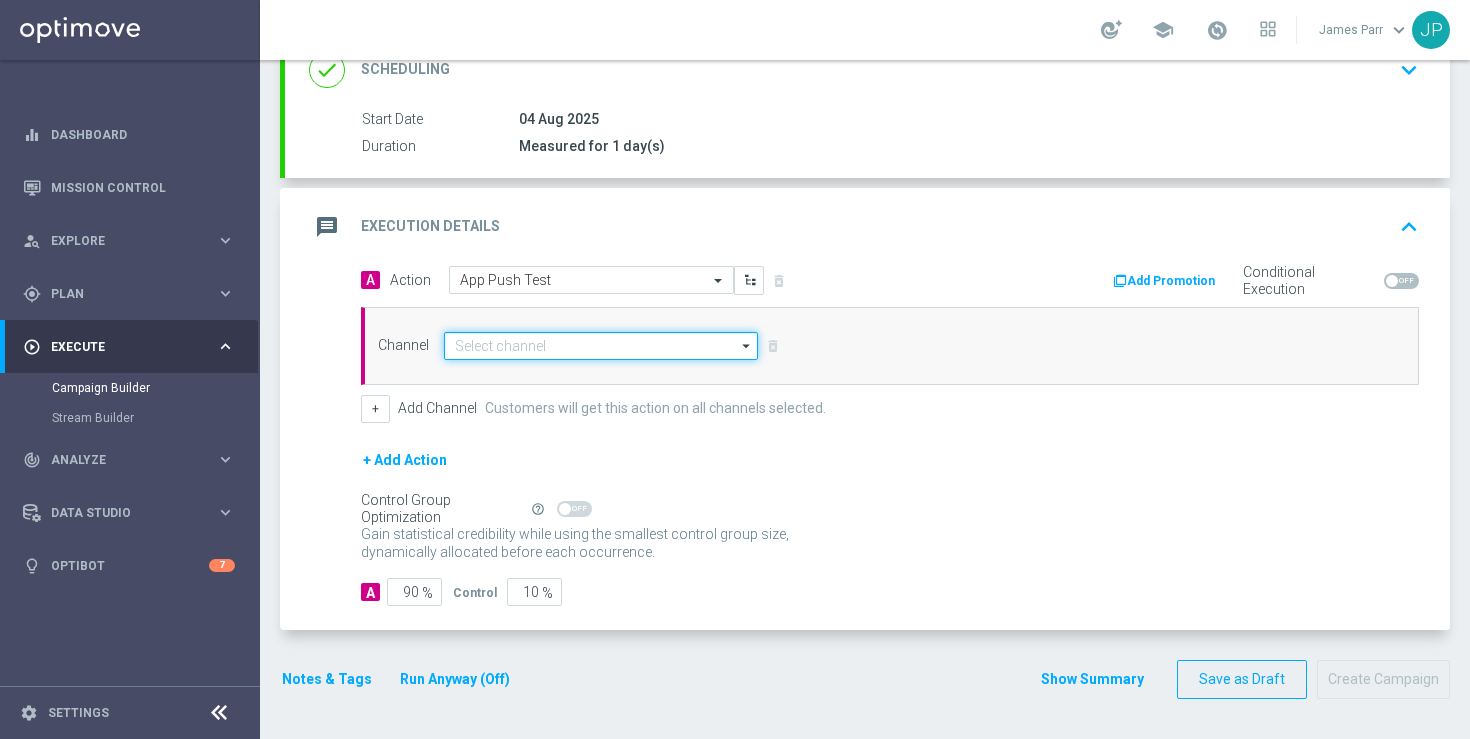 click 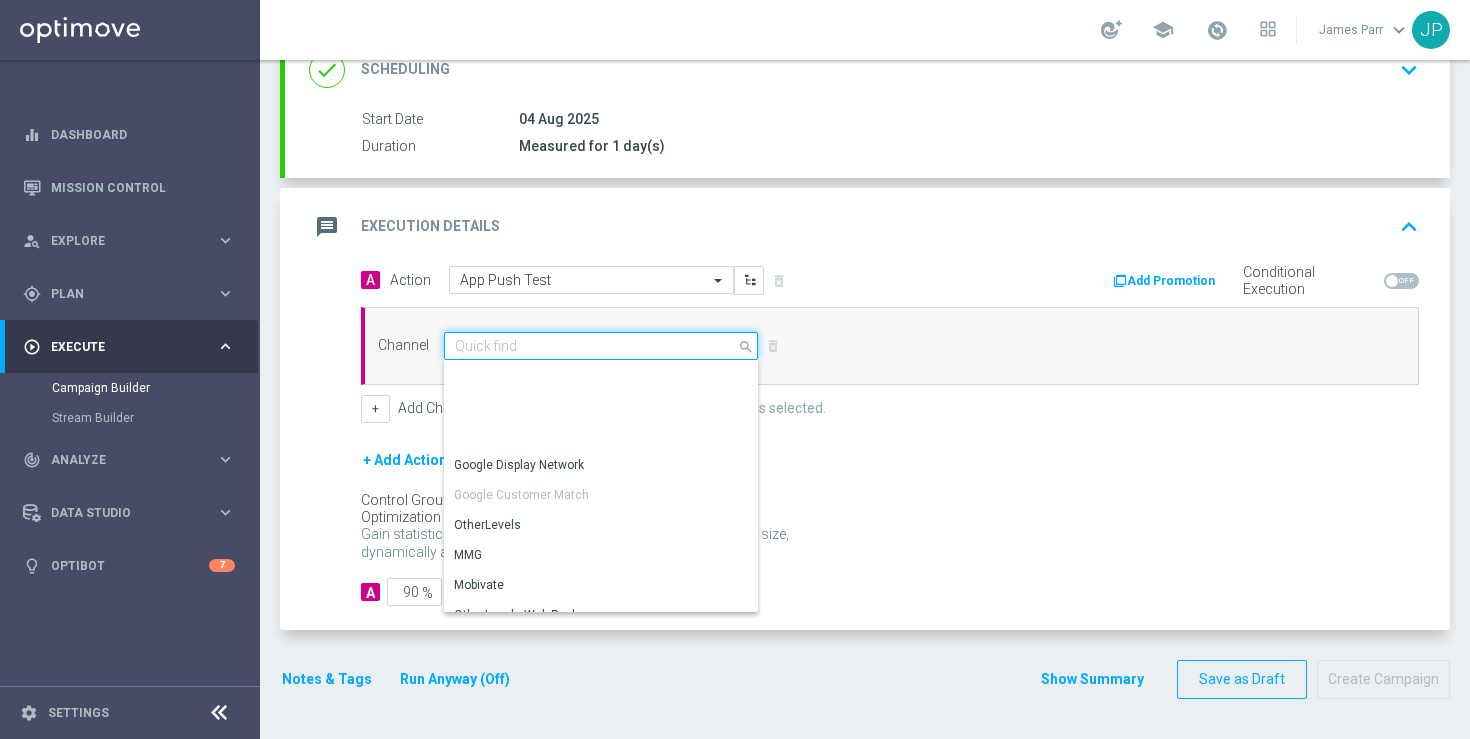 scroll, scrollTop: 529, scrollLeft: 0, axis: vertical 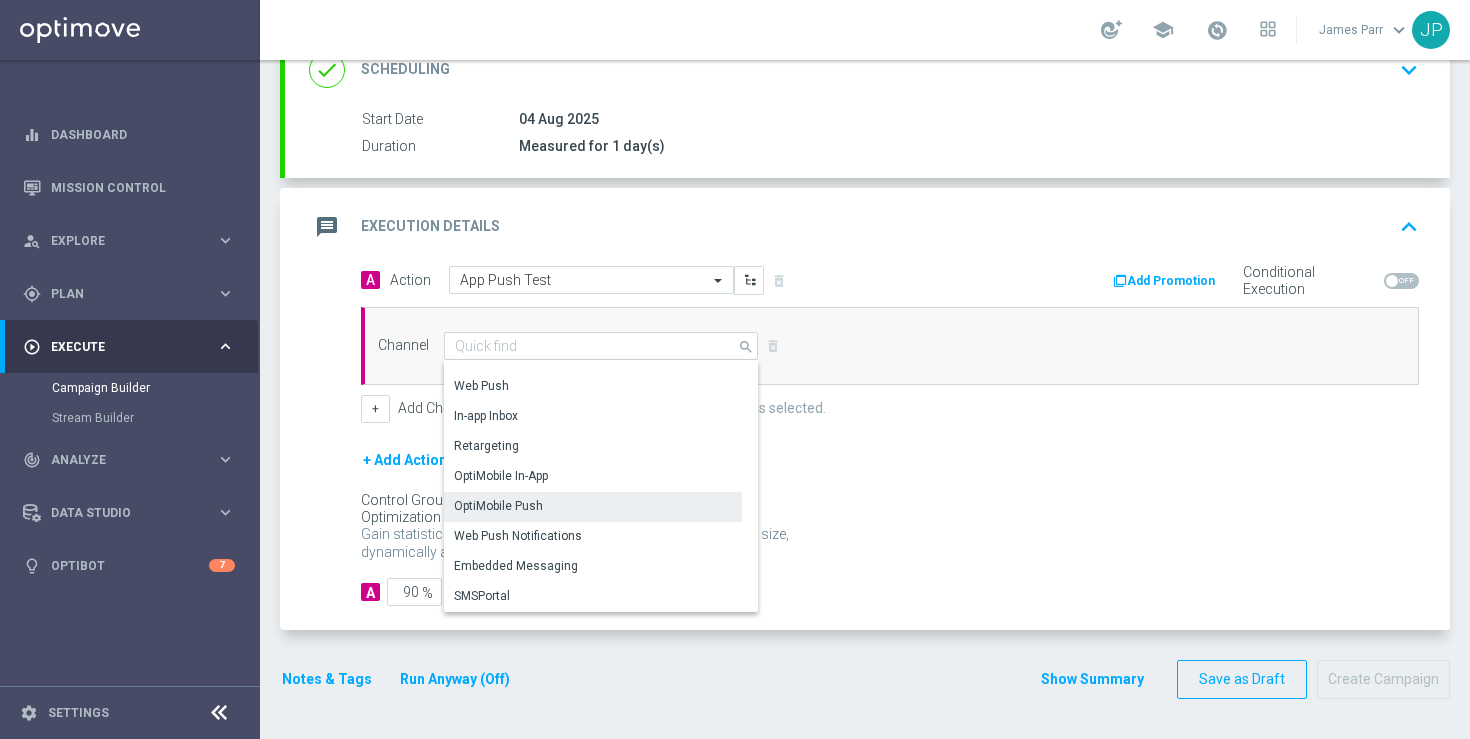 click on "OptiMobile Push" 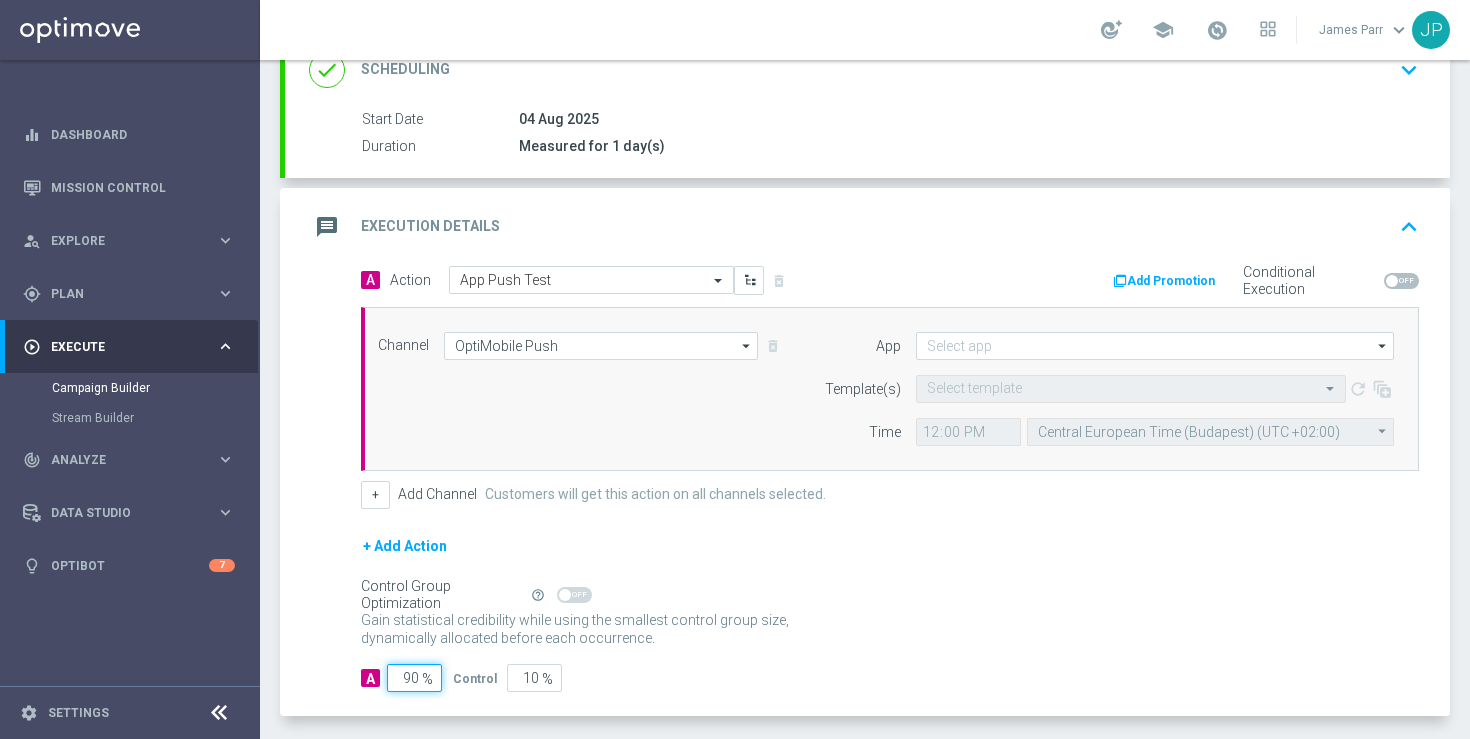 click on "90" 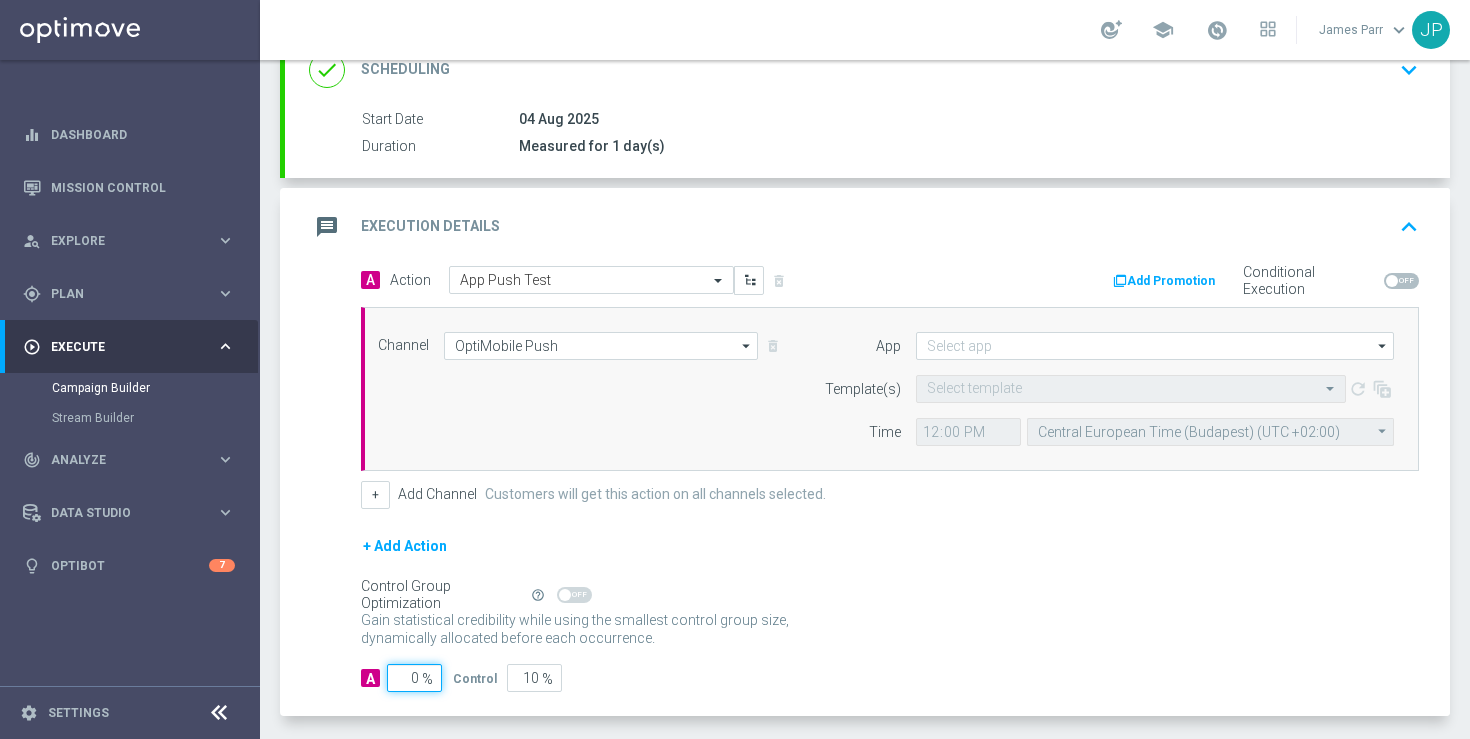 type on "100" 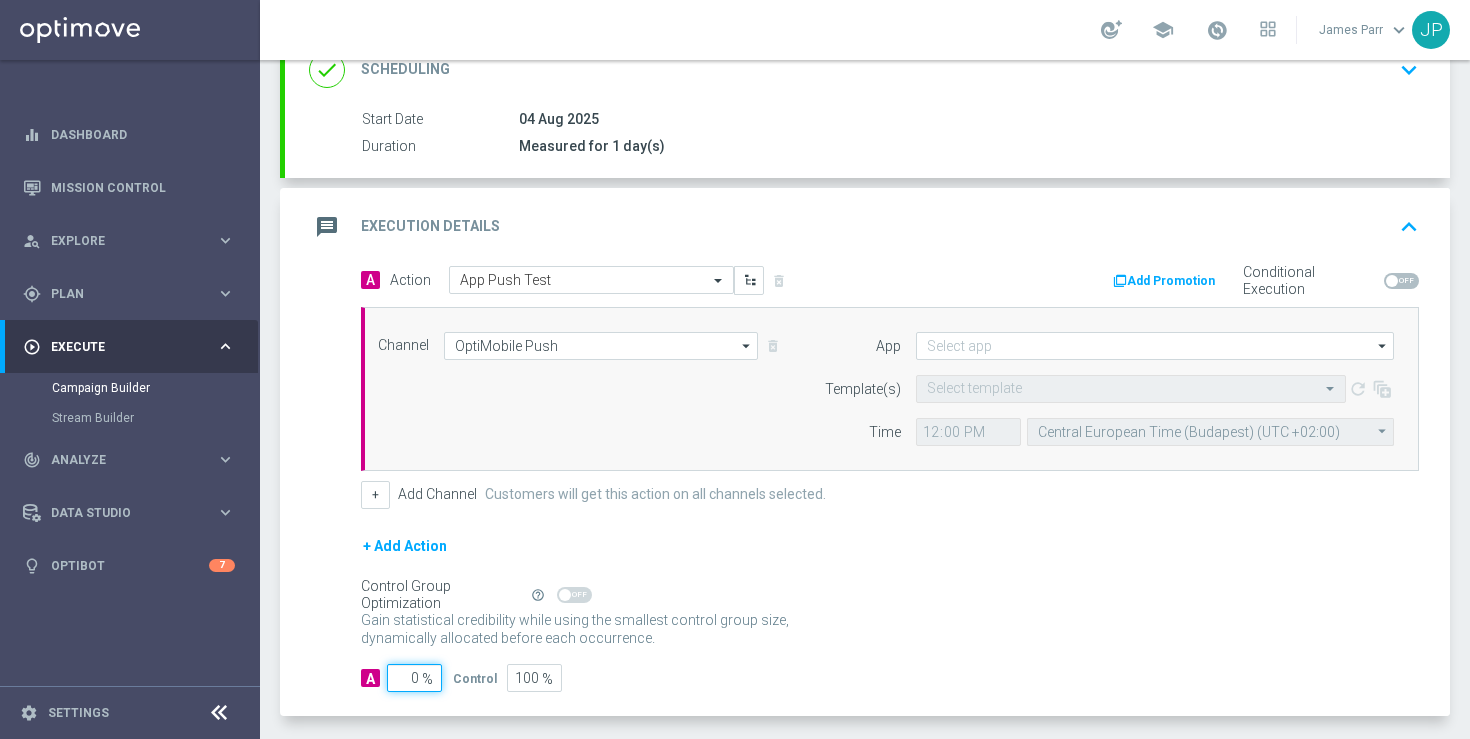 type on "10" 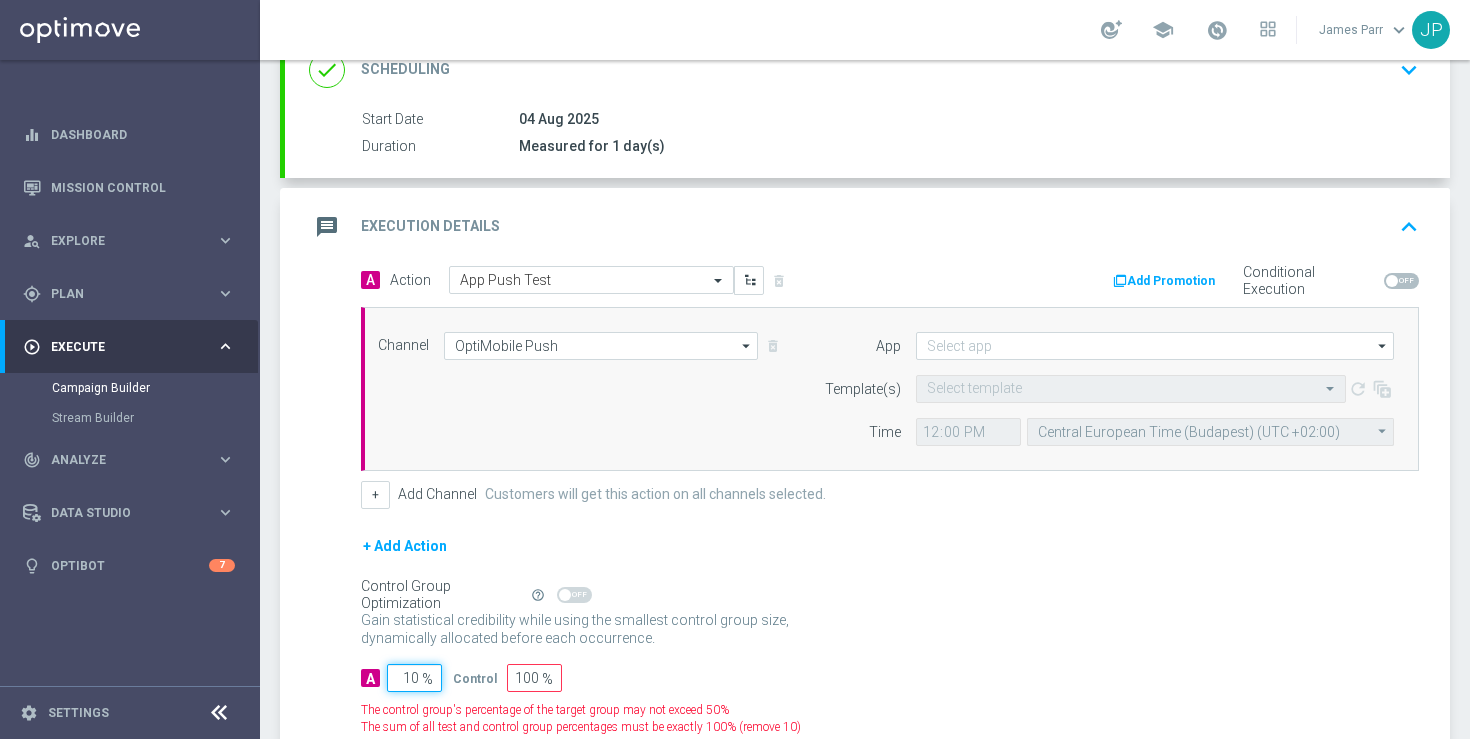 type on "90" 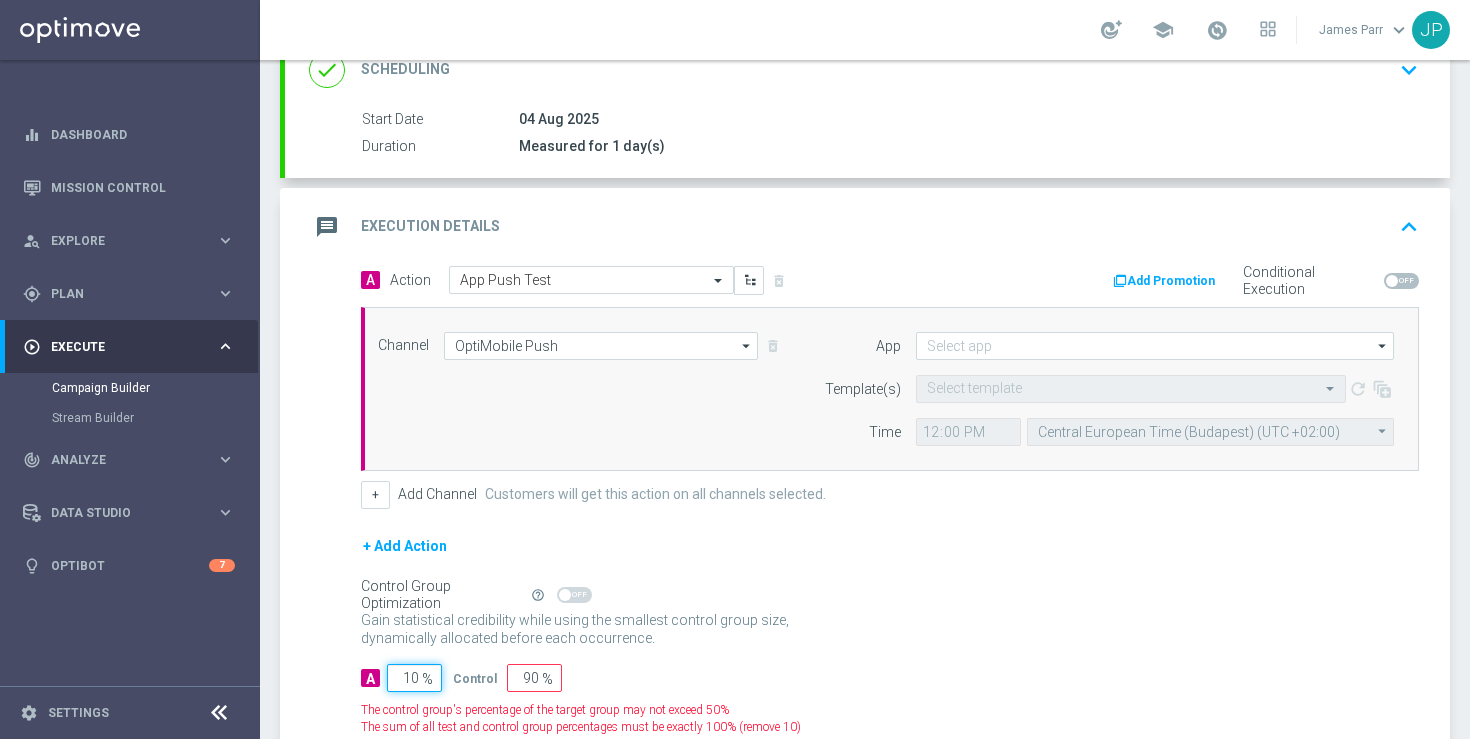 type on "100" 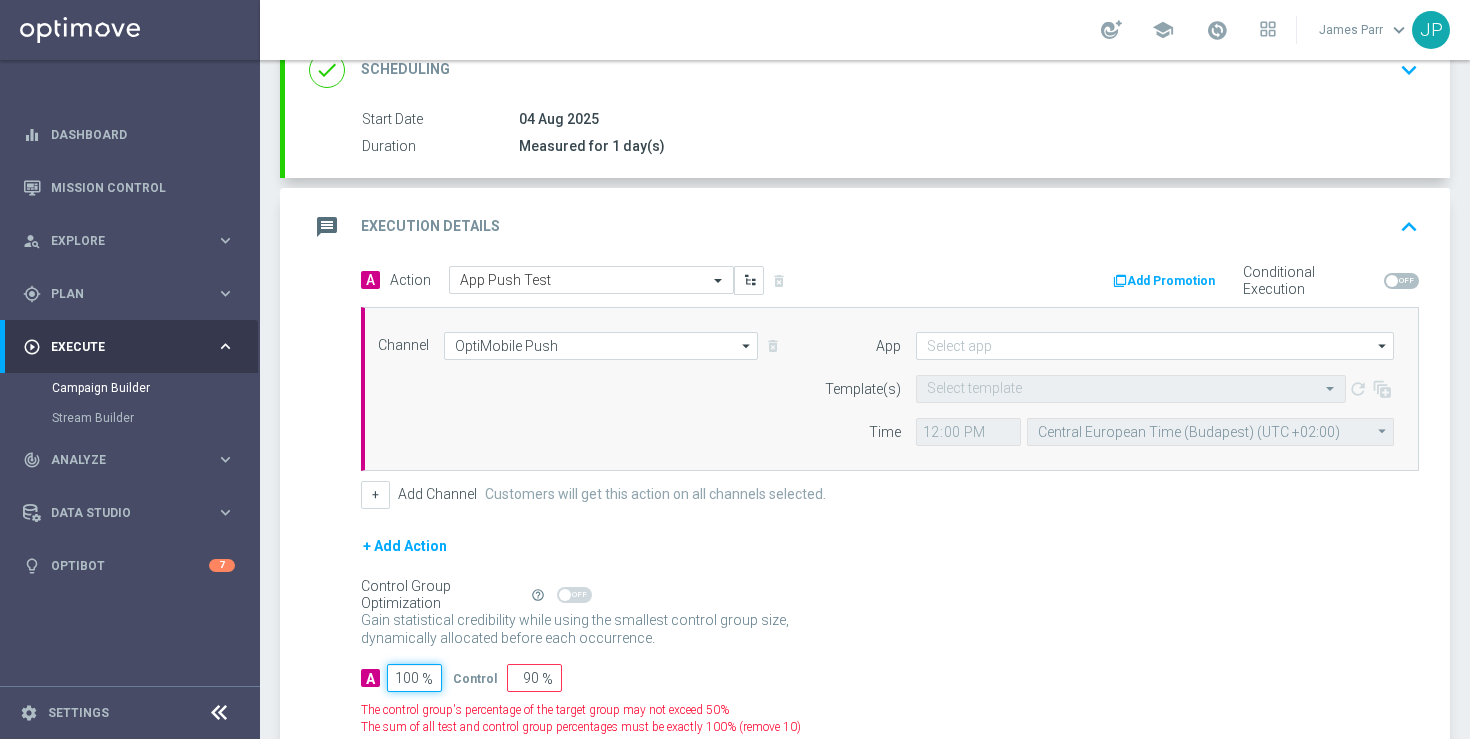 type on "0" 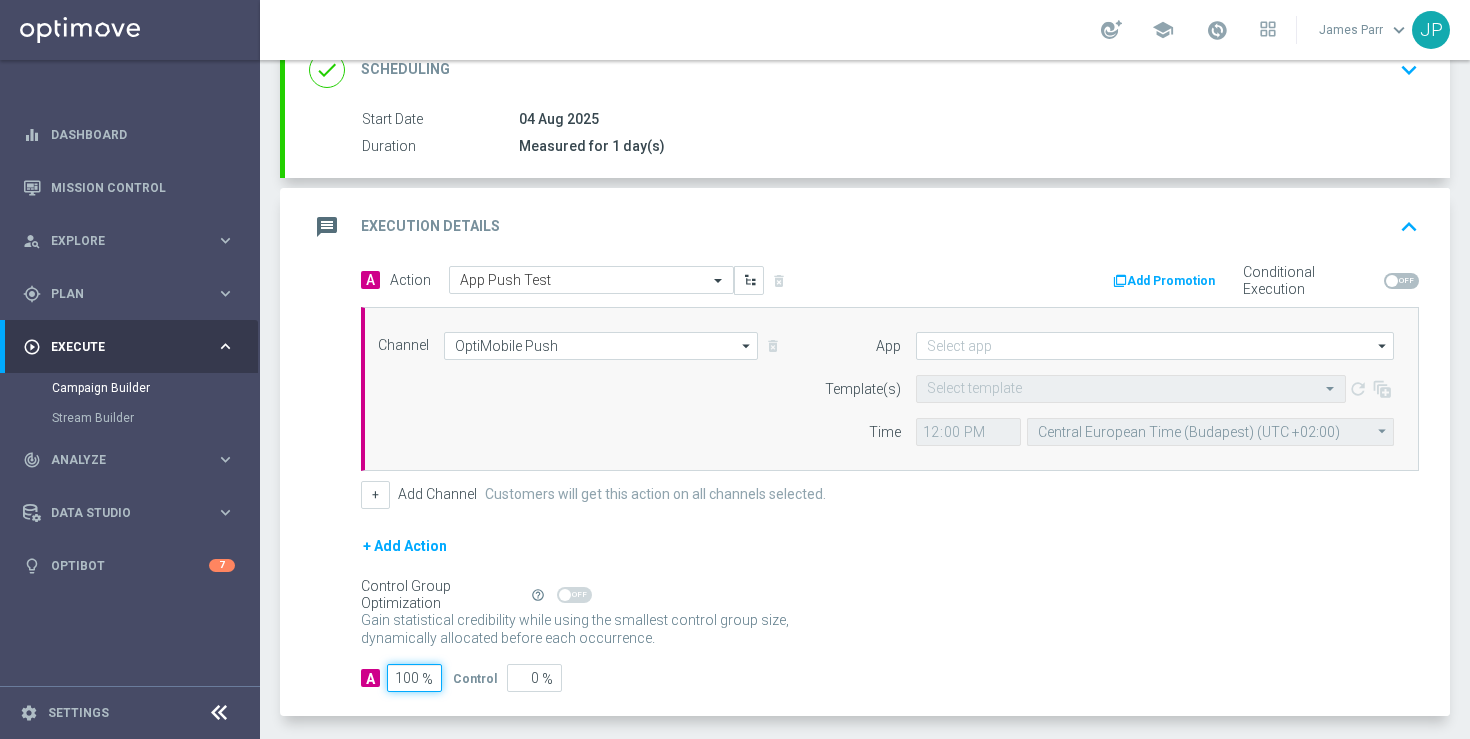 scroll, scrollTop: 382, scrollLeft: 0, axis: vertical 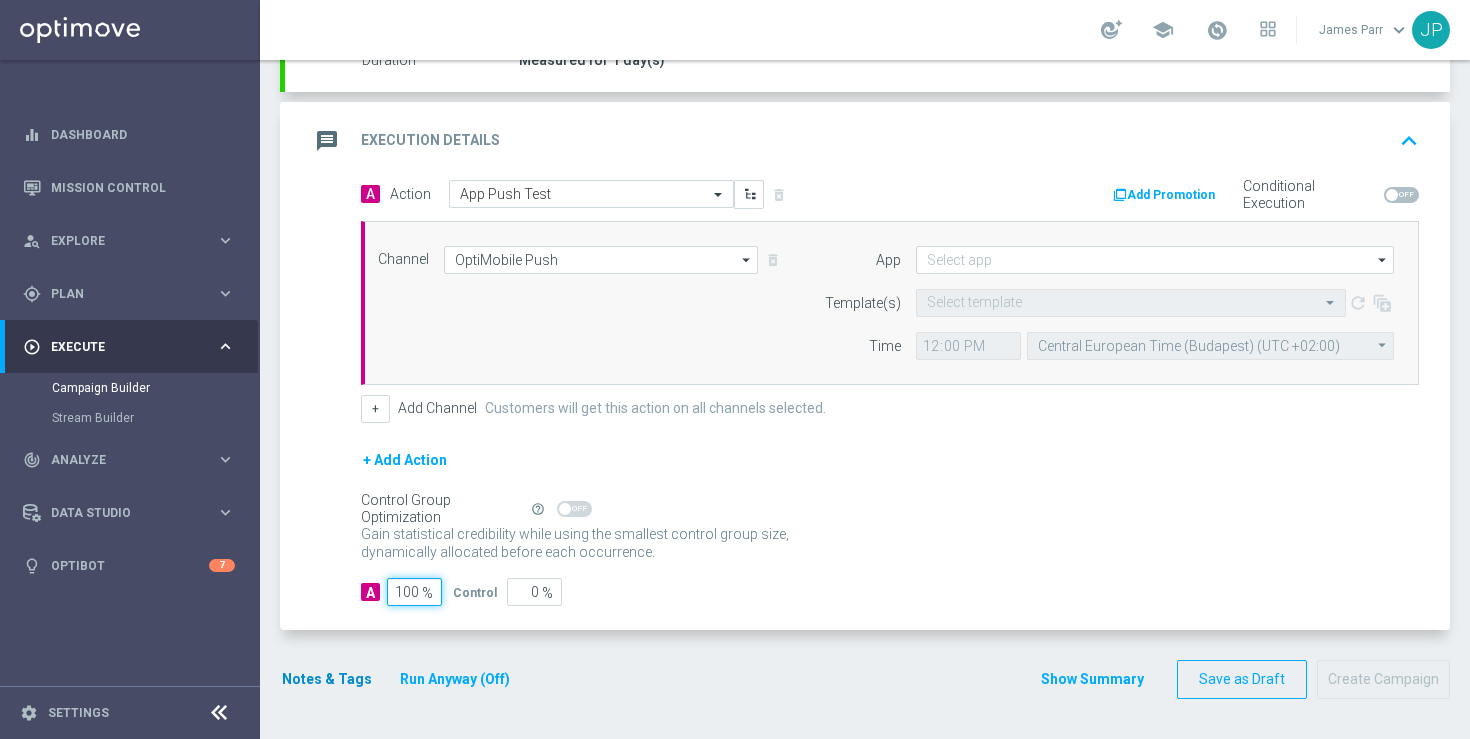 type on "100" 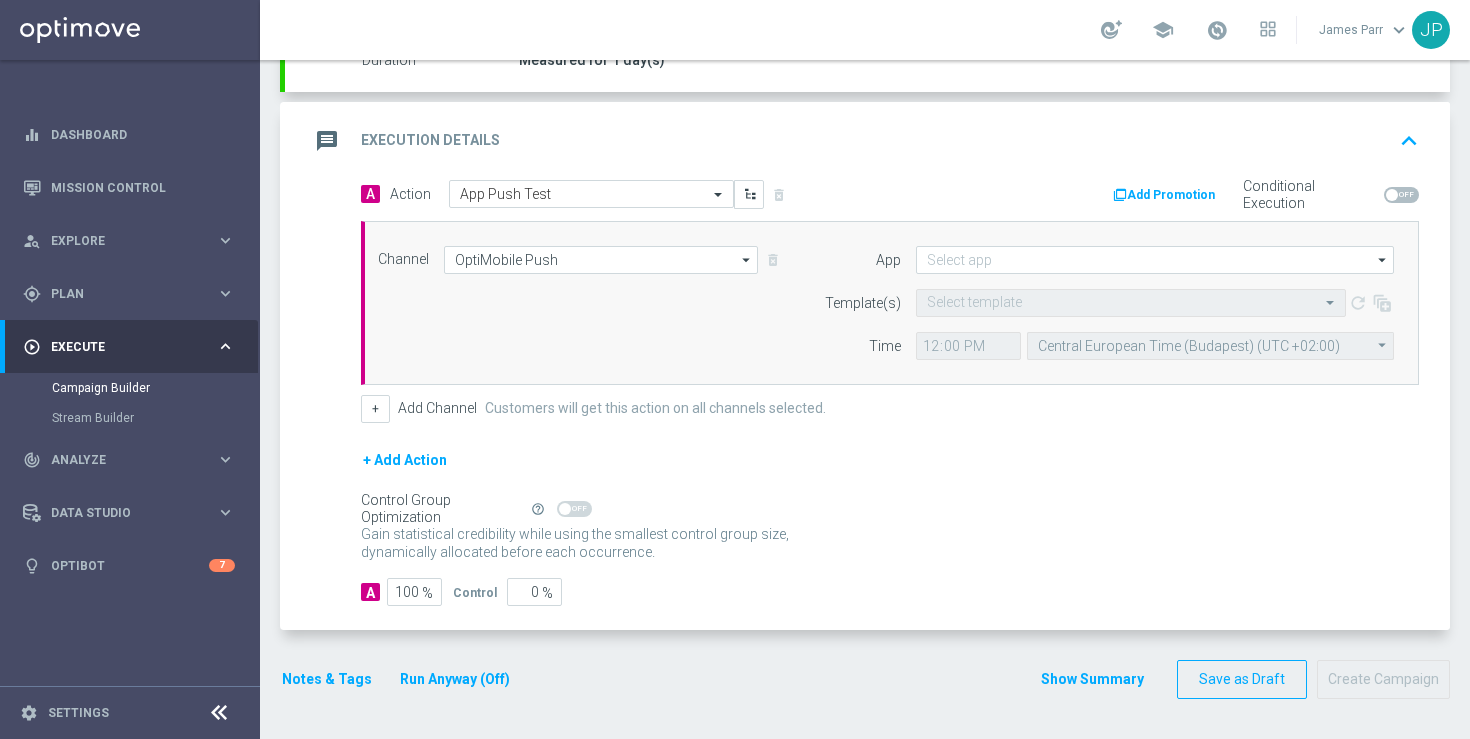 click on "Notes & Tags" 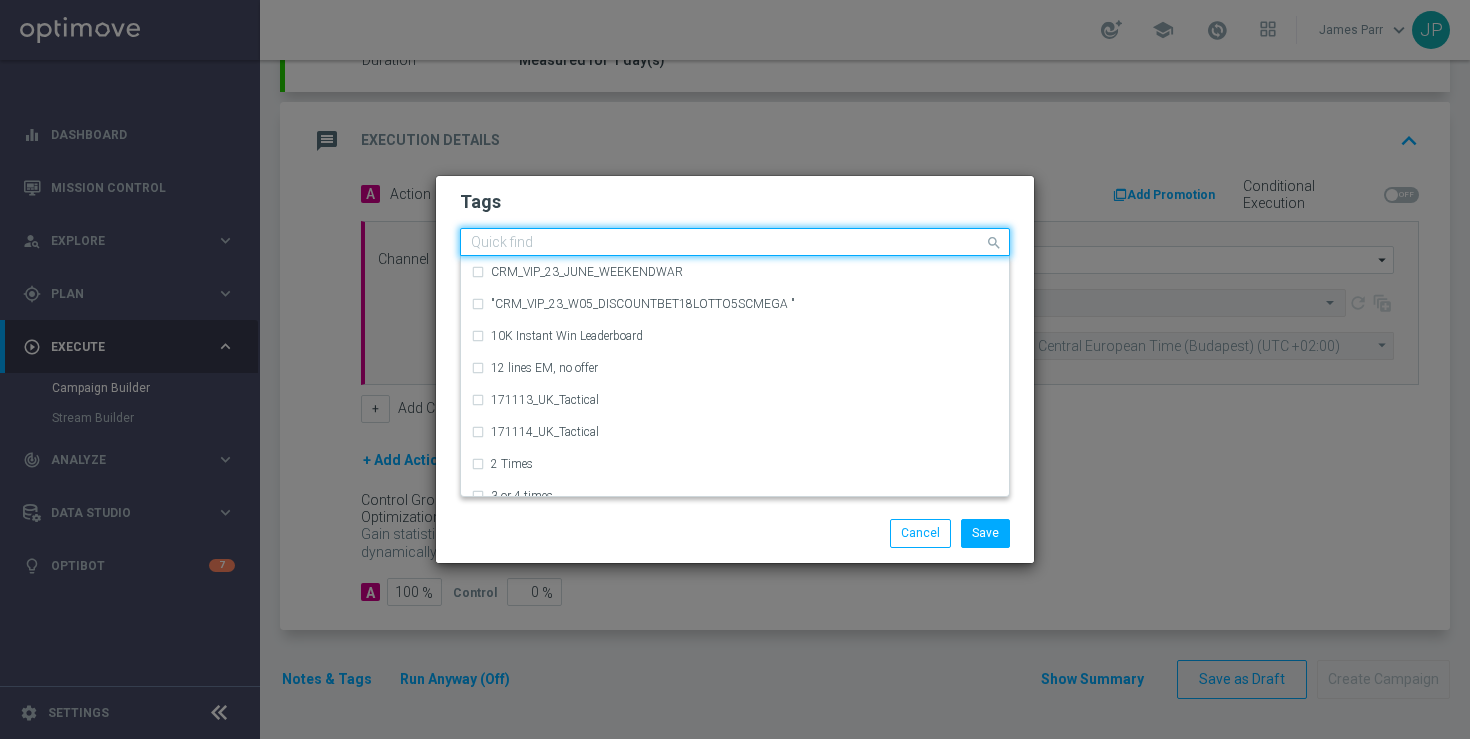 click 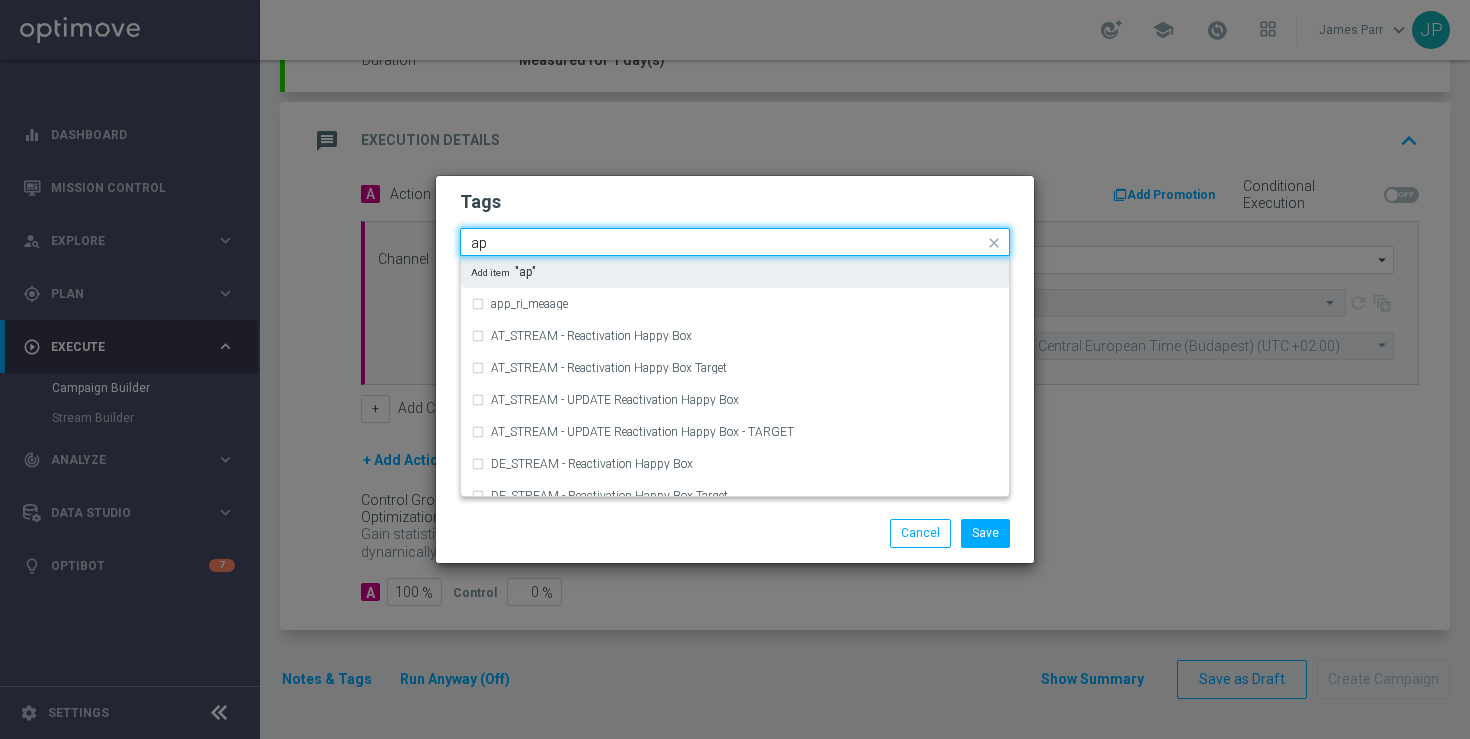 type on "a" 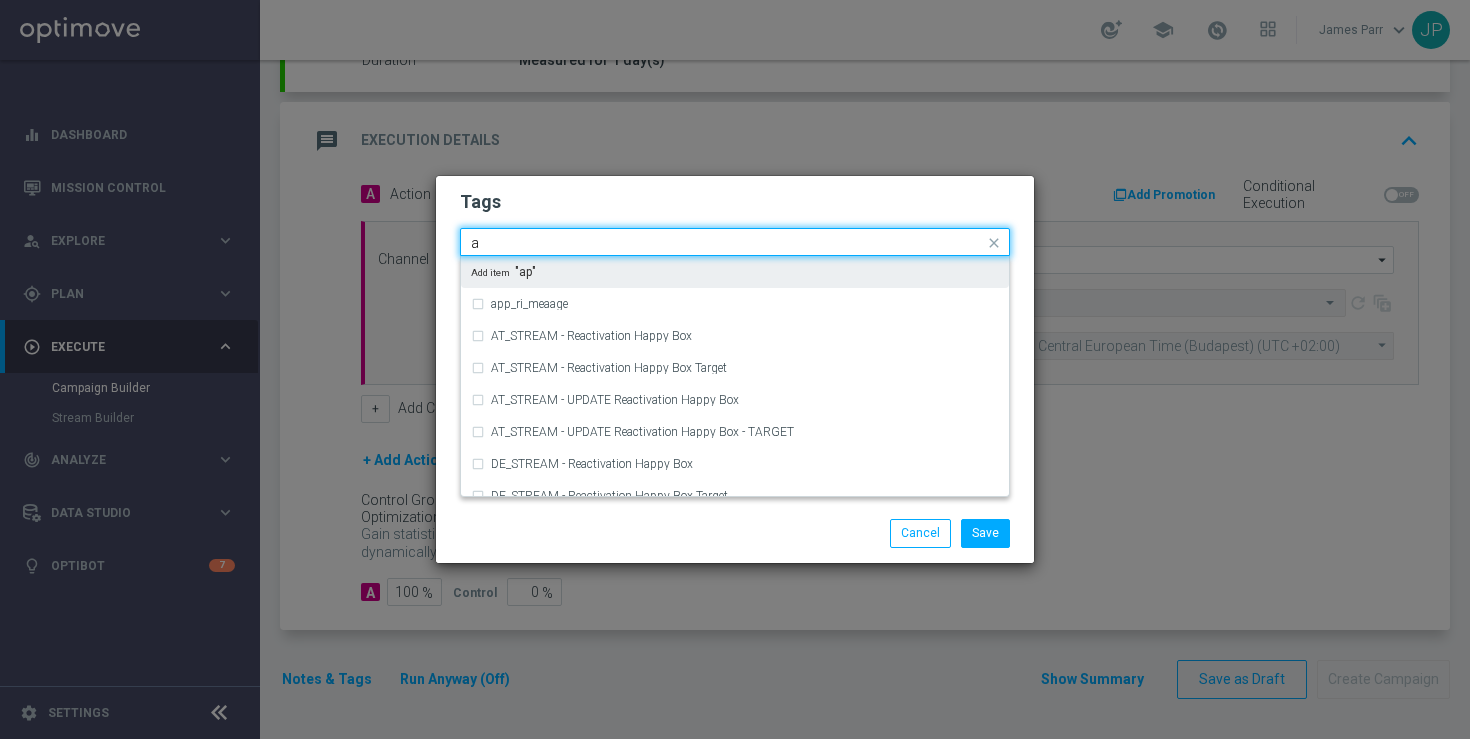 type 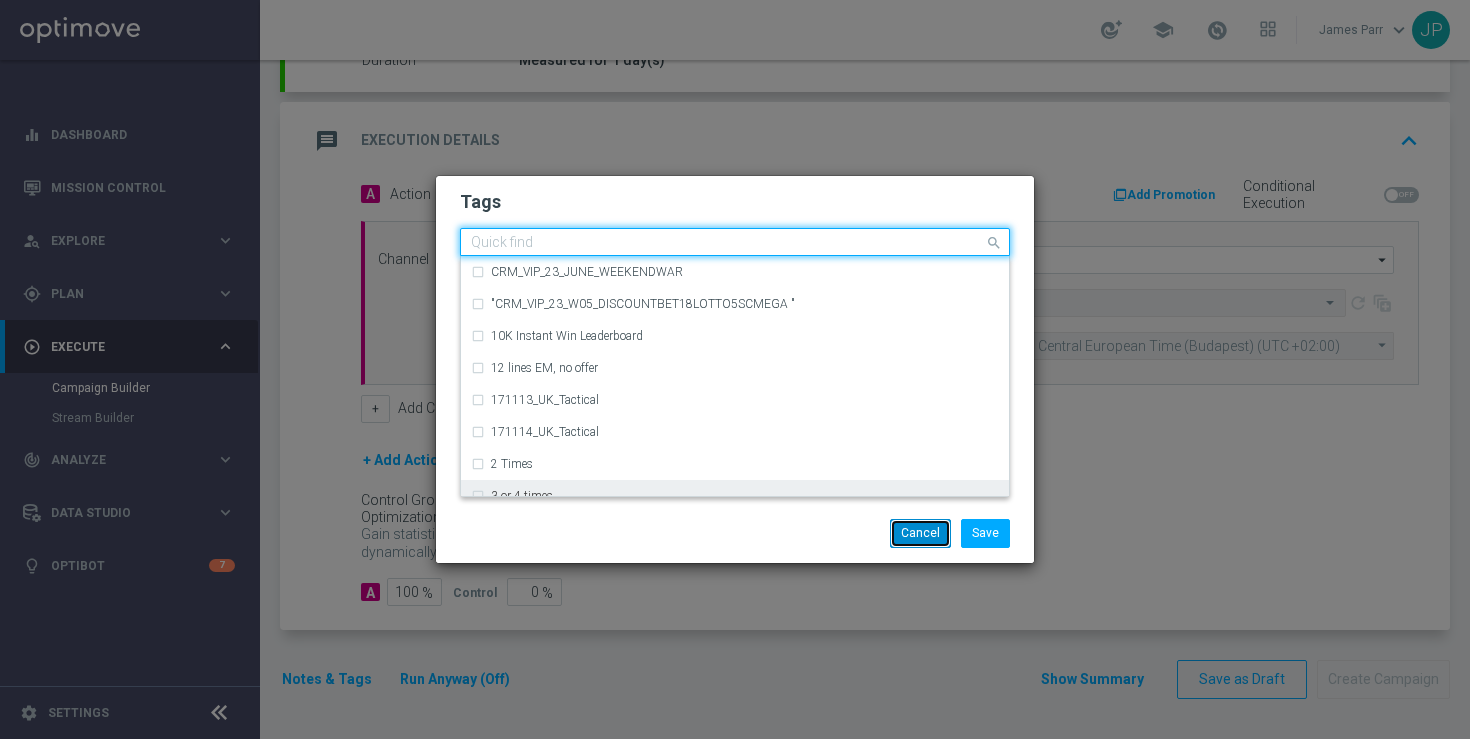 click on "Cancel" 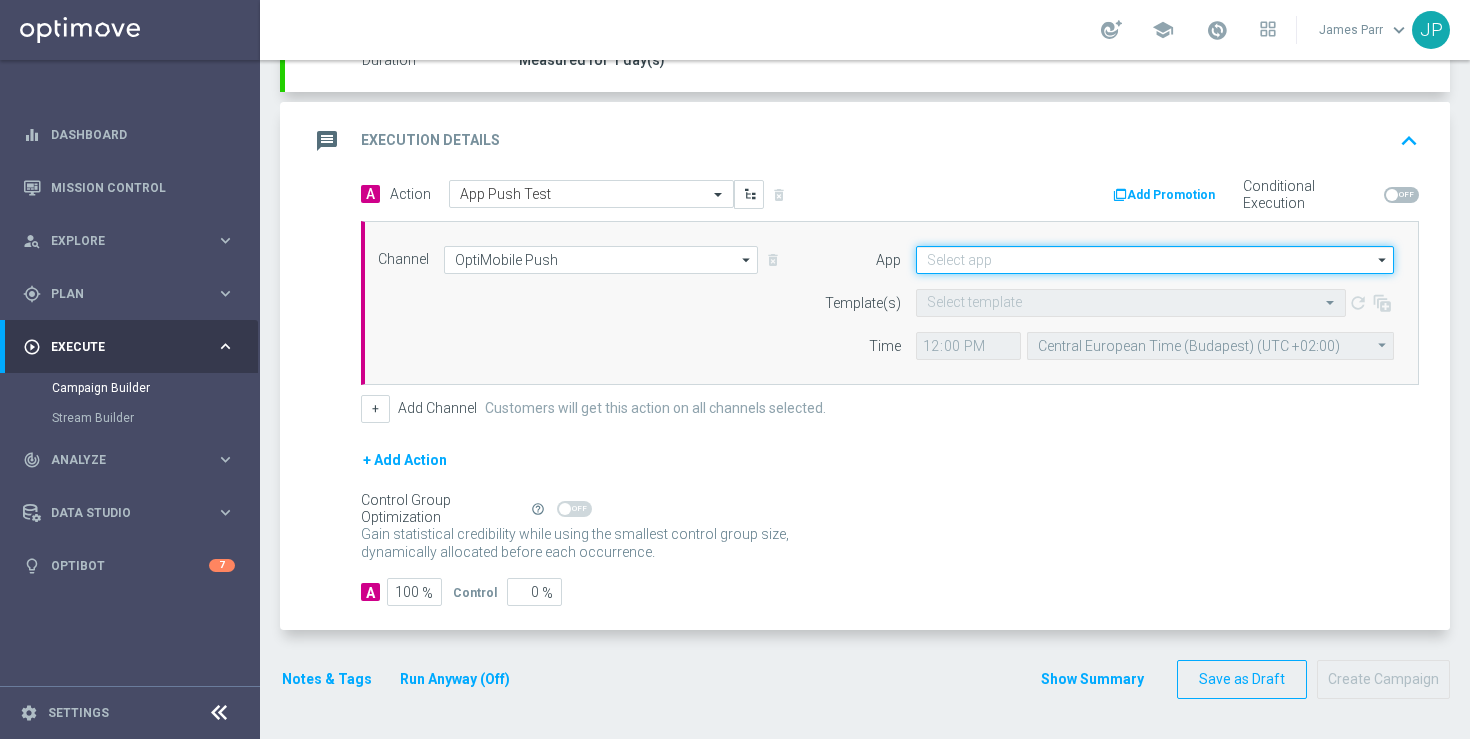 click 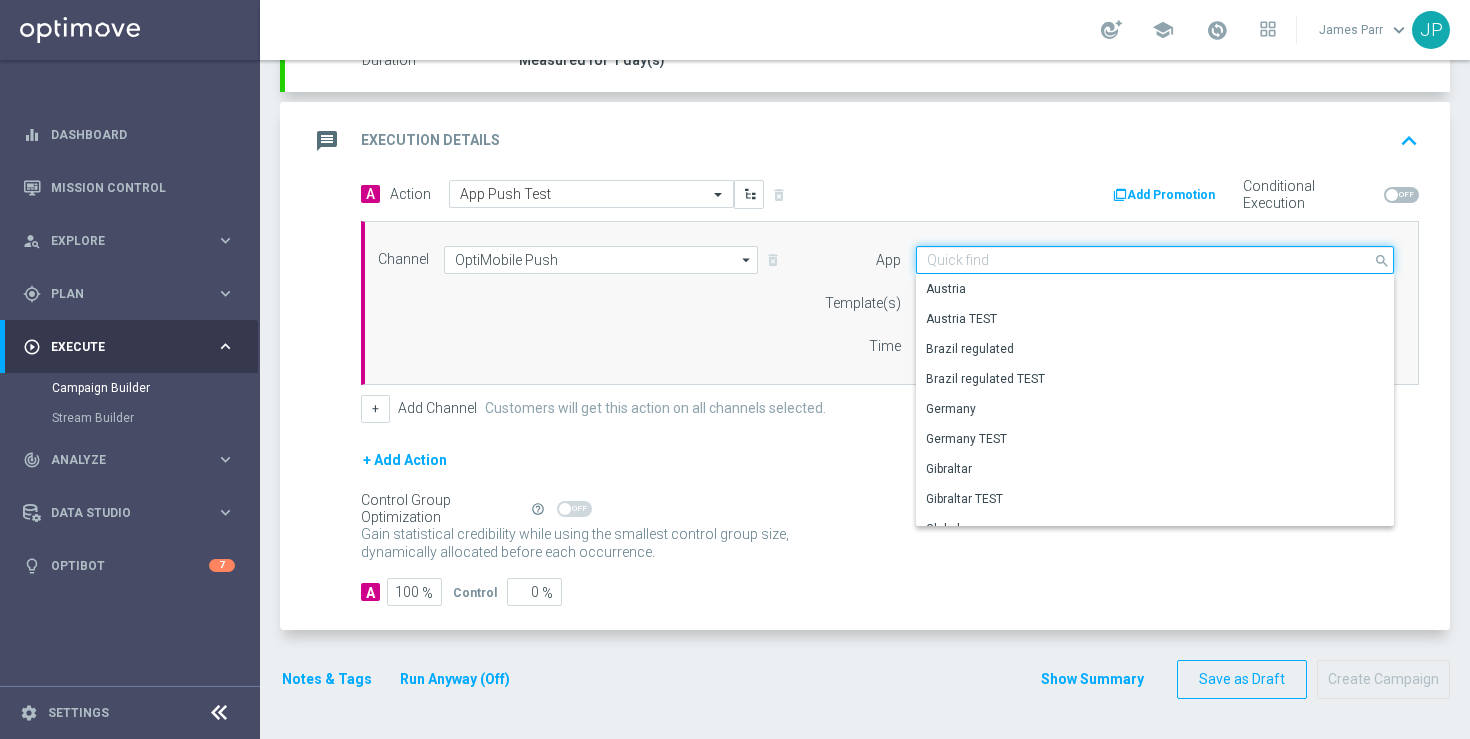 click 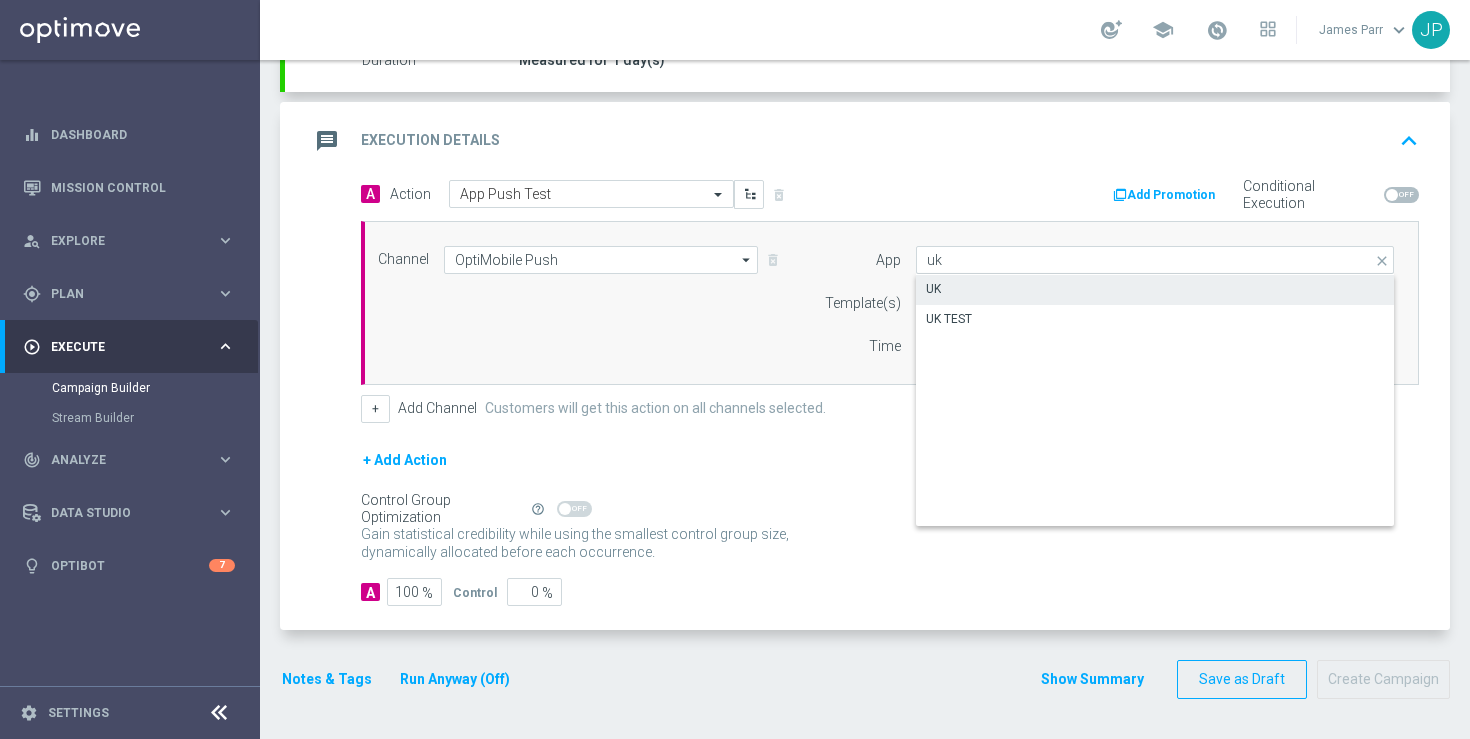 click on "UK" 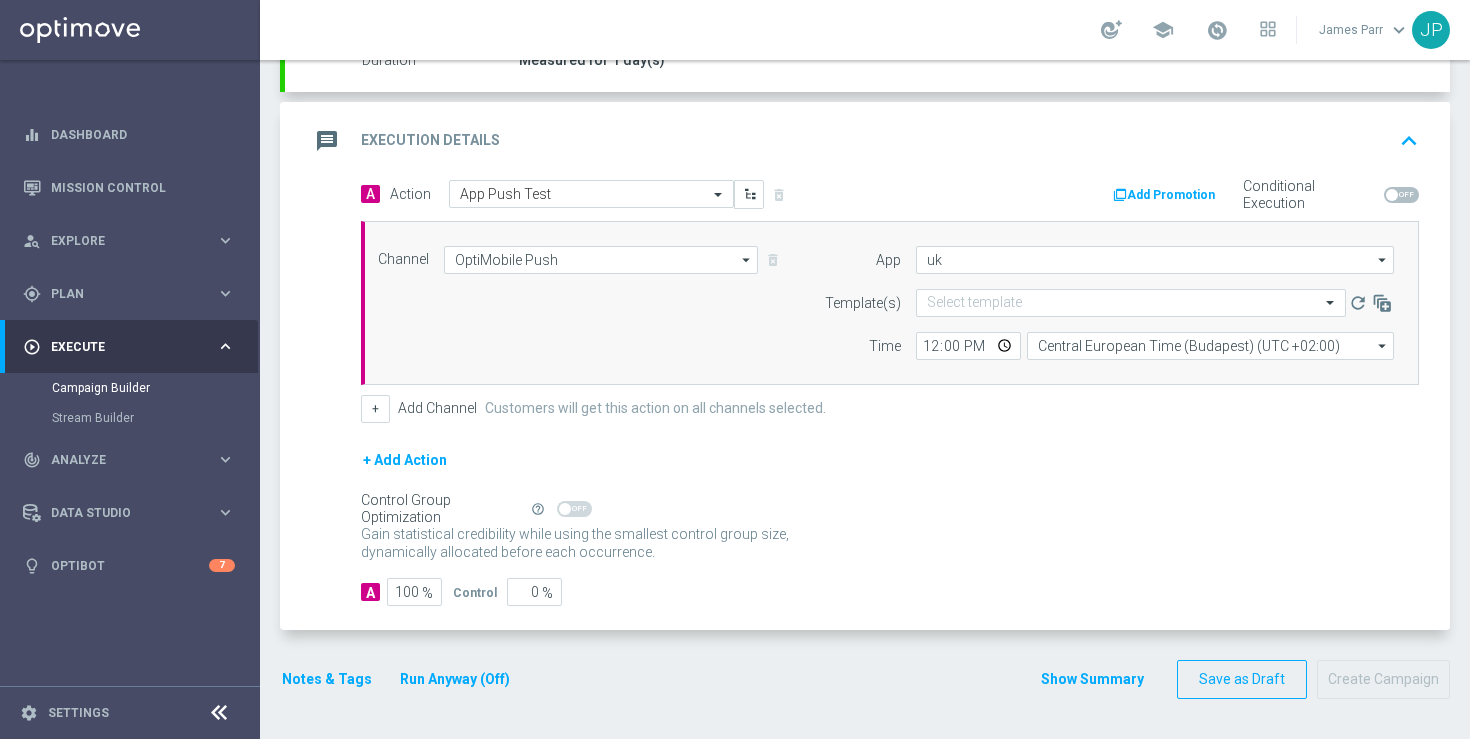type on "UK" 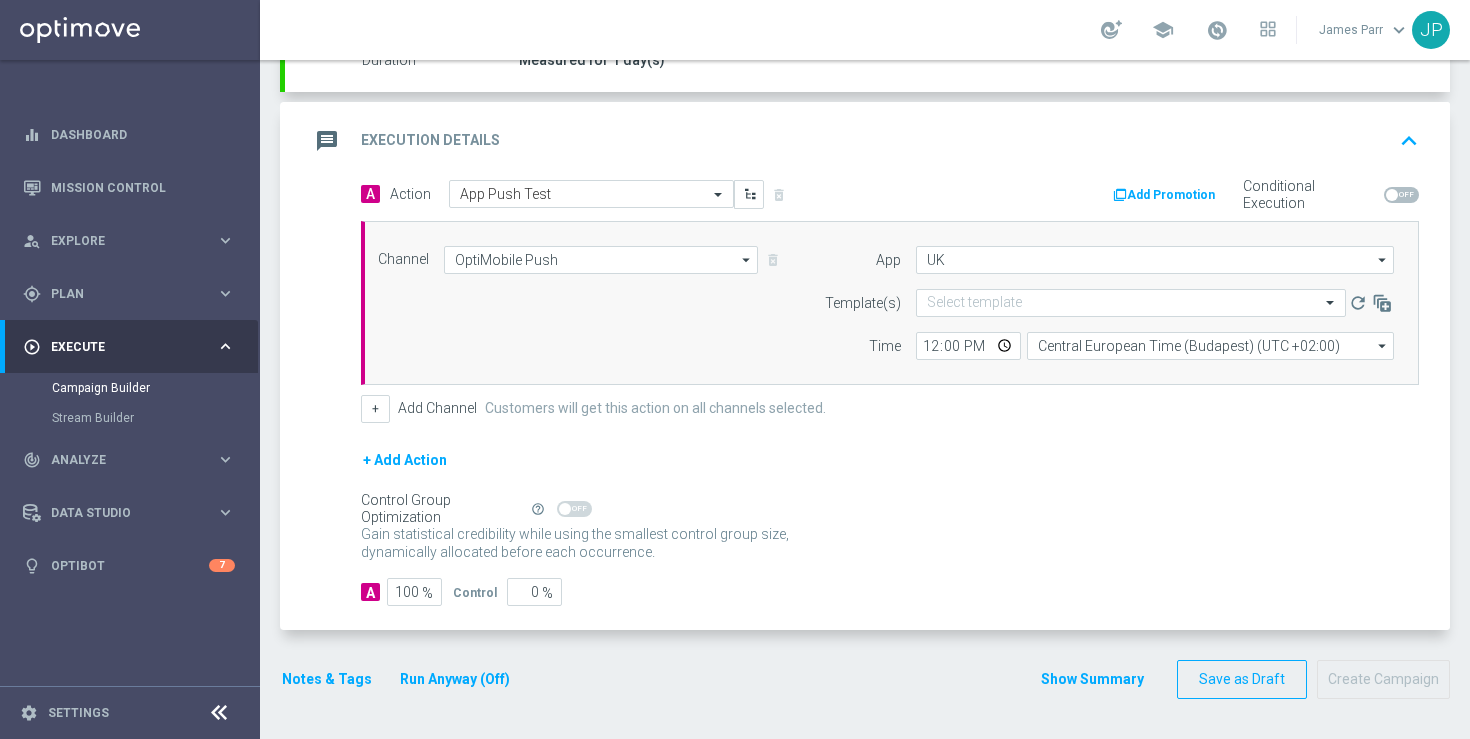 click on "Gain statistical credibility while using the smallest control group size, dynamically allocated before each occurrence.
Gain higher response rates by matching the most effective action with each customer. The action-customer fit increases after each occurrence." 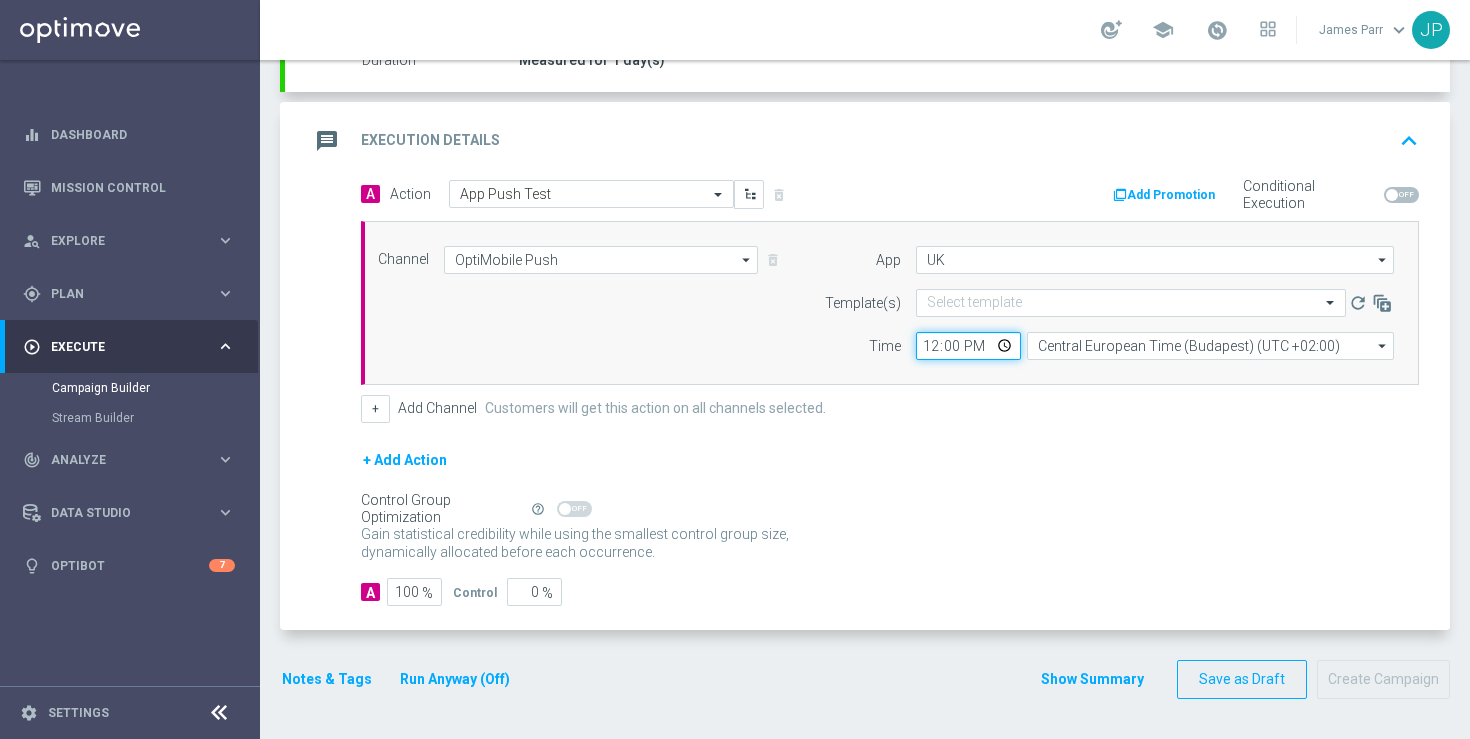 click on "12:00" 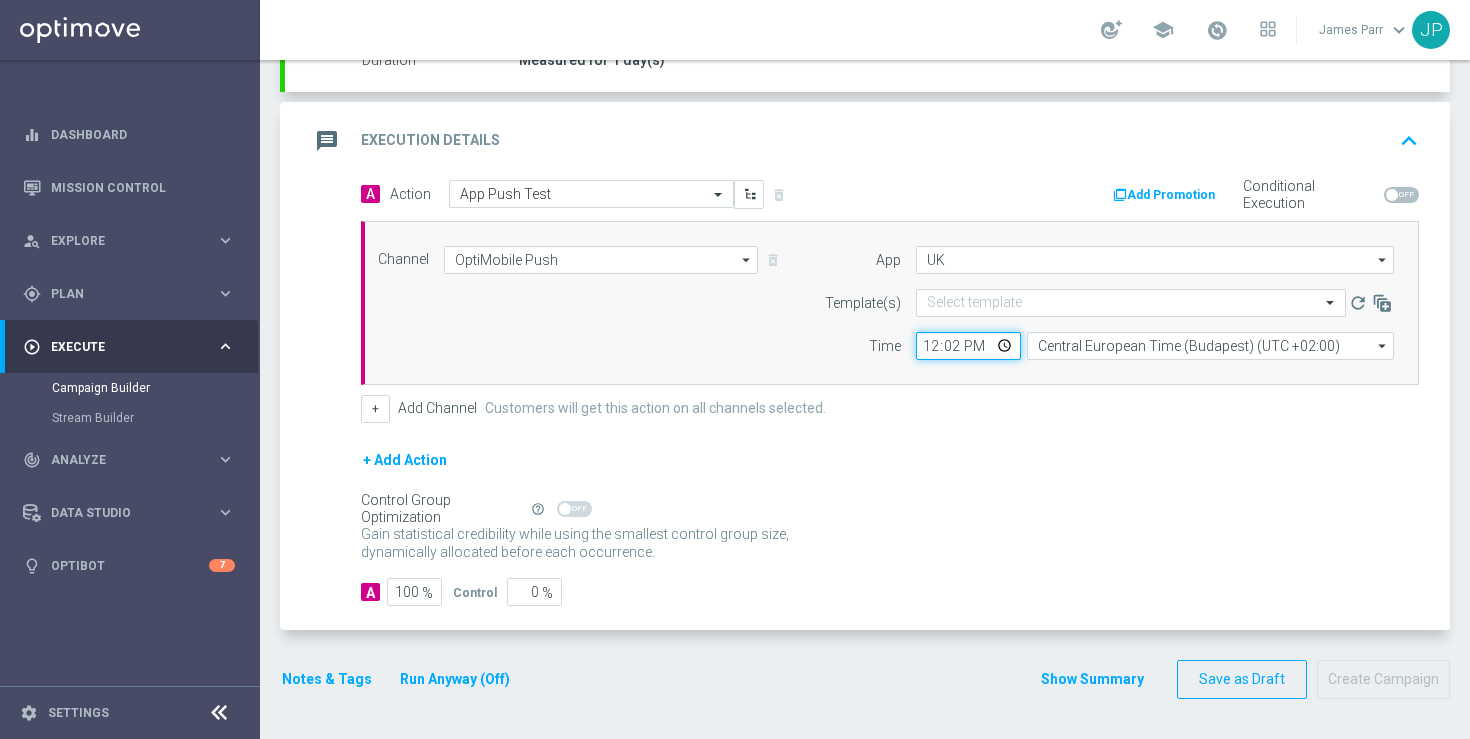 type on "12:20" 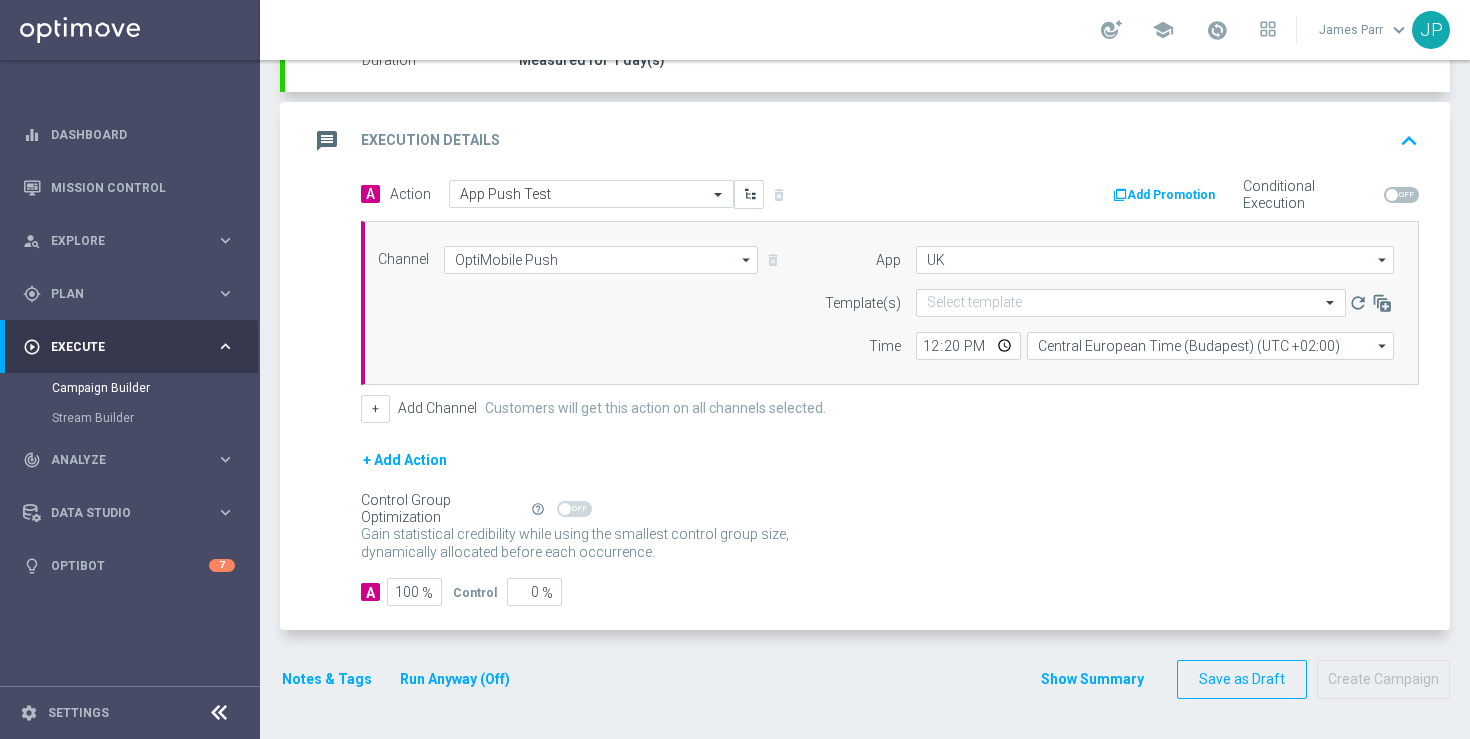 click on "+
Add Channel
Customers will get this action on all channels selected." 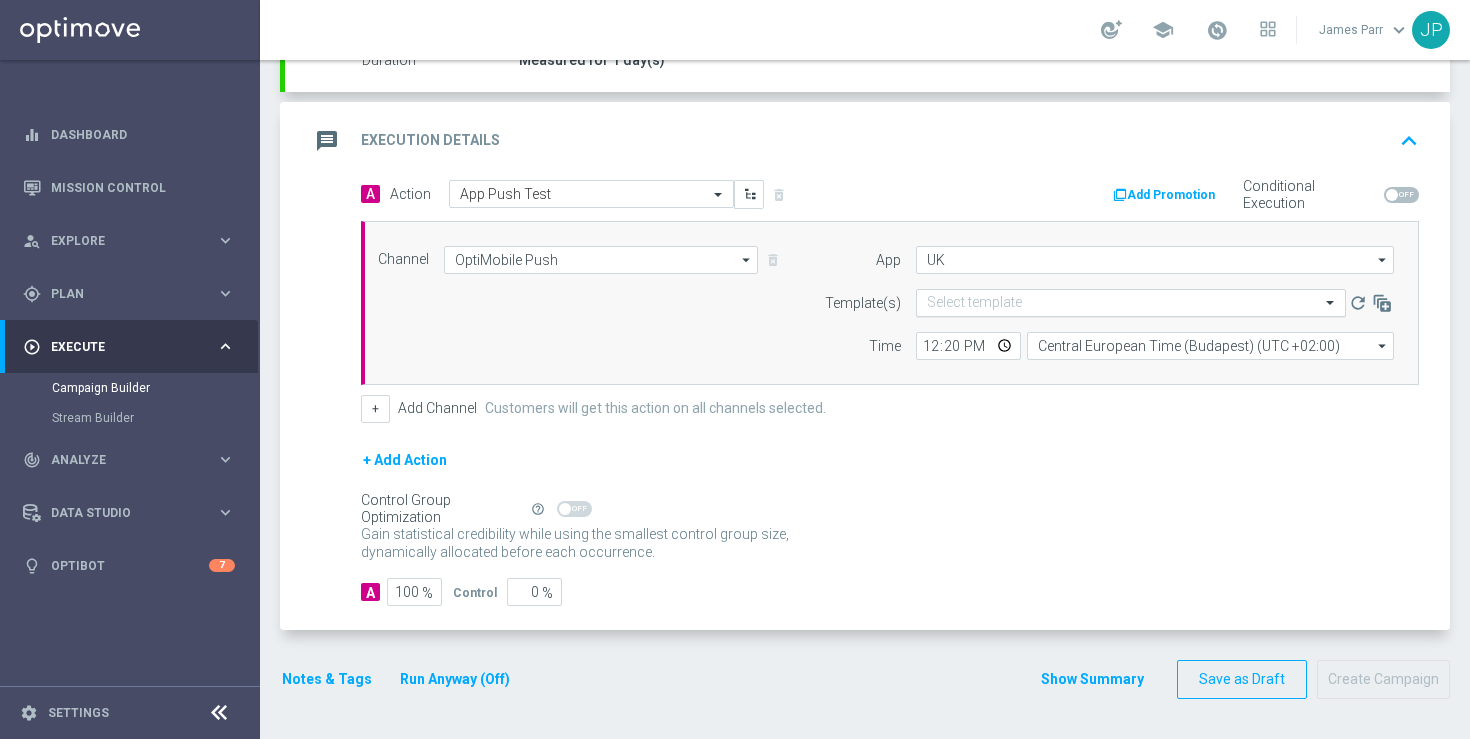 click 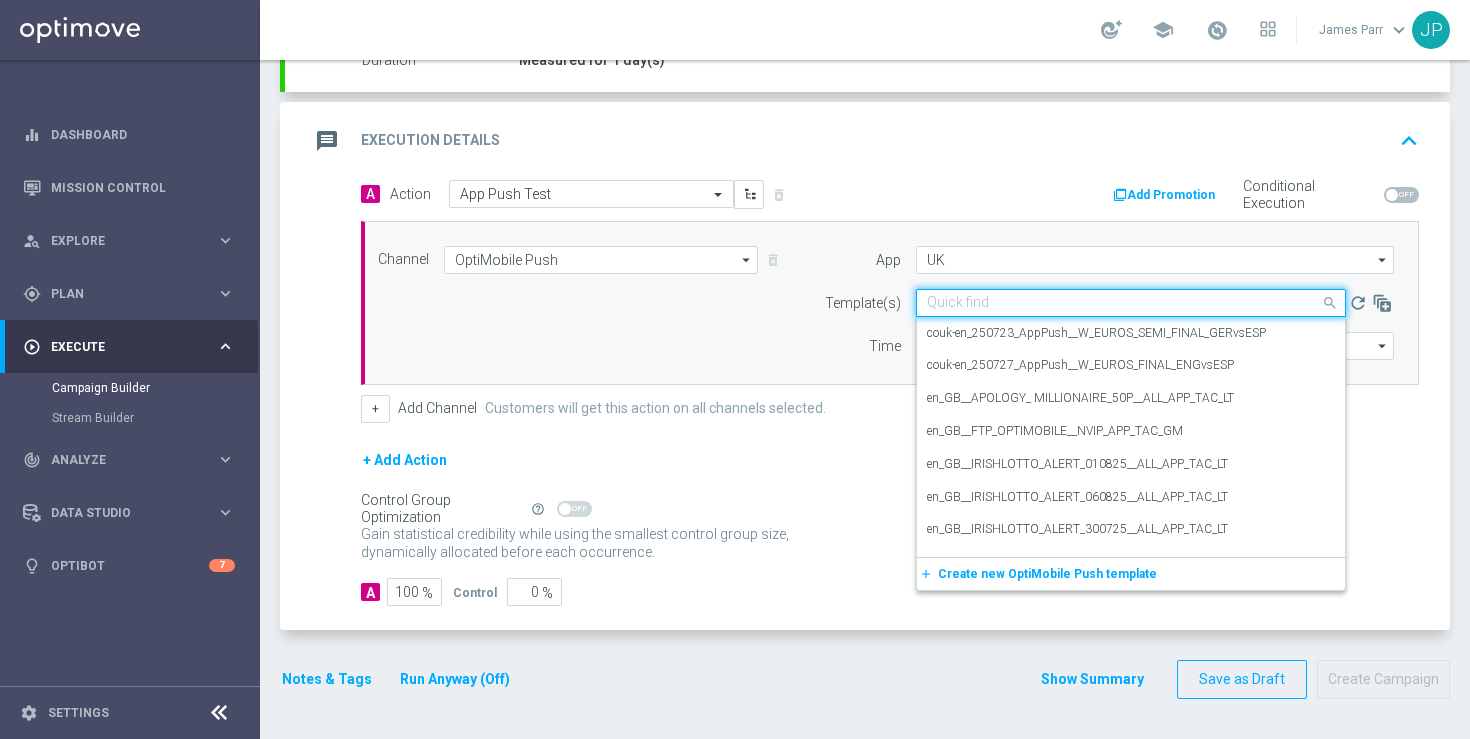 paste on "en_GB__IRISHLOTTO_ALERT_060825__ALL_APP_TAC_LT" 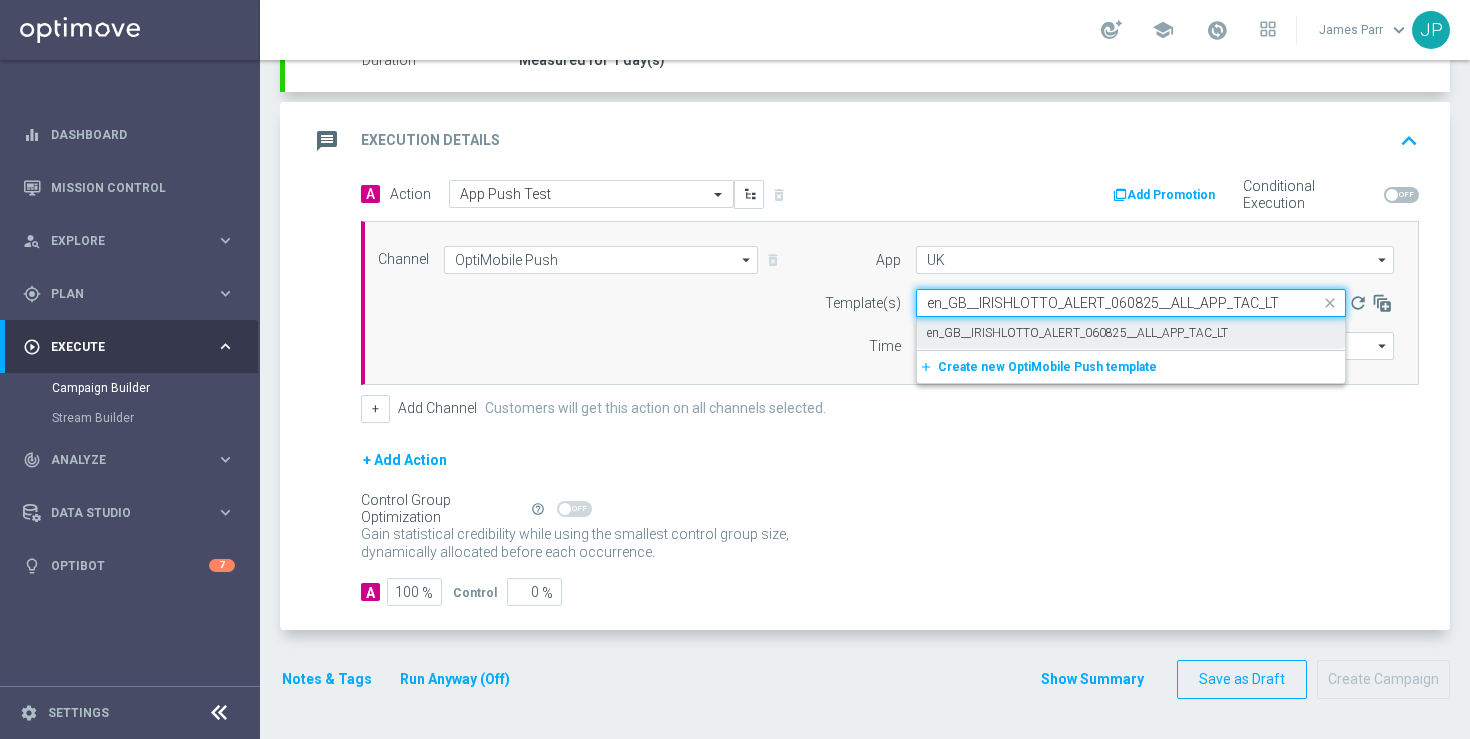 click on "en_GB__IRISHLOTTO_ALERT_060825__ALL_APP_TAC_LT" at bounding box center [1077, 333] 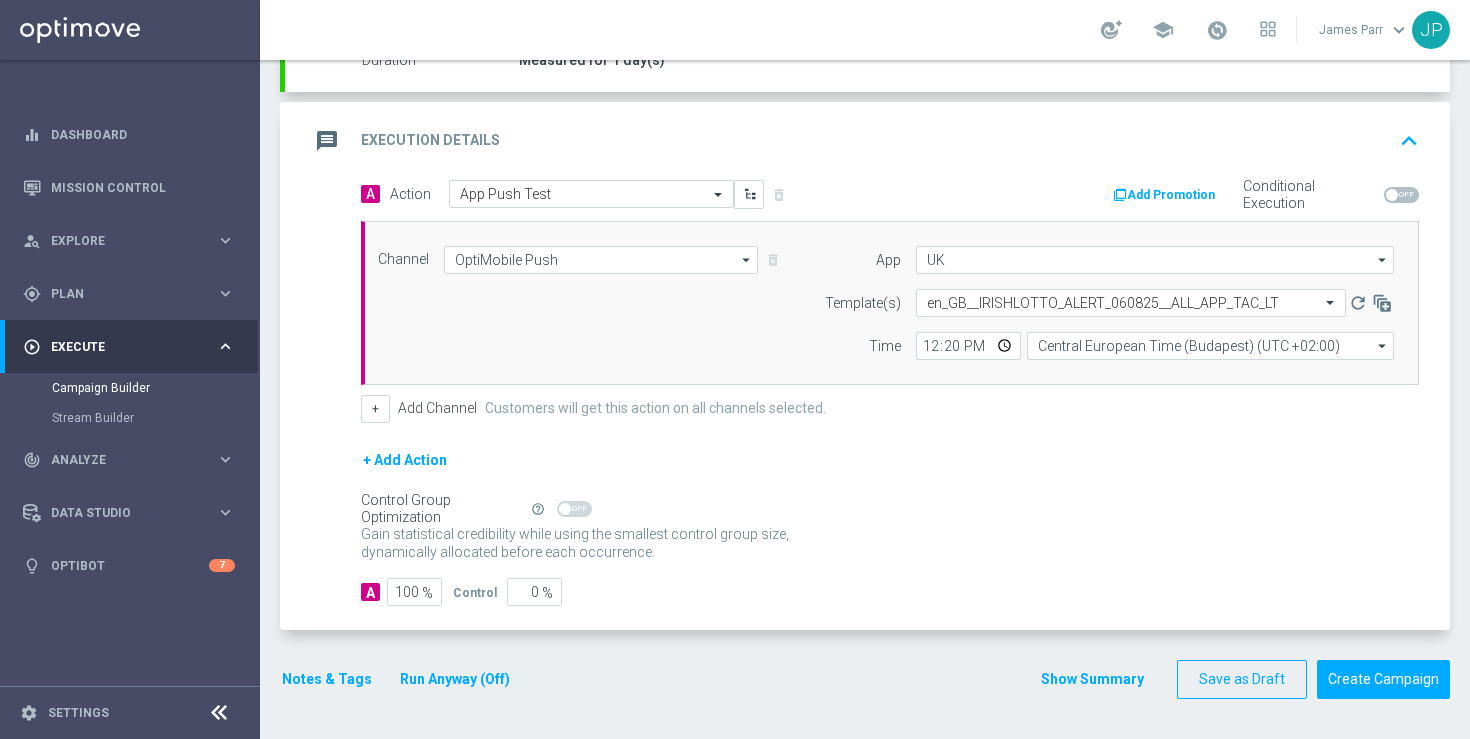click on "Gain statistical credibility while using the smallest control group size, dynamically allocated before each occurrence.
Gain higher response rates by matching the most effective action with each customer. The action-customer fit increases after each occurrence." 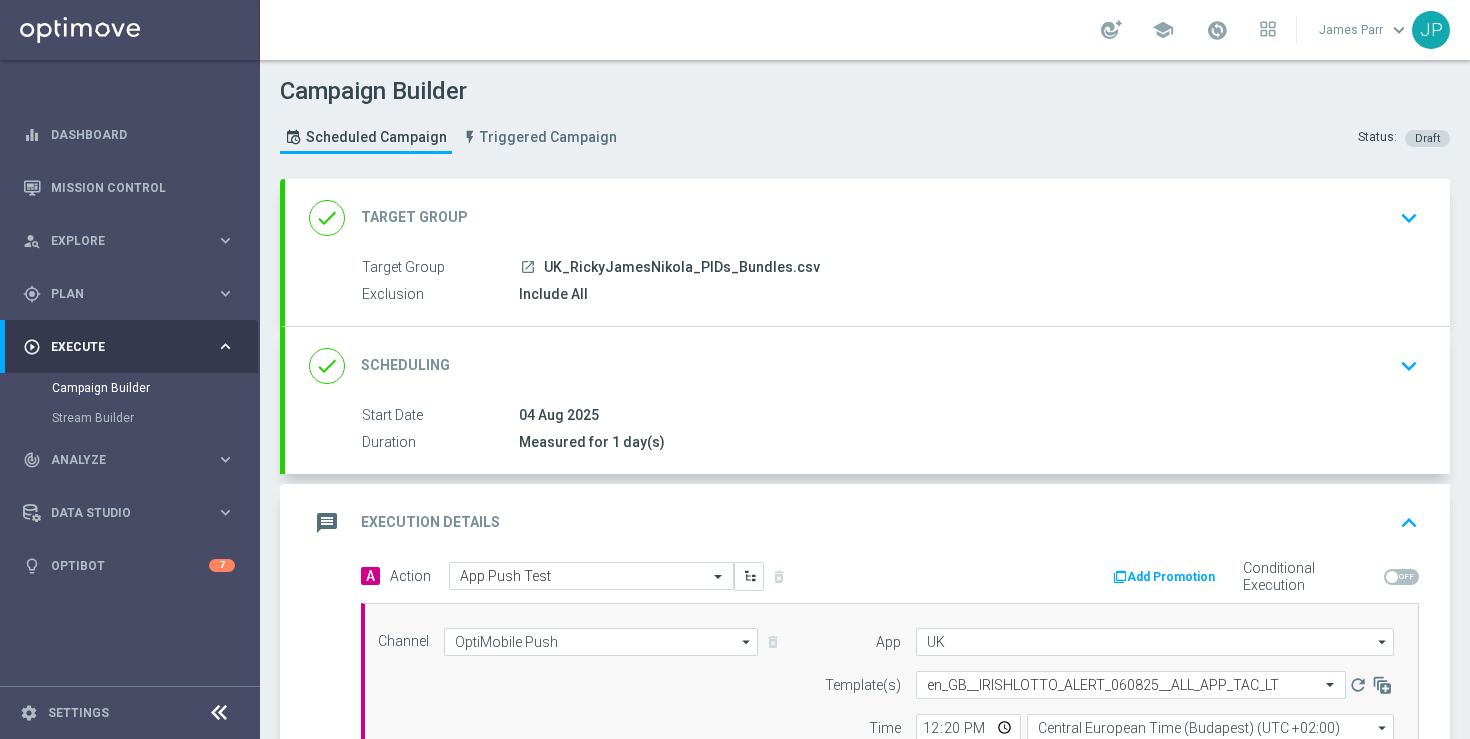 scroll, scrollTop: 382, scrollLeft: 0, axis: vertical 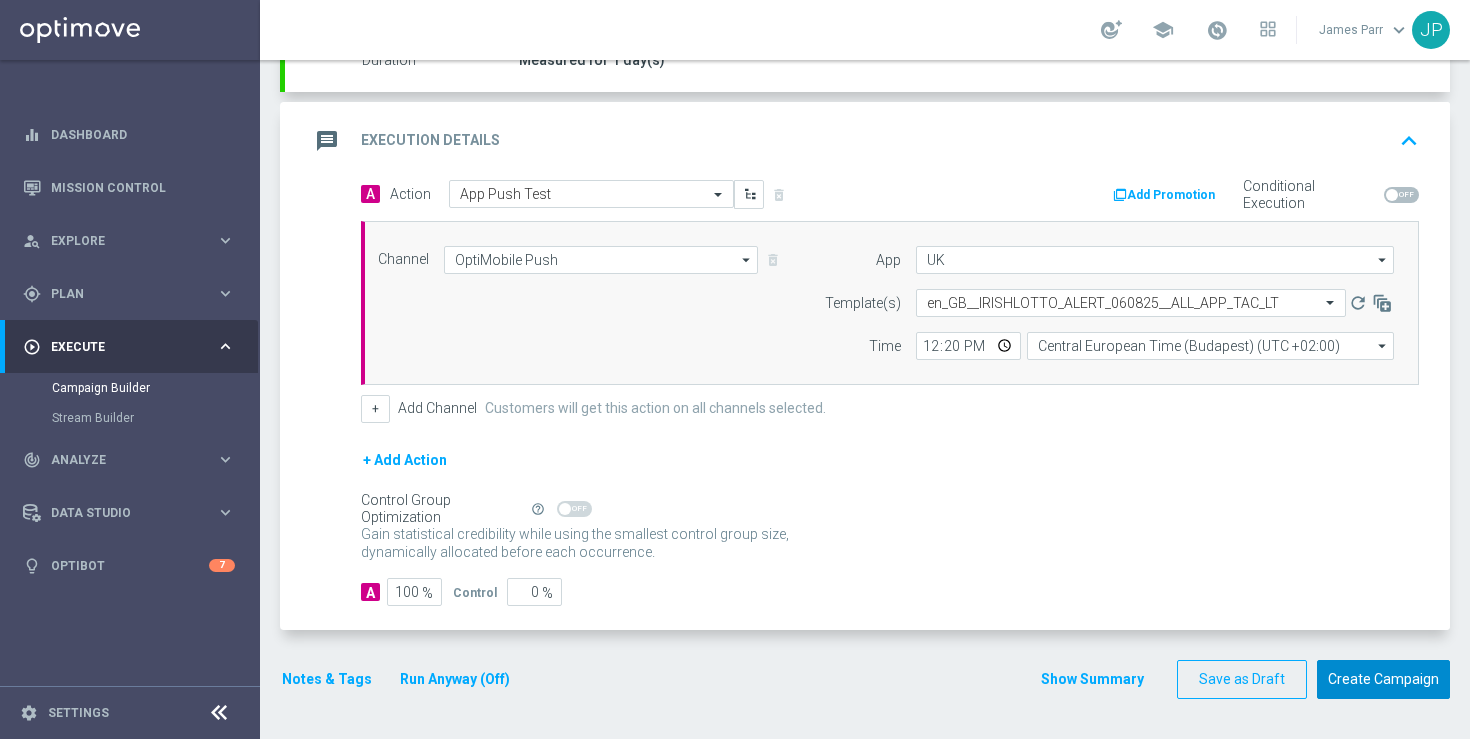 click on "Create Campaign" 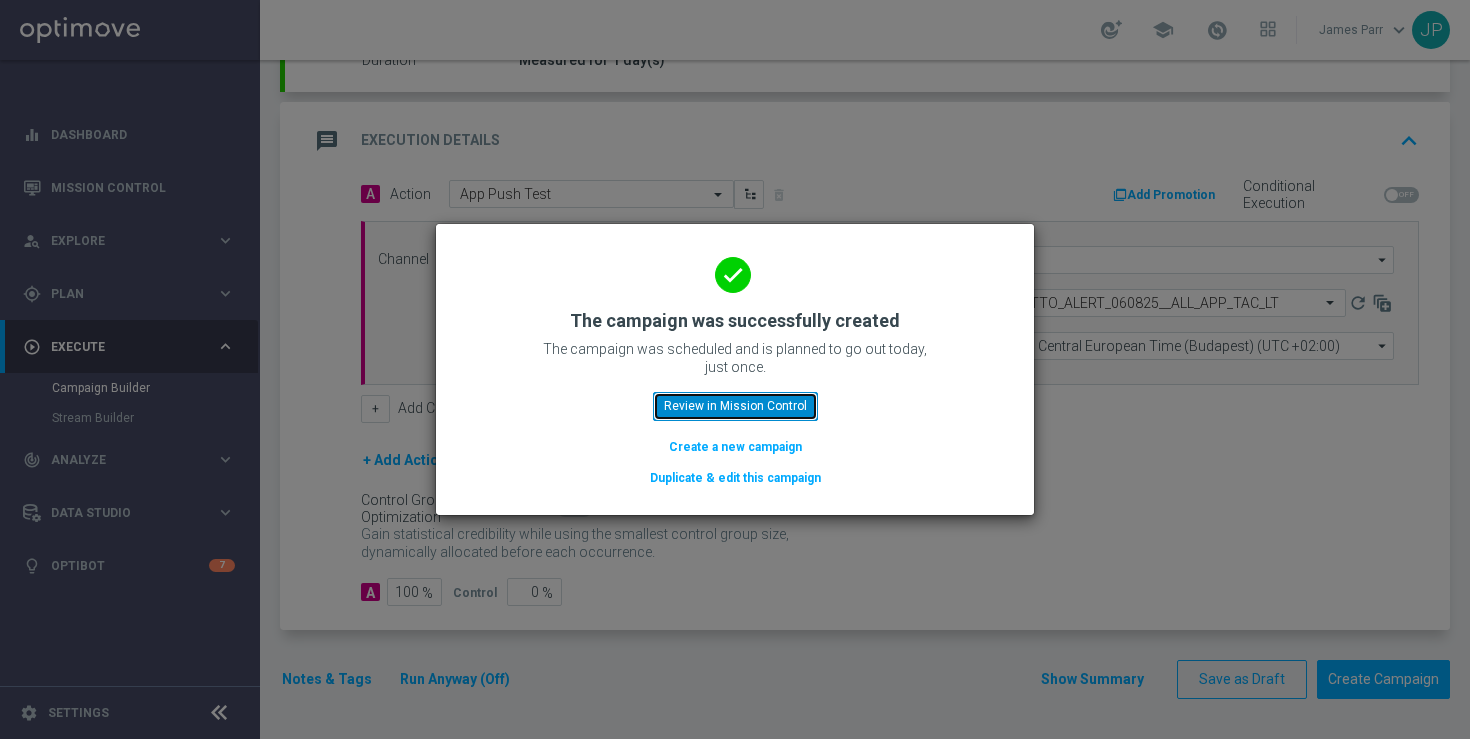 click on "Review in Mission Control" 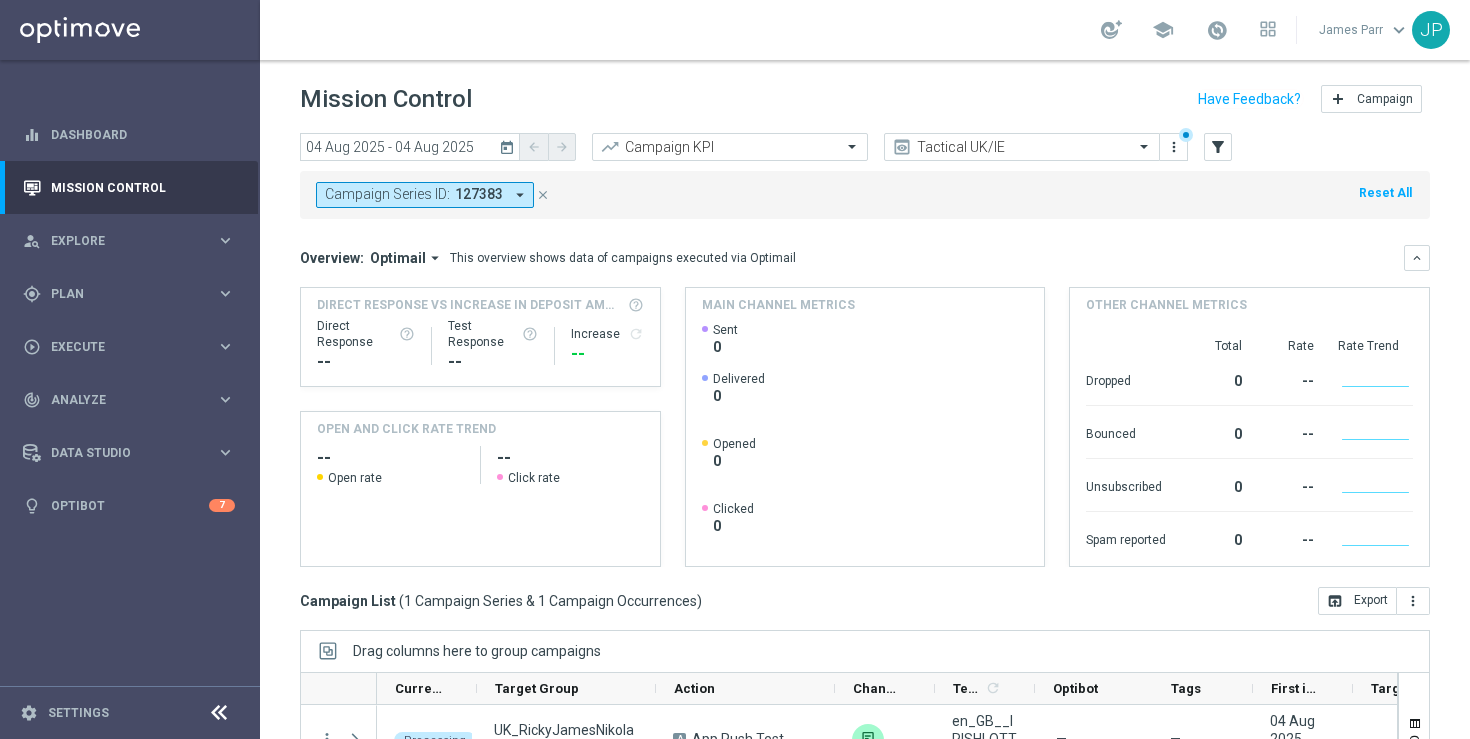 scroll, scrollTop: 261, scrollLeft: 0, axis: vertical 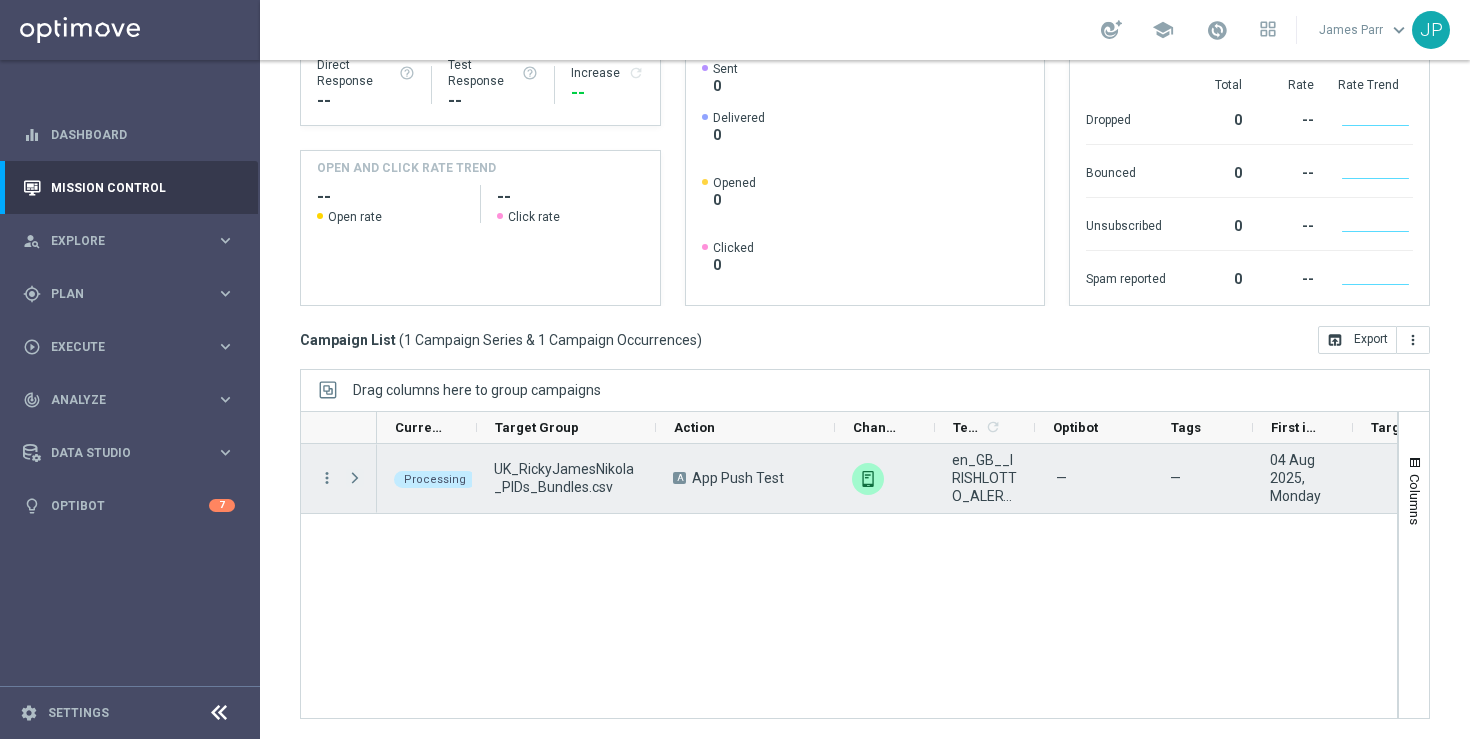 click at bounding box center [355, 478] 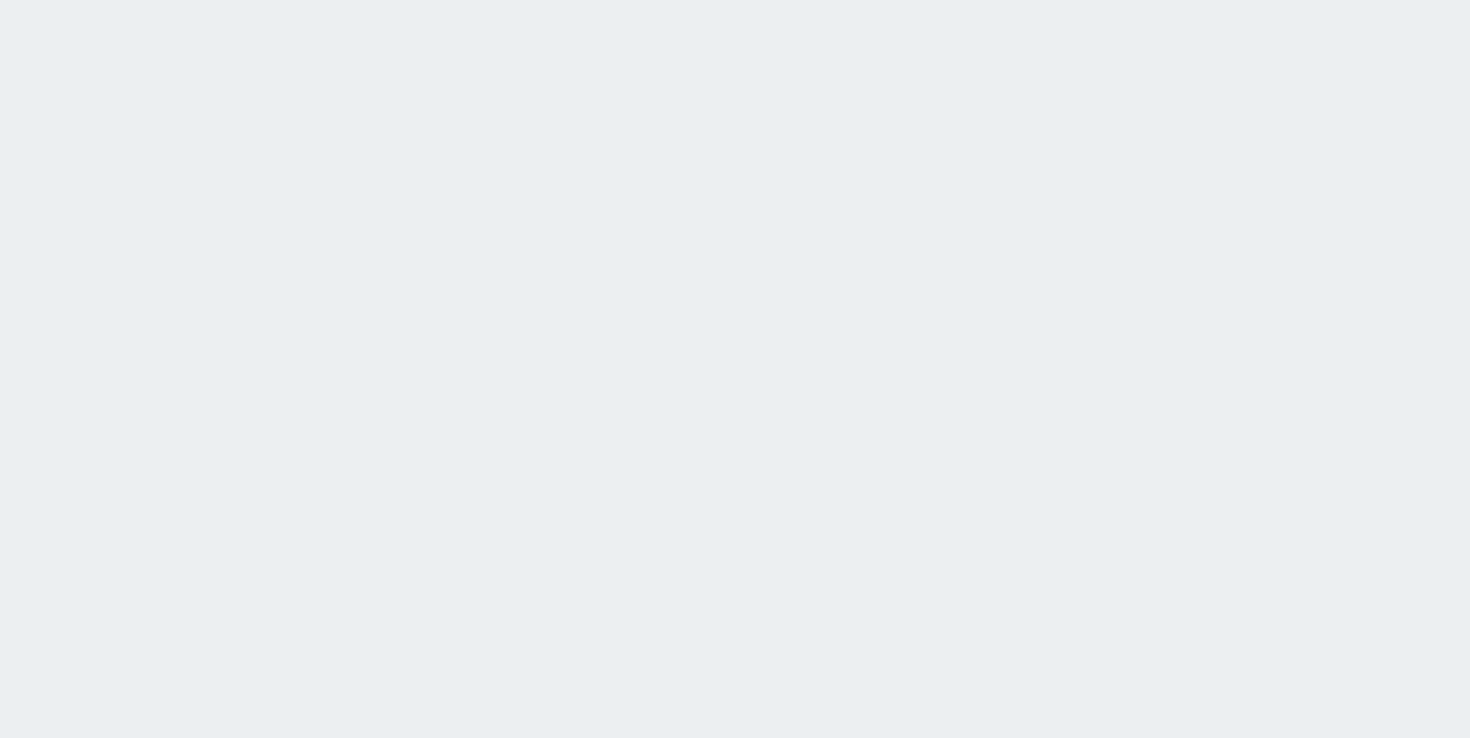 scroll, scrollTop: 0, scrollLeft: 0, axis: both 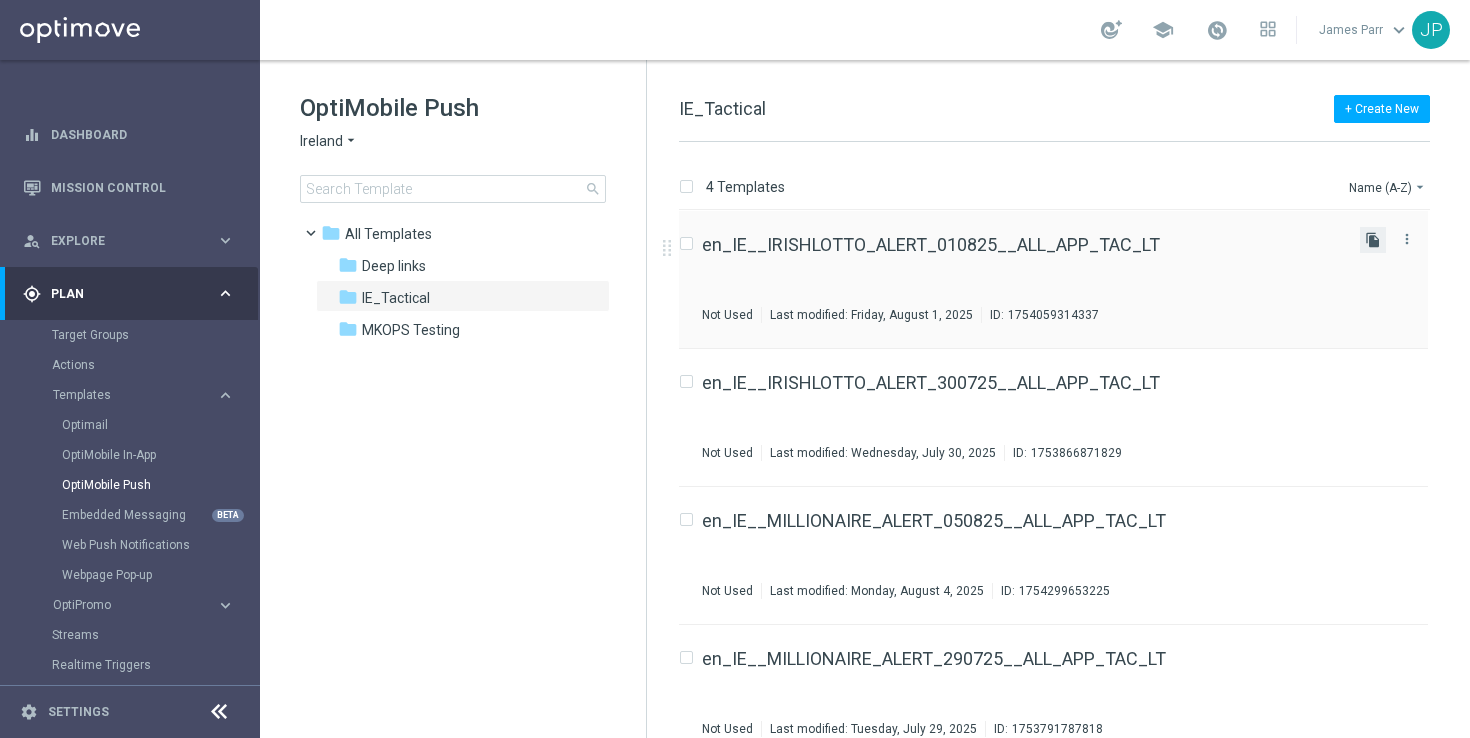 click on "file_copy" at bounding box center (1373, 240) 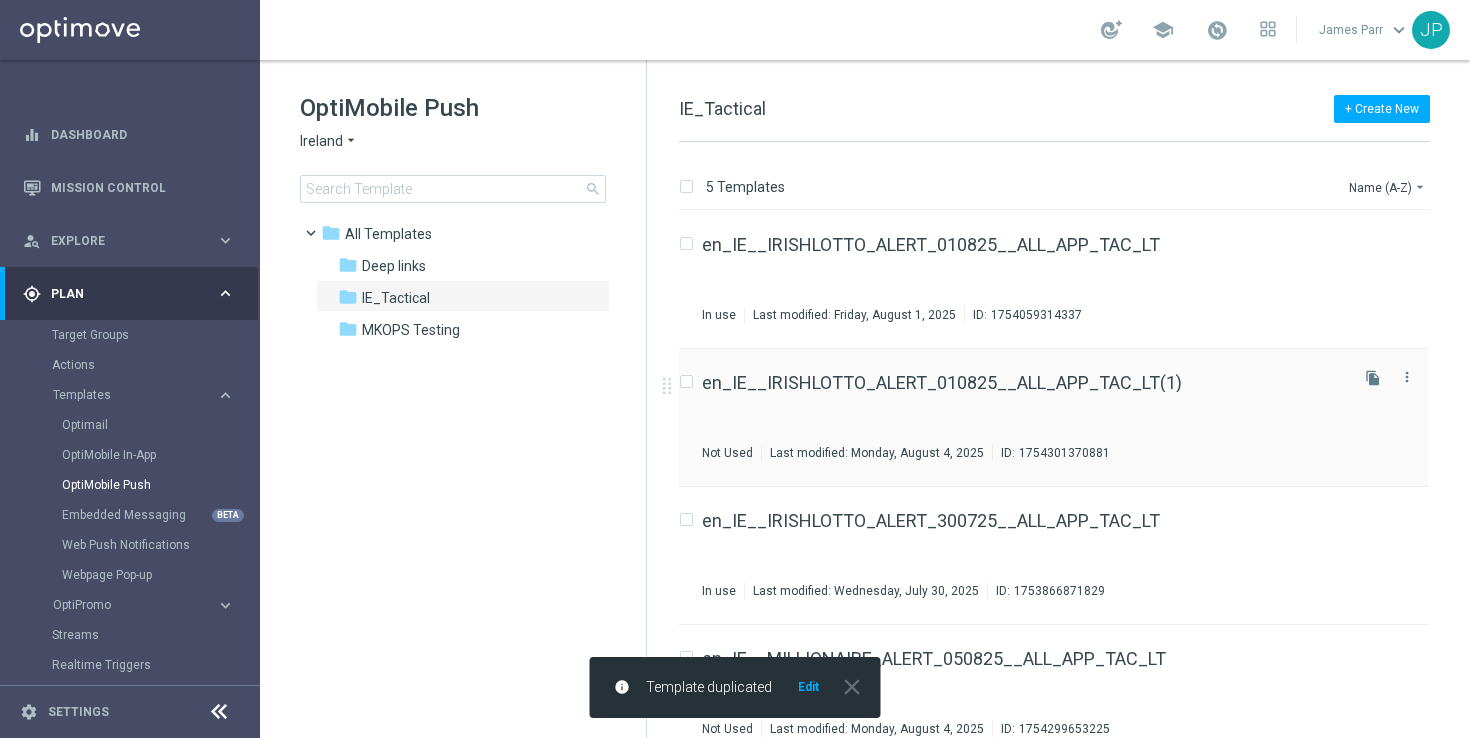click on "en_IE__IRISHLOTTO_ALERT_010825__ALL_APP_TAC_LT(1)
Not Used
Last modified: Monday, August 4, 2025
ID:
1754301370881" at bounding box center (1023, 417) 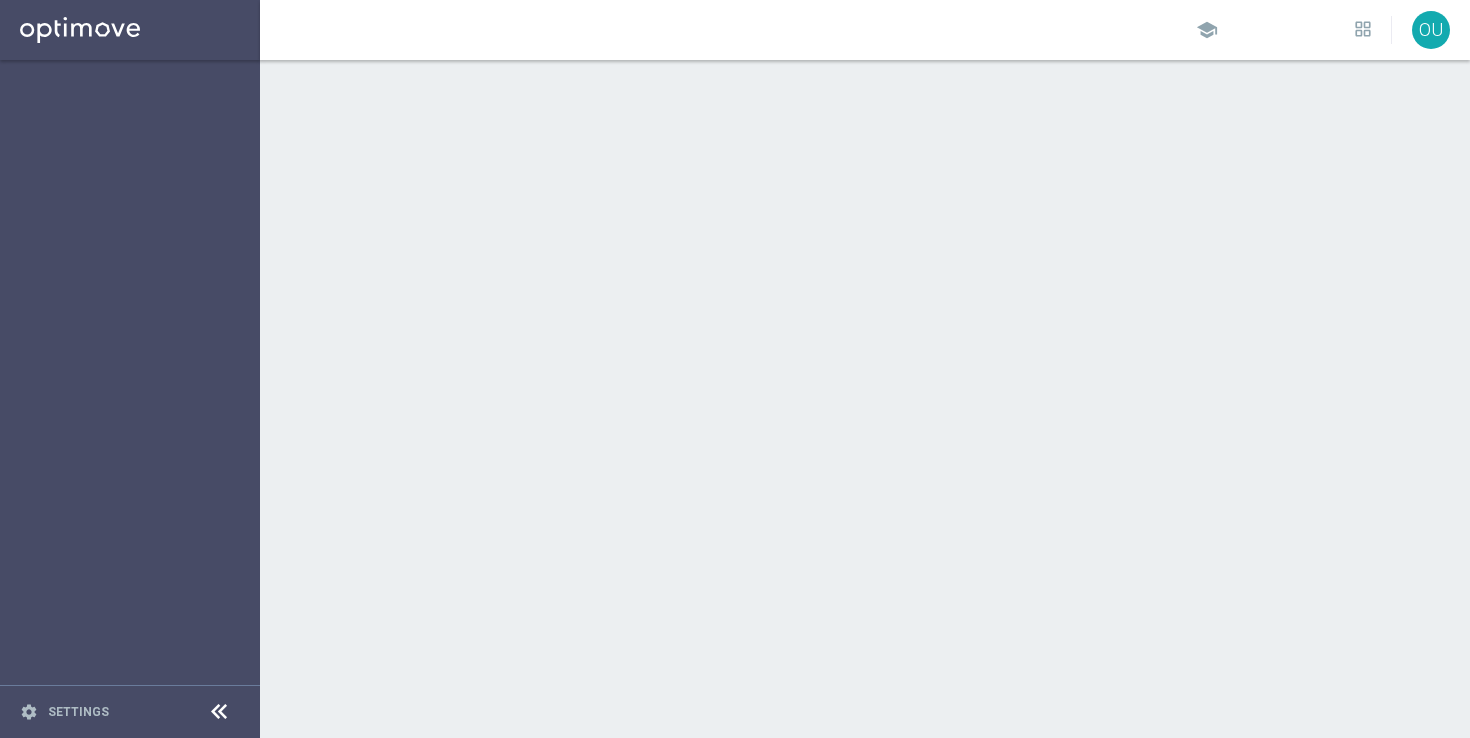 scroll, scrollTop: 0, scrollLeft: 0, axis: both 